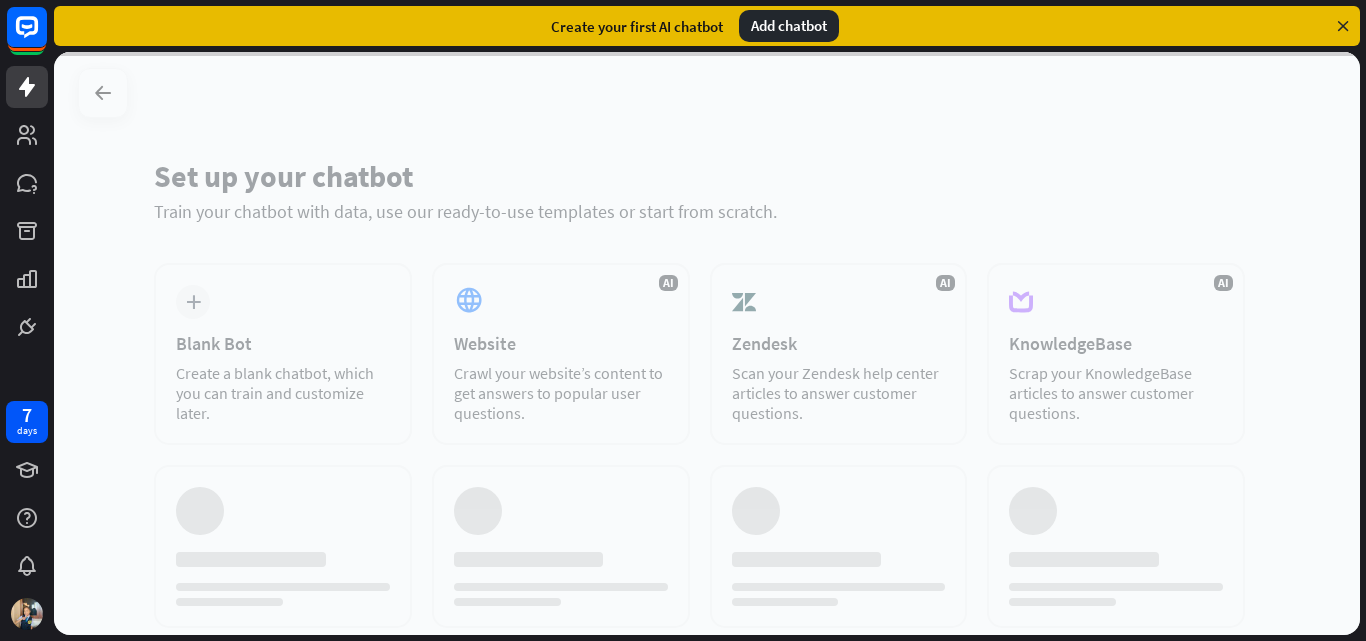 scroll, scrollTop: 0, scrollLeft: 0, axis: both 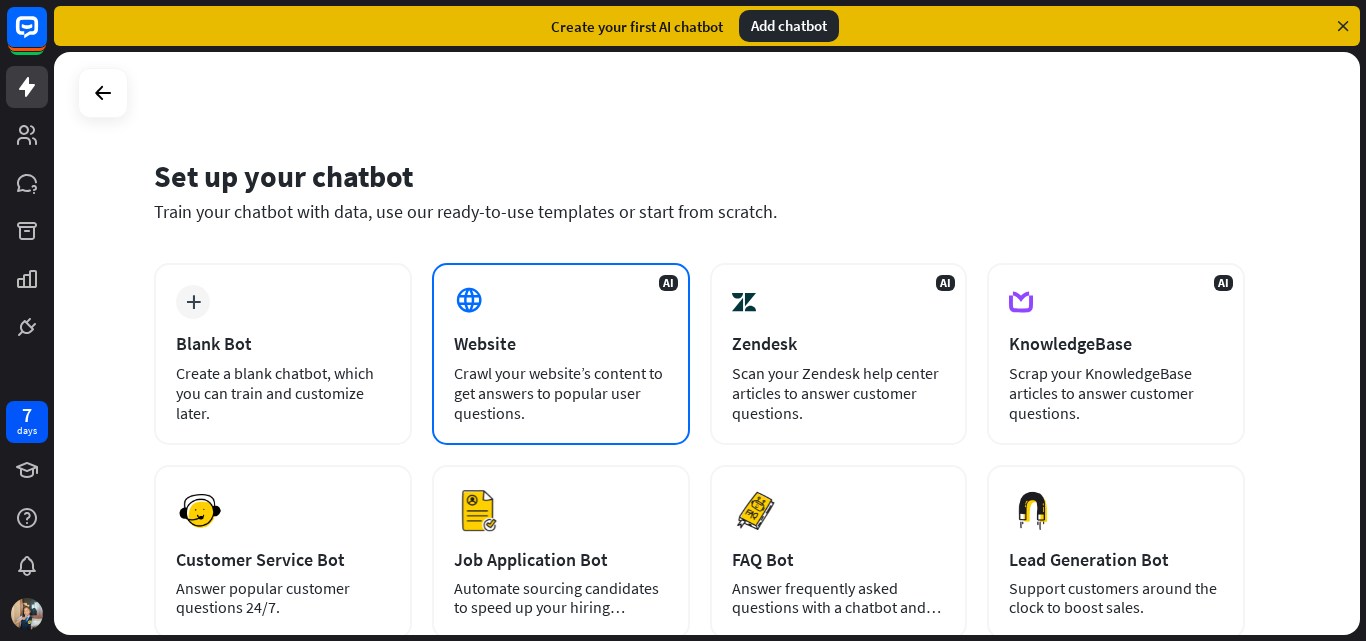 click on "AI     Website
Crawl your website’s content to get answers to
popular user questions." at bounding box center [561, 354] 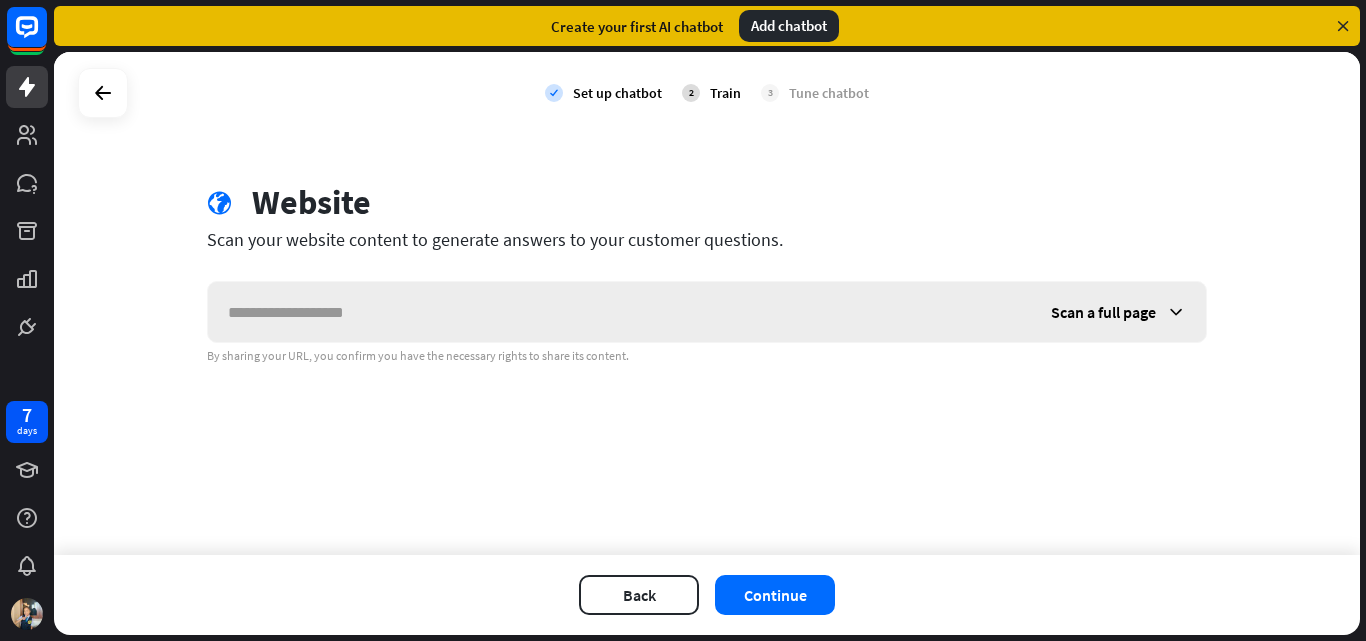click at bounding box center (619, 312) 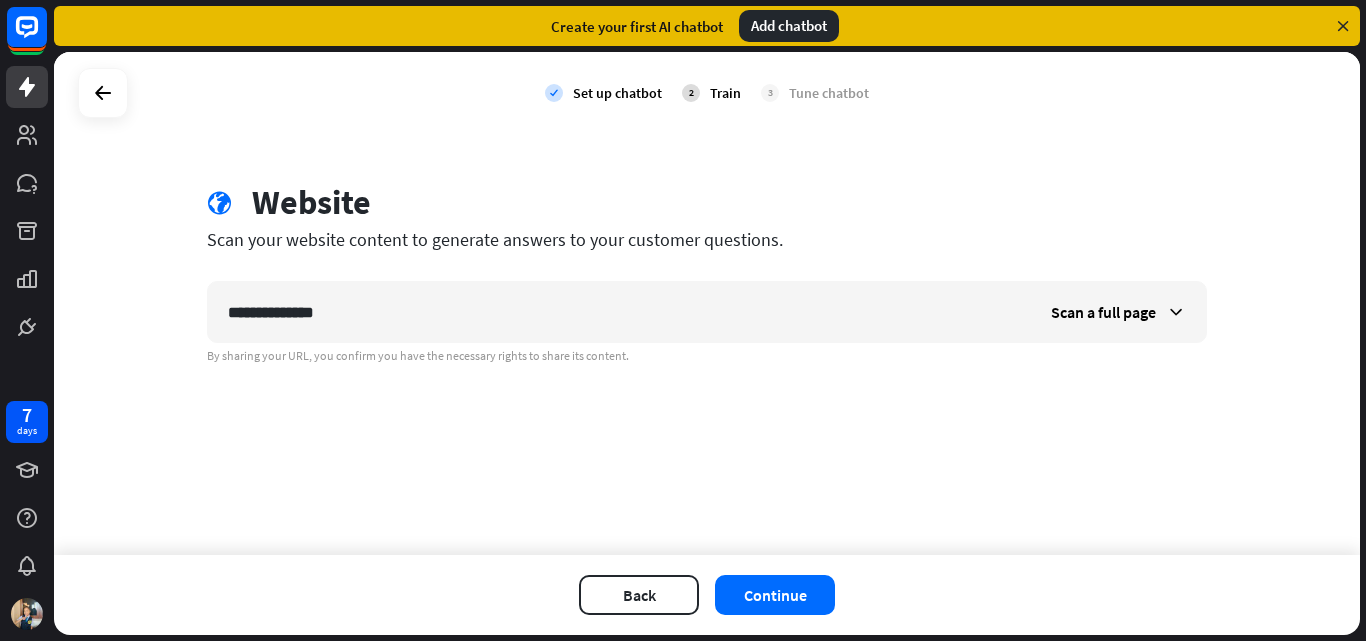 type on "**********" 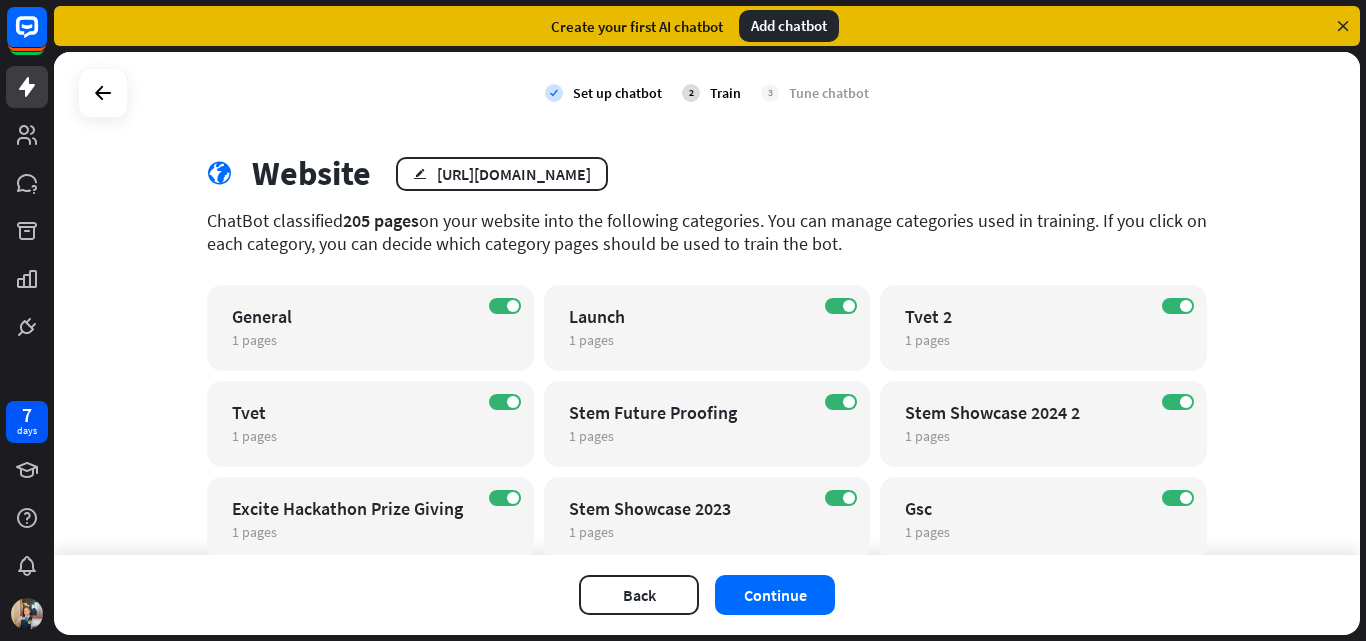 scroll, scrollTop: 0, scrollLeft: 0, axis: both 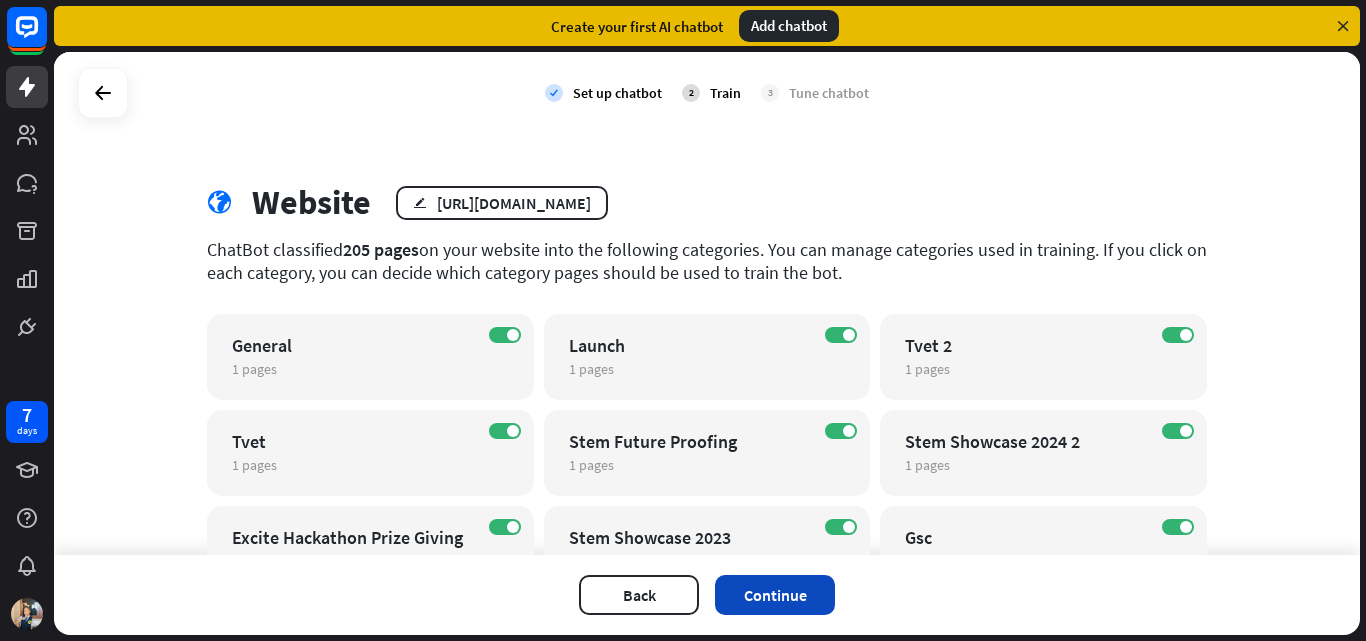 click on "Continue" at bounding box center [775, 595] 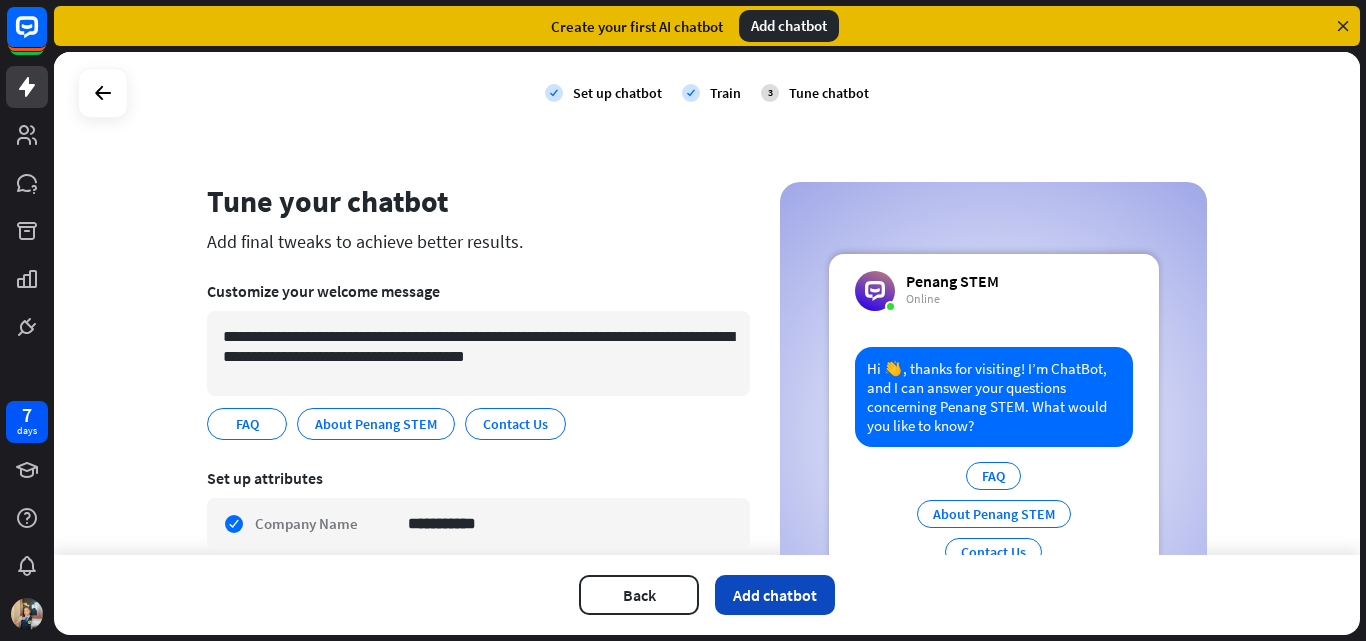 click on "Add chatbot" at bounding box center [775, 595] 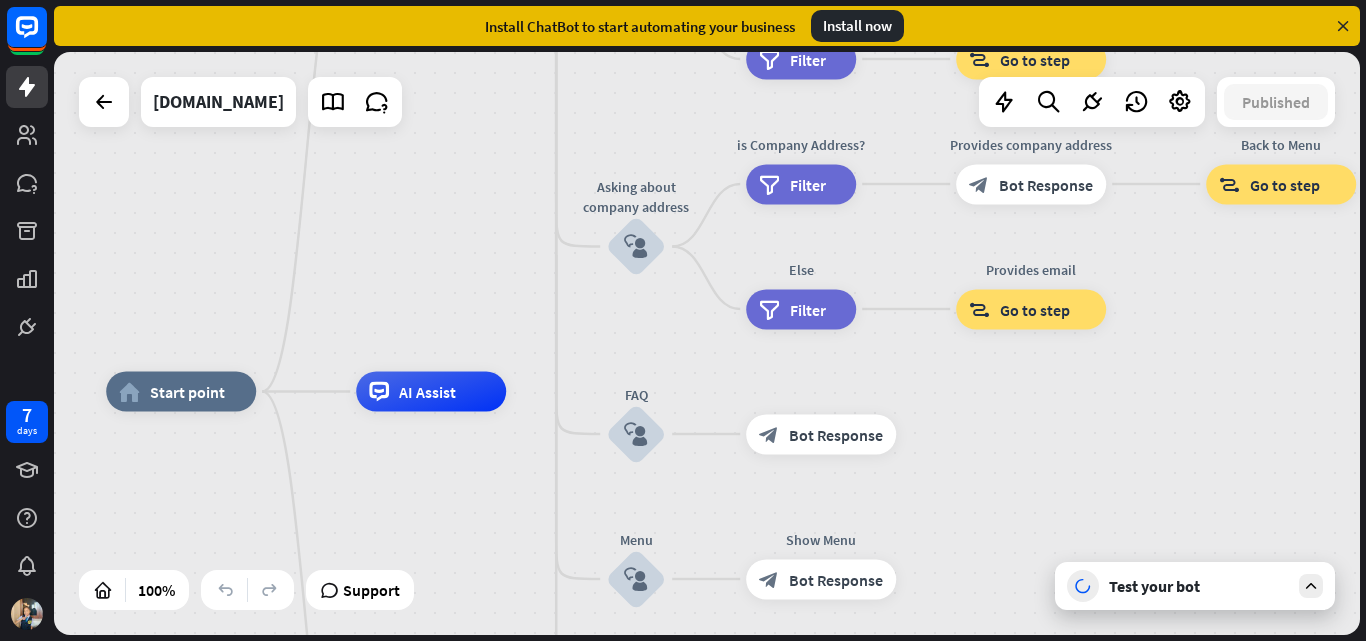 drag, startPoint x: 1161, startPoint y: 397, endPoint x: 879, endPoint y: 449, distance: 286.75424 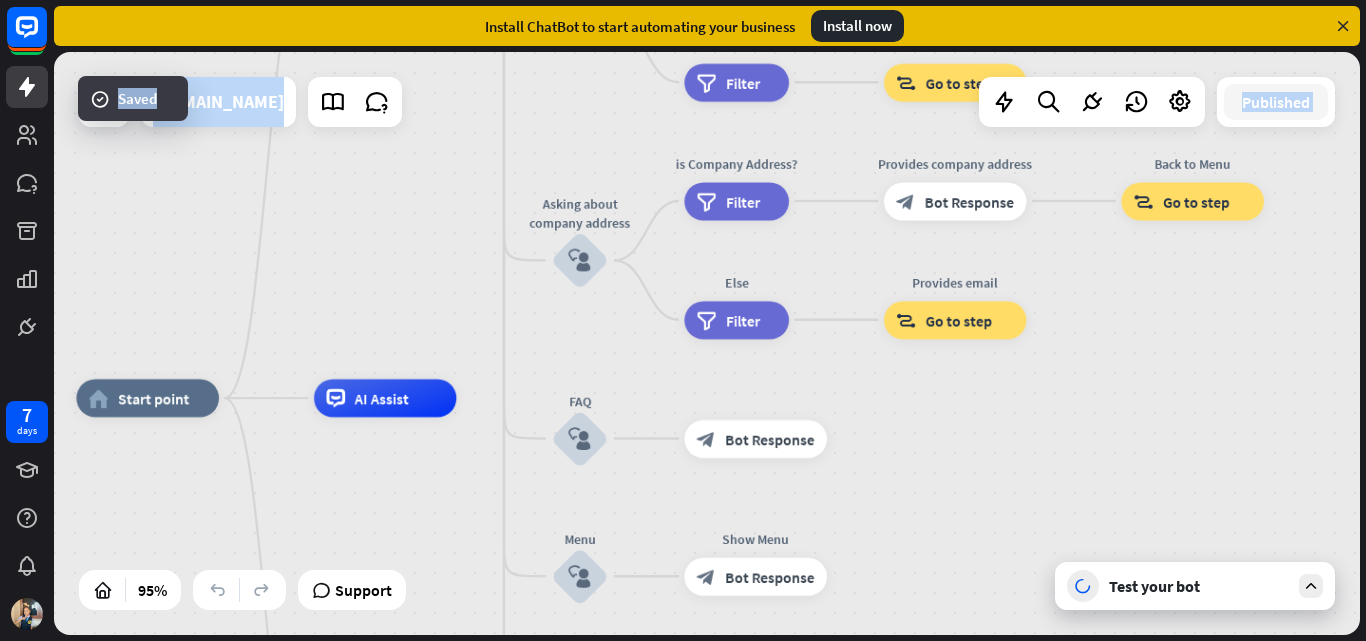 drag, startPoint x: 1024, startPoint y: 445, endPoint x: 935, endPoint y: 528, distance: 121.69634 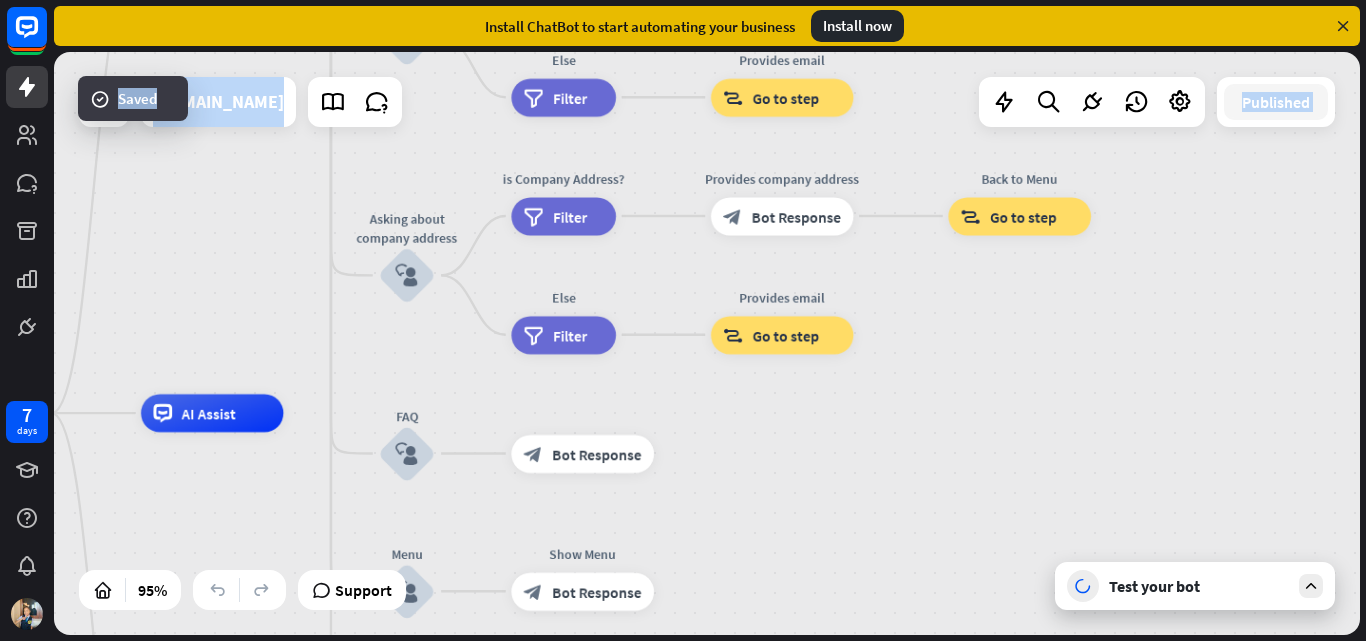 drag, startPoint x: 944, startPoint y: 520, endPoint x: 764, endPoint y: 535, distance: 180.62392 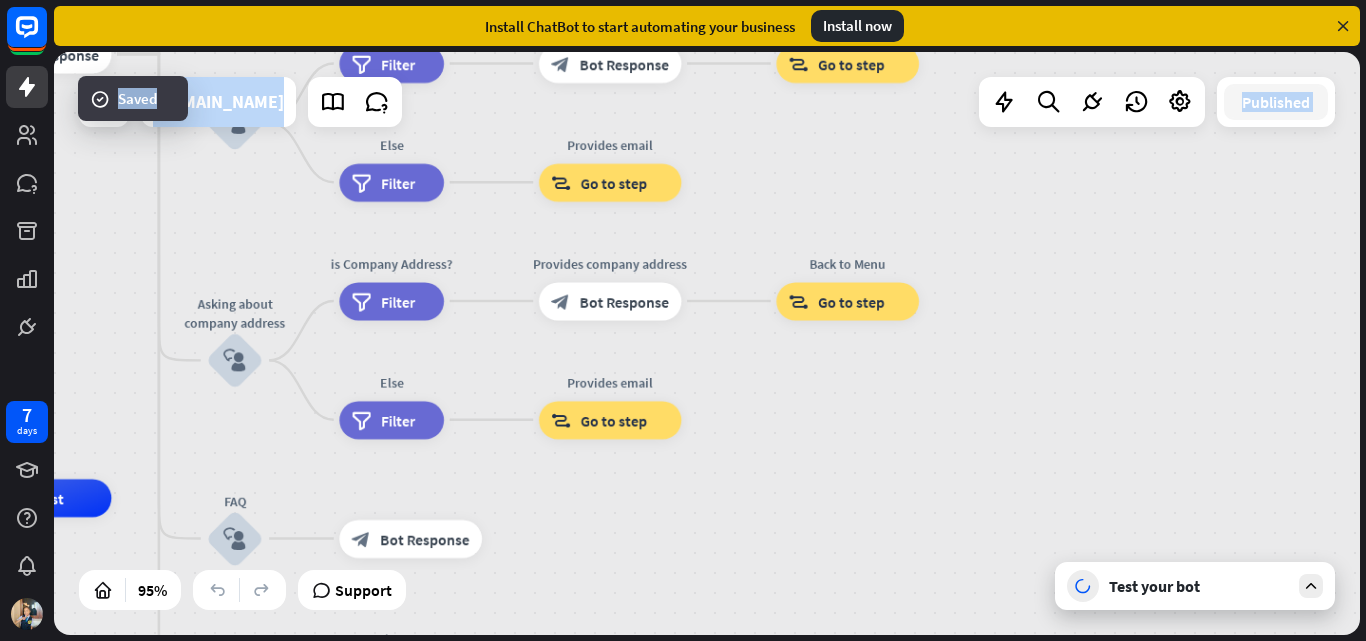 drag, startPoint x: 1069, startPoint y: 374, endPoint x: 892, endPoint y: 466, distance: 199.48183 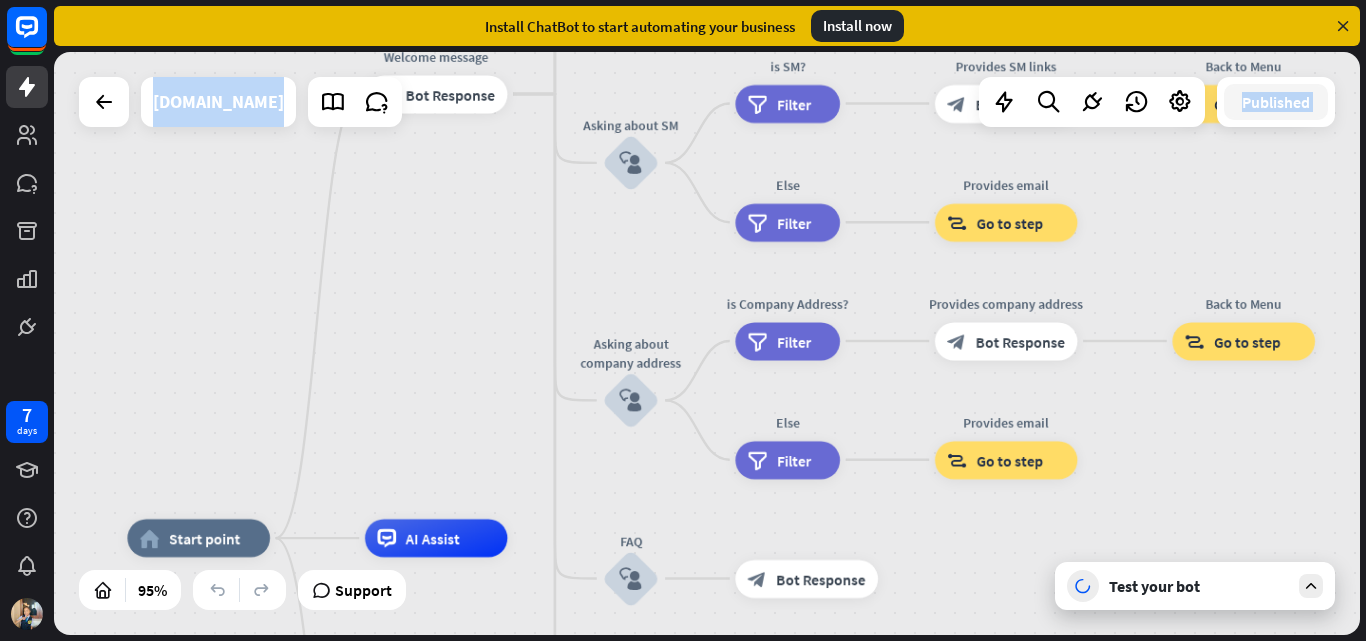 drag, startPoint x: 867, startPoint y: 466, endPoint x: 1263, endPoint y: 493, distance: 396.91937 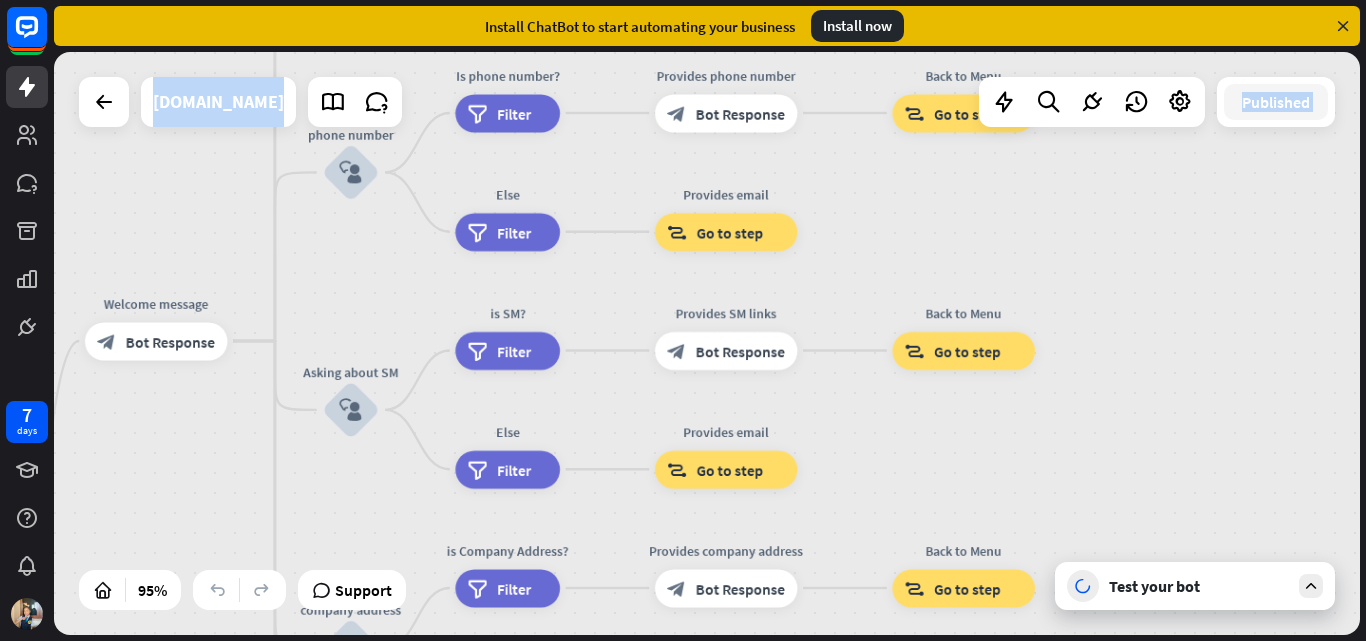 drag, startPoint x: 481, startPoint y: 258, endPoint x: 115, endPoint y: 430, distance: 404.4008 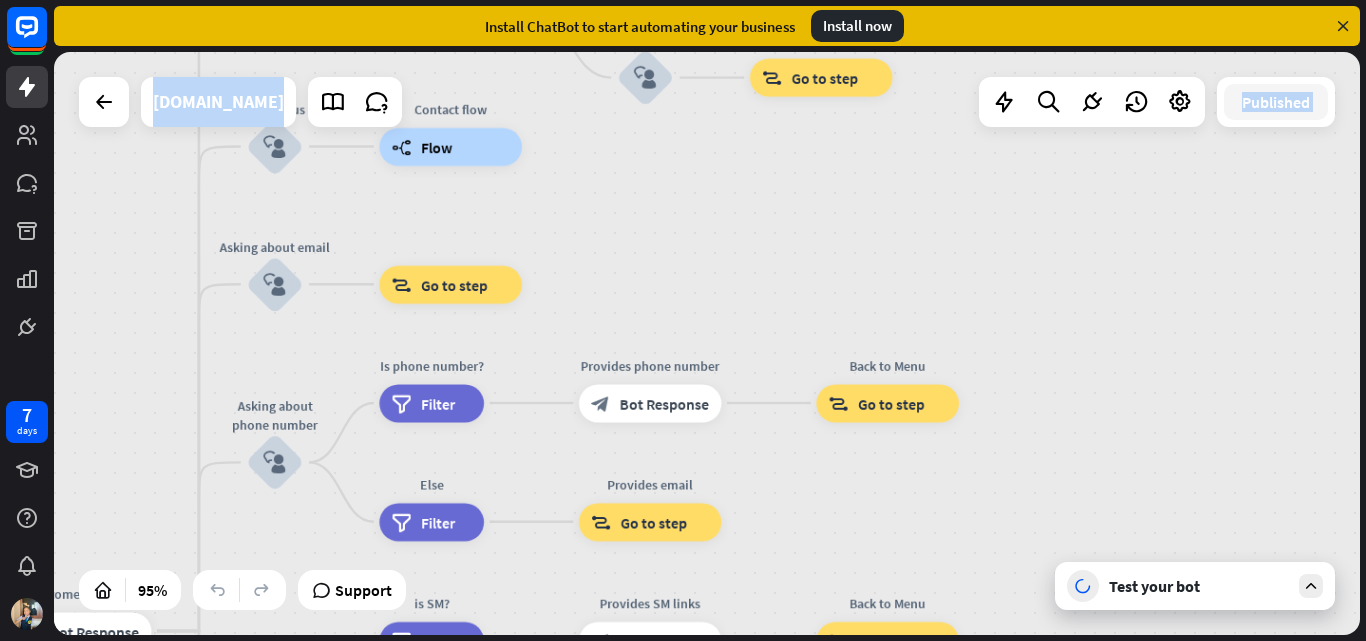 drag, startPoint x: 287, startPoint y: 232, endPoint x: 284, endPoint y: 533, distance: 301.01495 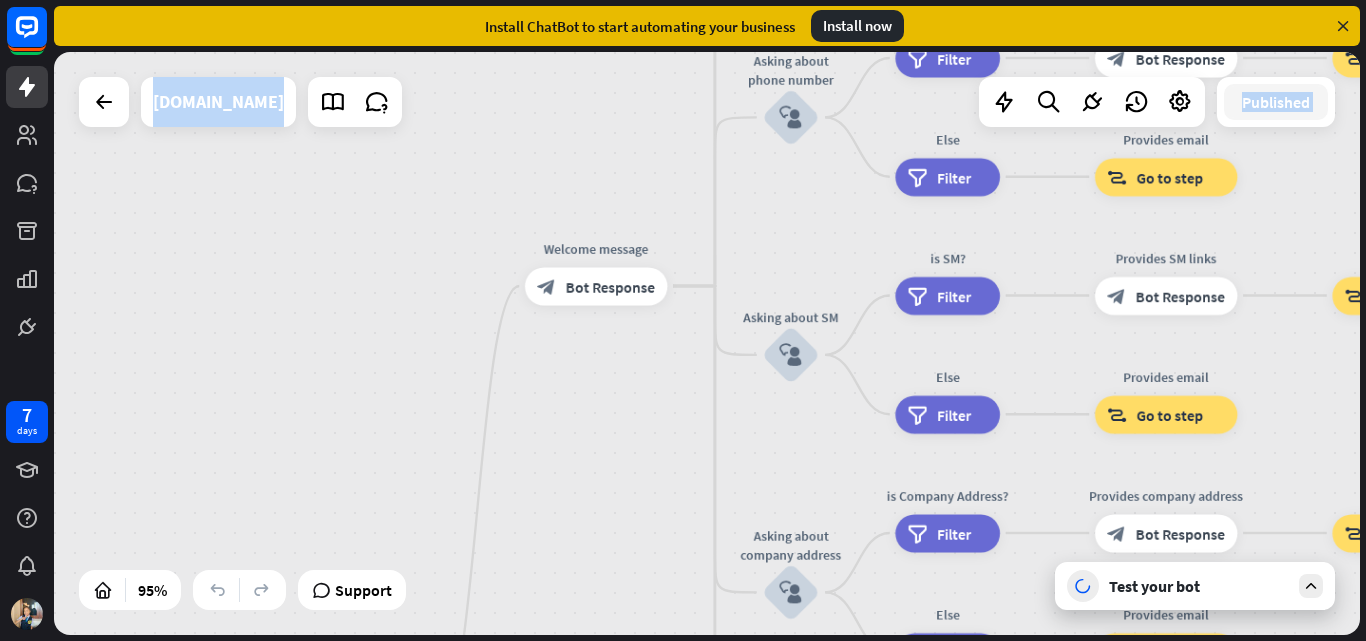 drag, startPoint x: 293, startPoint y: 361, endPoint x: 809, endPoint y: 16, distance: 620.7101 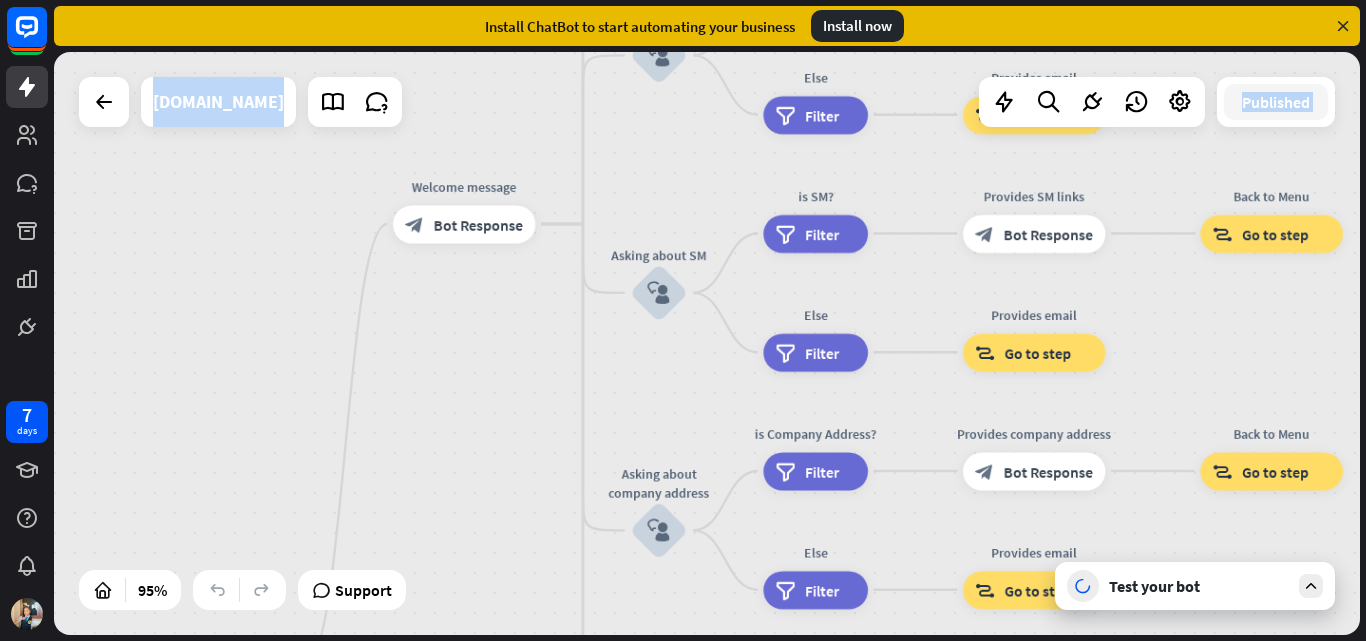 drag, startPoint x: 809, startPoint y: 227, endPoint x: 615, endPoint y: 134, distance: 215.1395 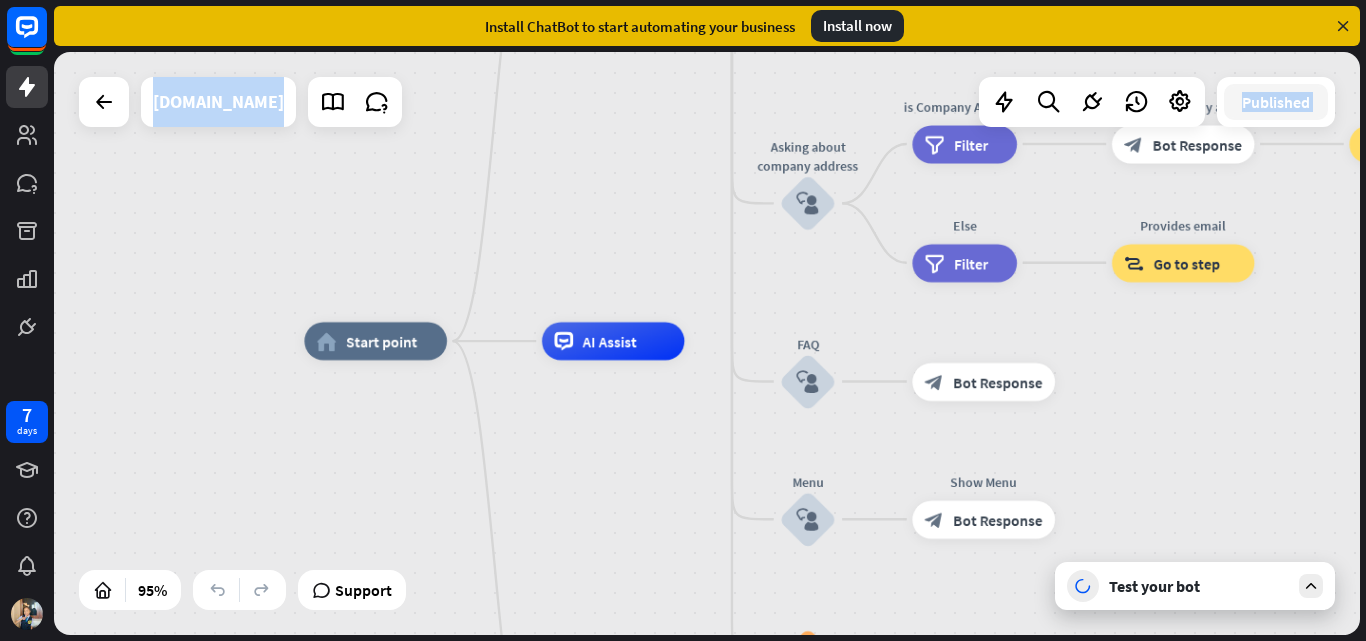 drag, startPoint x: 574, startPoint y: 354, endPoint x: 813, endPoint y: 20, distance: 410.70306 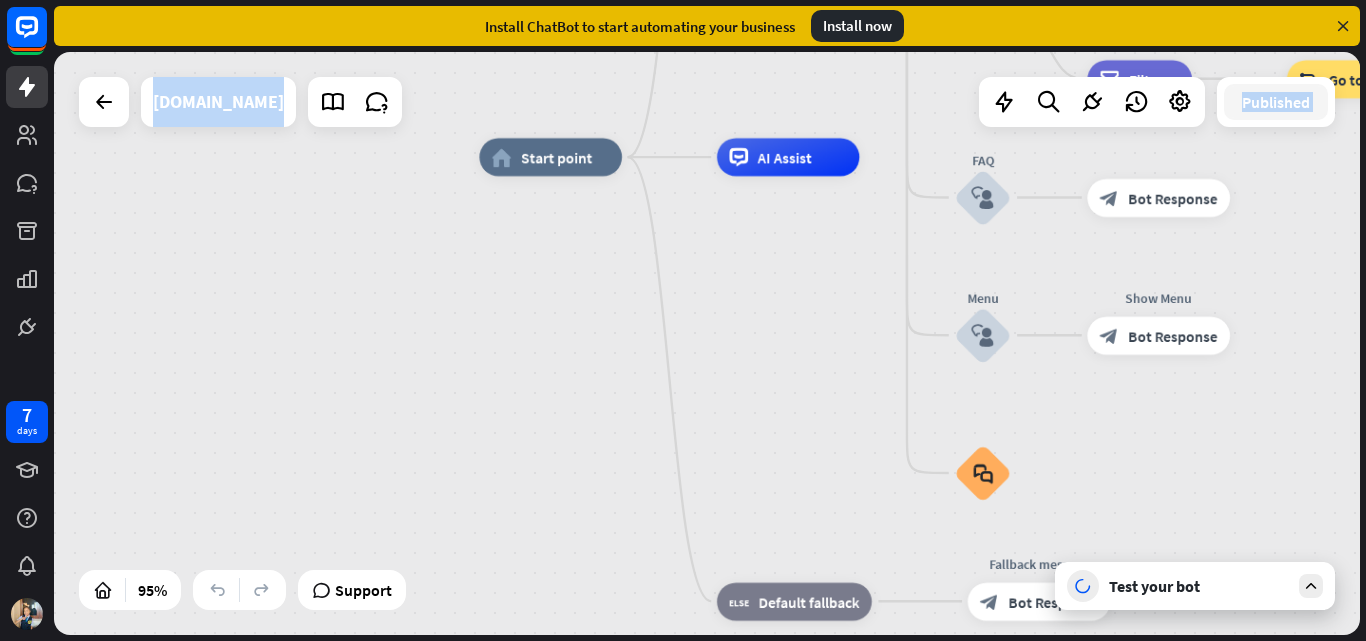drag, startPoint x: 710, startPoint y: 238, endPoint x: 874, endPoint y: 106, distance: 210.52316 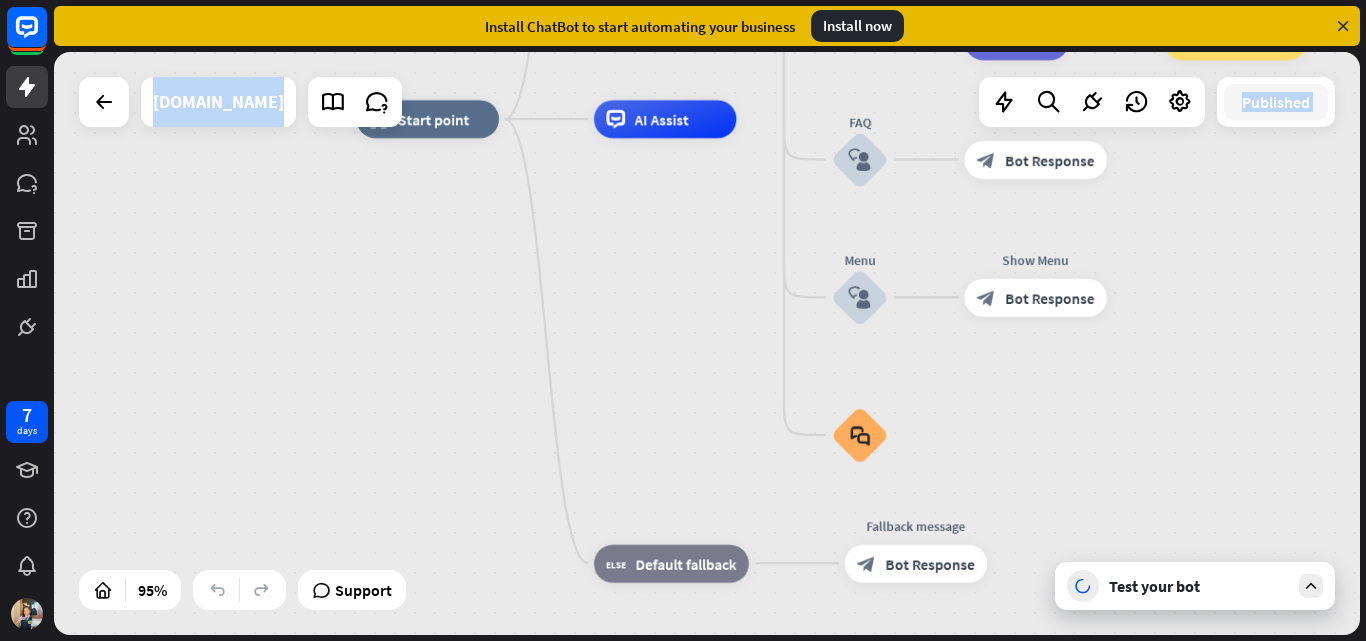 drag, startPoint x: 822, startPoint y: 441, endPoint x: 564, endPoint y: 424, distance: 258.55948 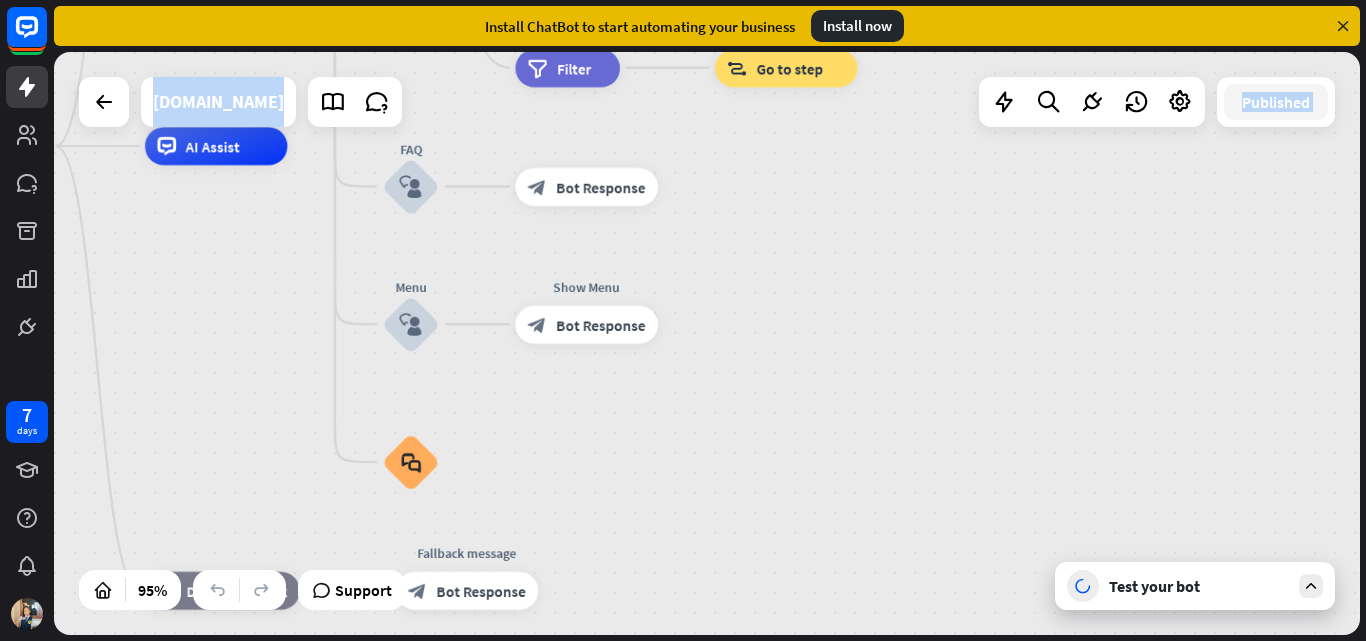 drag, startPoint x: 839, startPoint y: 417, endPoint x: 604, endPoint y: 437, distance: 235.84953 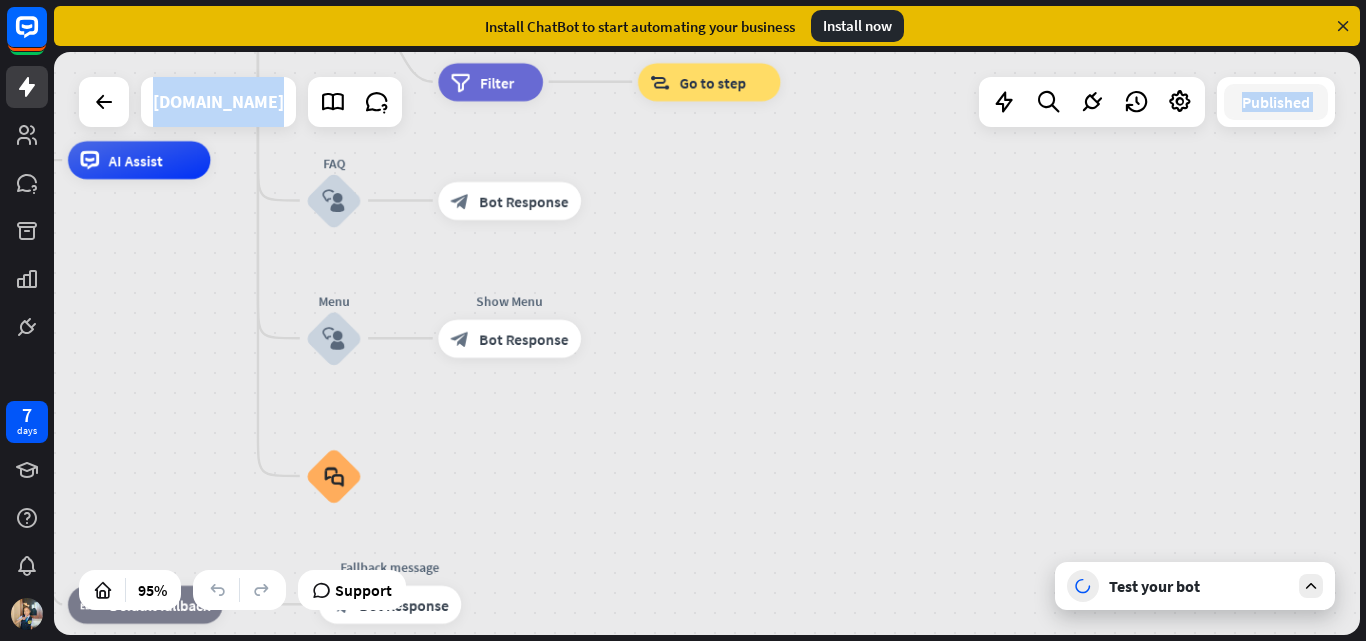 drag, startPoint x: 922, startPoint y: 389, endPoint x: 860, endPoint y: 412, distance: 66.12866 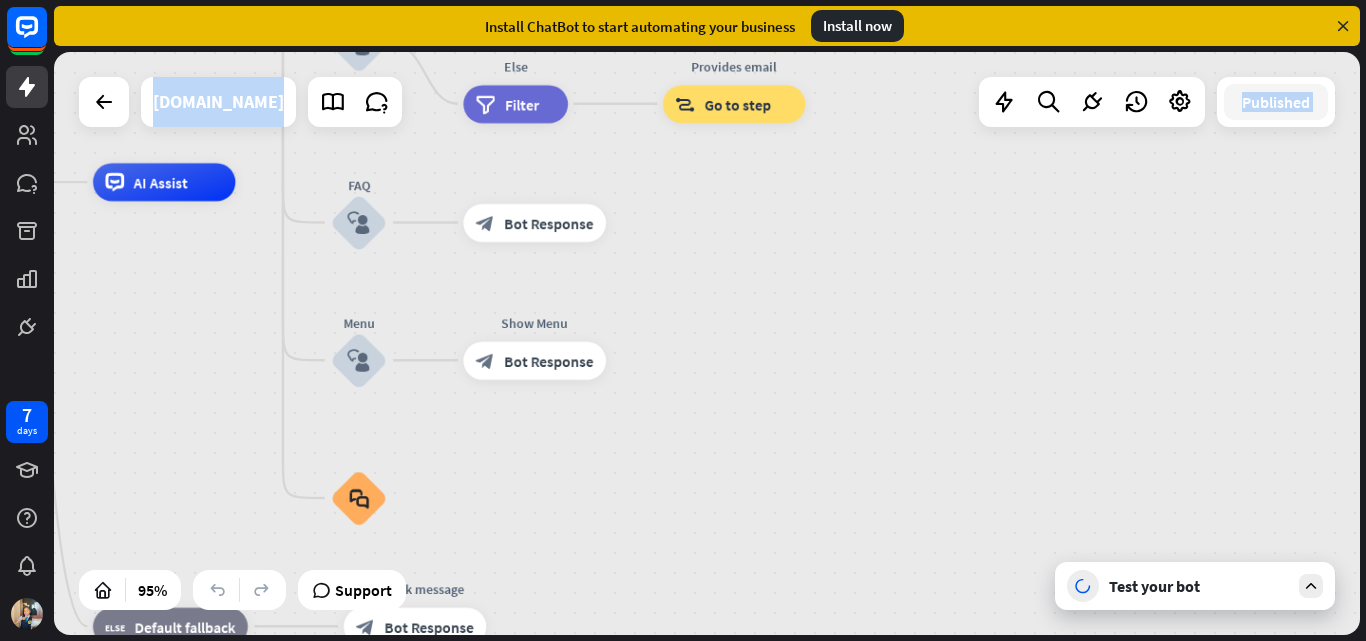 click on "Test your bot" at bounding box center (1199, 586) 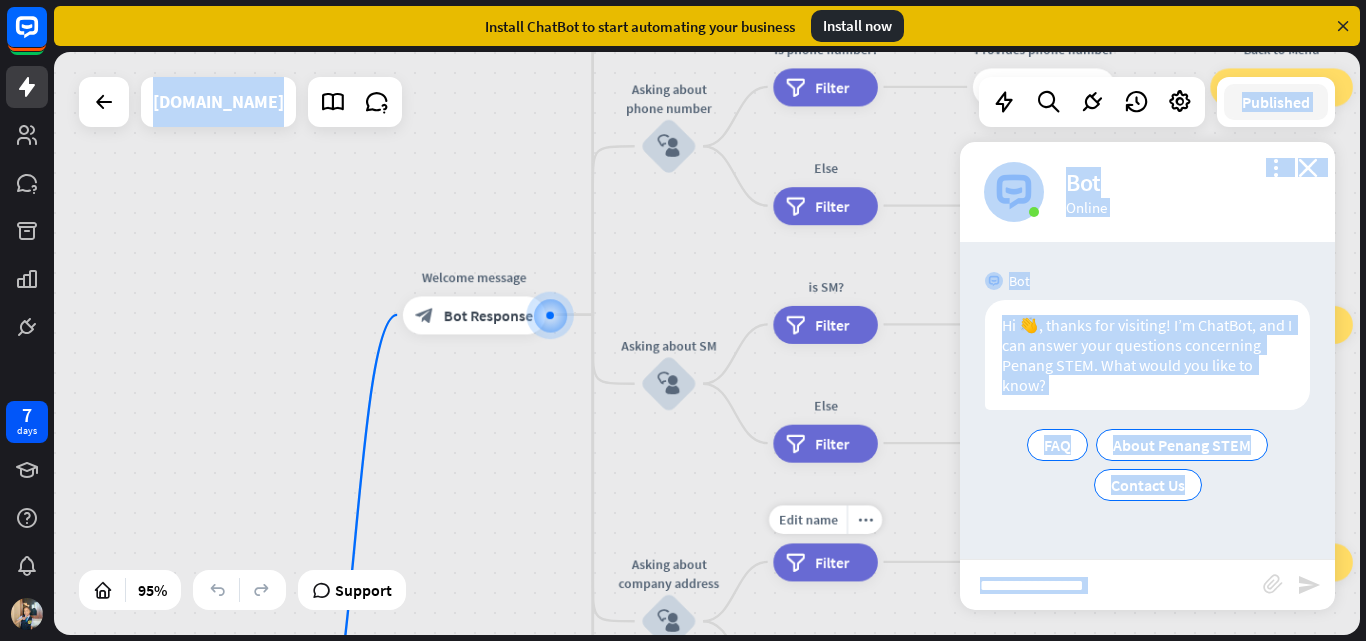 click on "Else   filter   Filter" at bounding box center (825, 443) 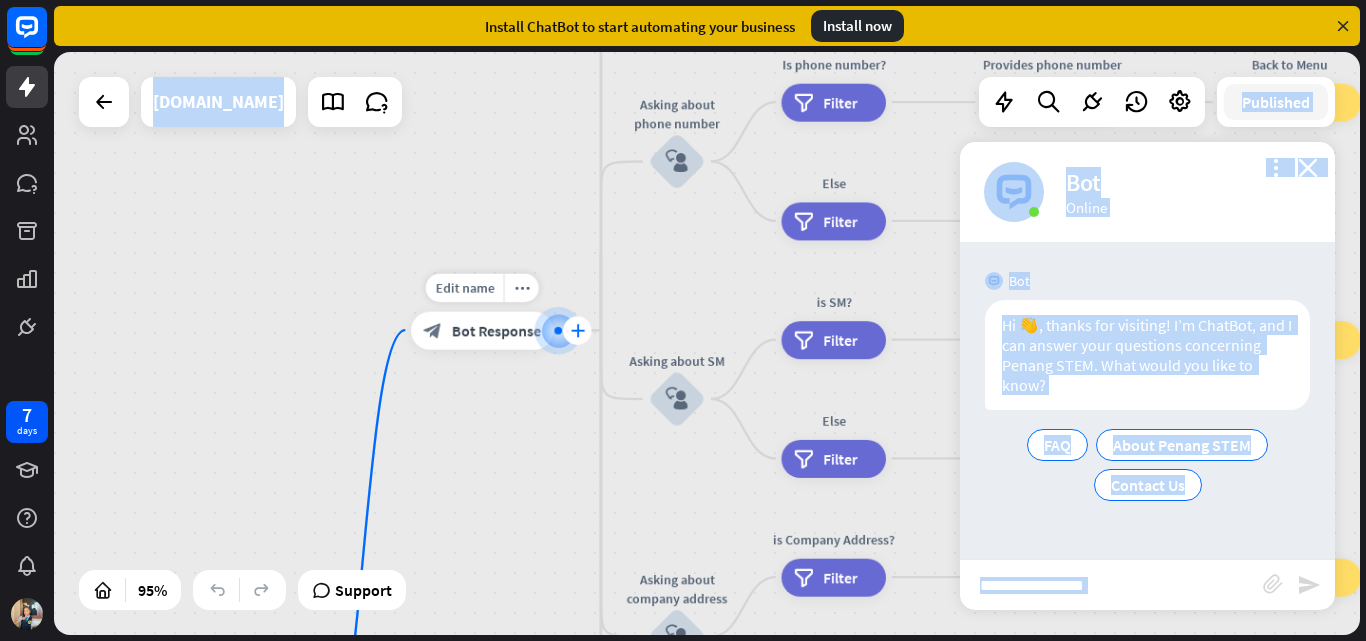 click on "plus" at bounding box center [577, 330] 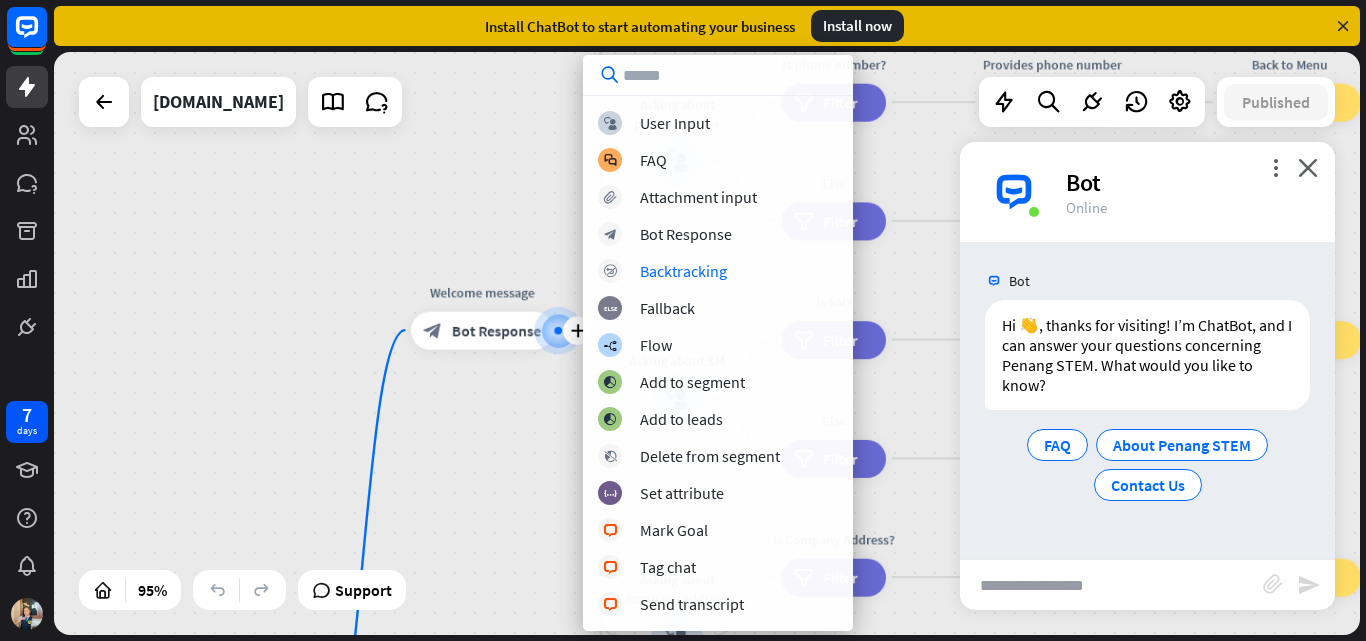 click on "home_2   Start point               plus   Welcome message   block_bot_response   Bot Response                     About us   block_user_input                 Provide company information   block_bot_response   Bot Response                 Back to Menu   block_user_input                 Was it helpful?   block_bot_response   Bot Response                 Yes   block_user_input                 Thank you!   block_bot_response   Bot Response                 No   block_user_input                 Back to Menu   block_goto   Go to step                 Contact us   block_user_input                 Contact flow   builder_tree   Flow                 Asking about email   block_user_input                   block_goto   Go to step                 Asking about phone number   block_user_input                 Is phone number?   filter   Filter                 Provides phone number   block_bot_response   Bot Response                 Back to Menu   block_goto   Go to step                 Else   filter   Filter" at bounding box center [707, 343] 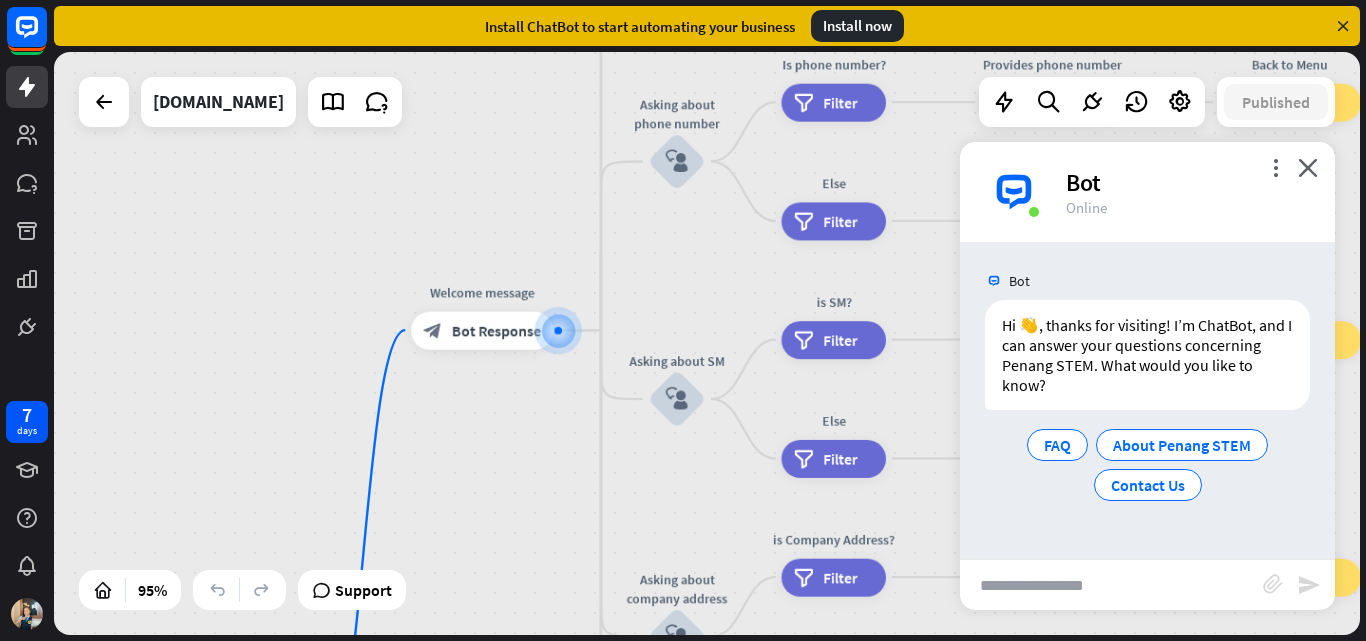 click at bounding box center (1111, 585) 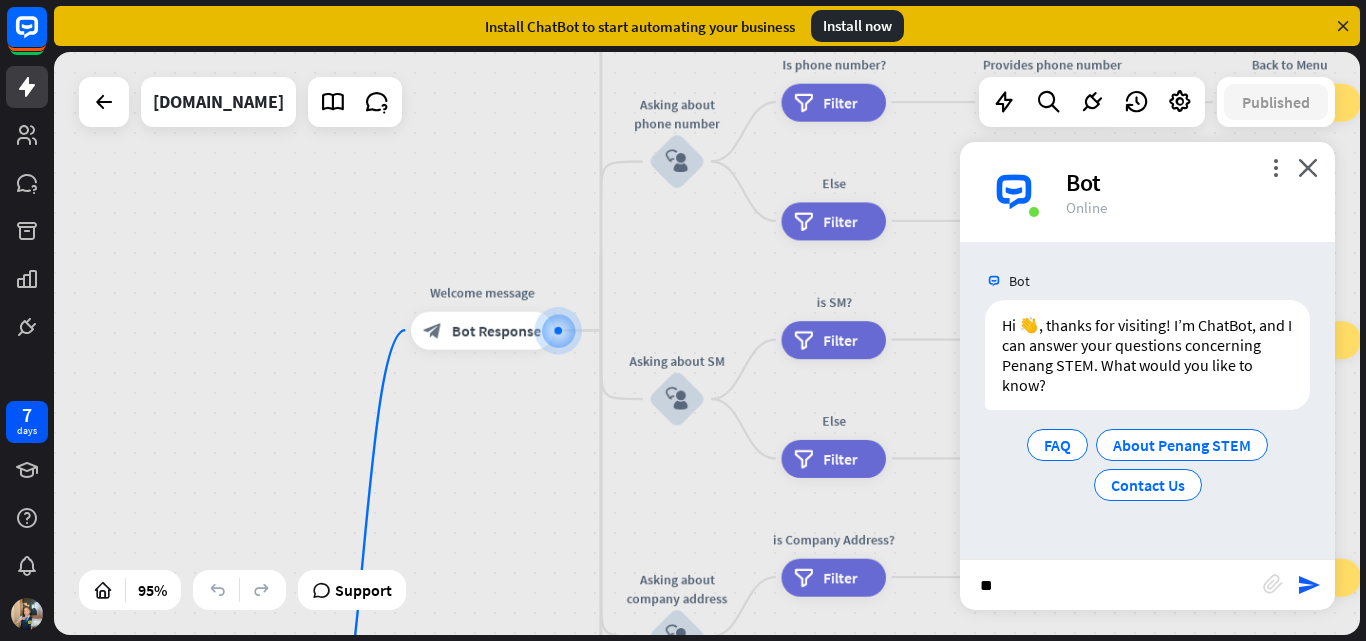 type on "***" 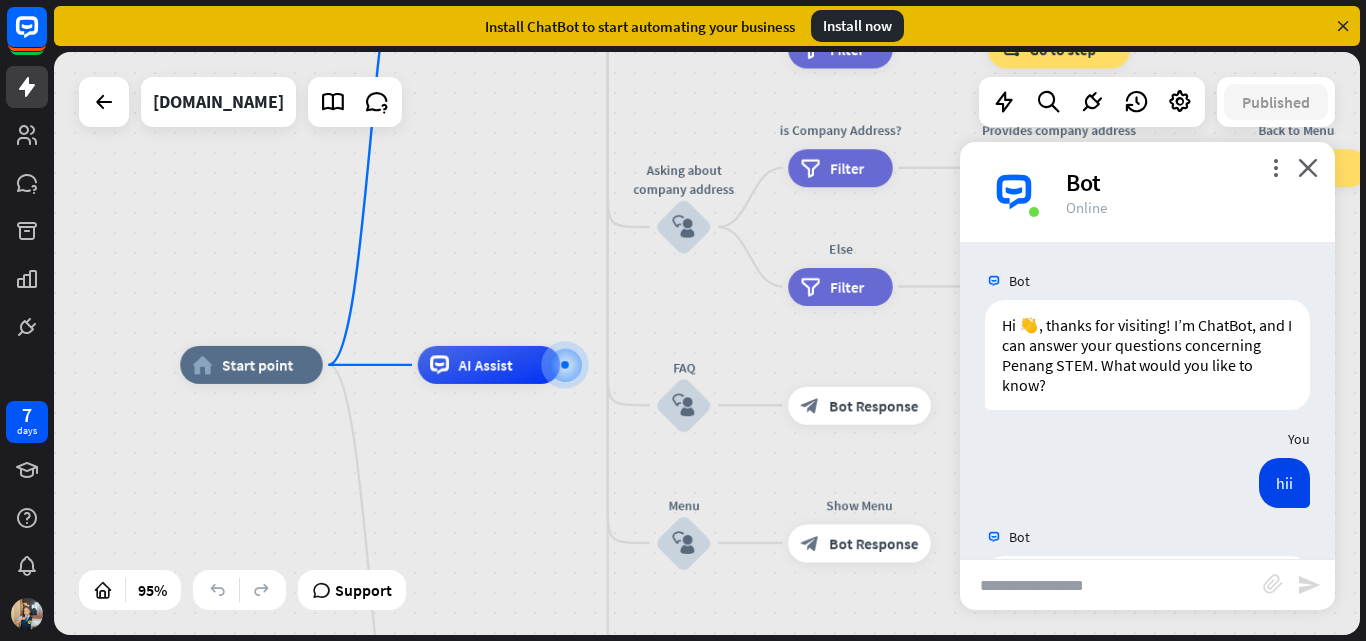 scroll, scrollTop: 137, scrollLeft: 0, axis: vertical 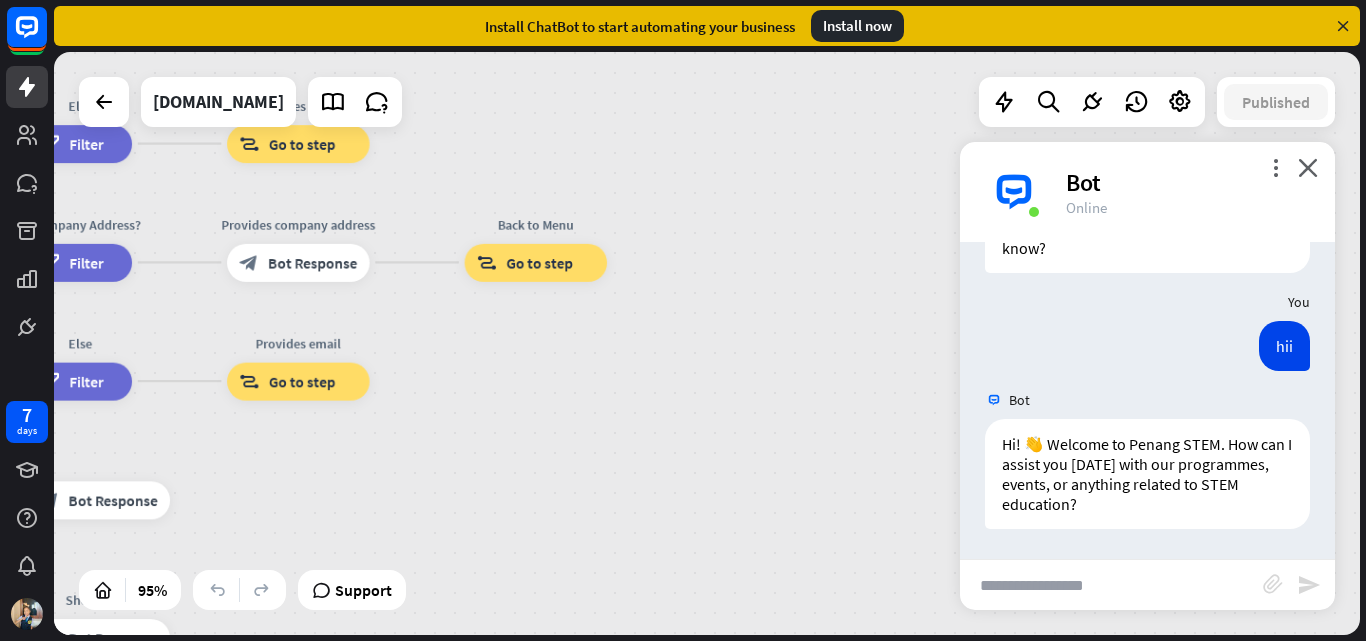 drag, startPoint x: 761, startPoint y: 439, endPoint x: 71, endPoint y: 565, distance: 701.41003 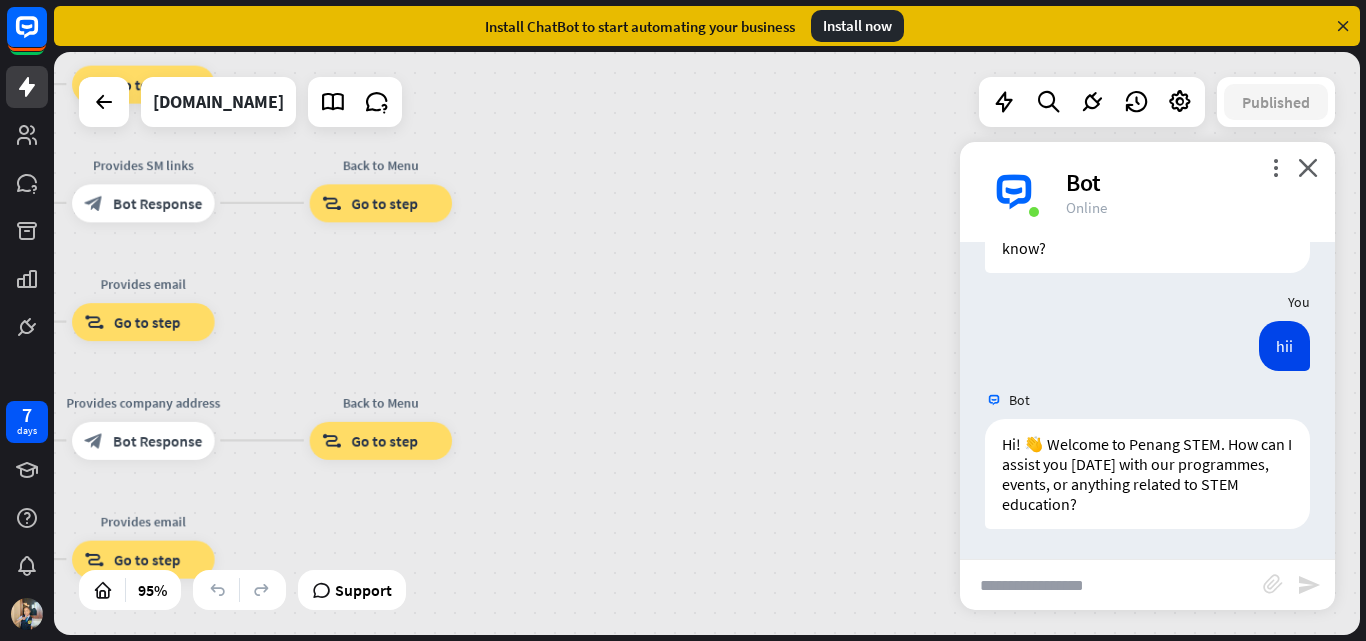 drag, startPoint x: 731, startPoint y: 411, endPoint x: 397, endPoint y: 680, distance: 428.85547 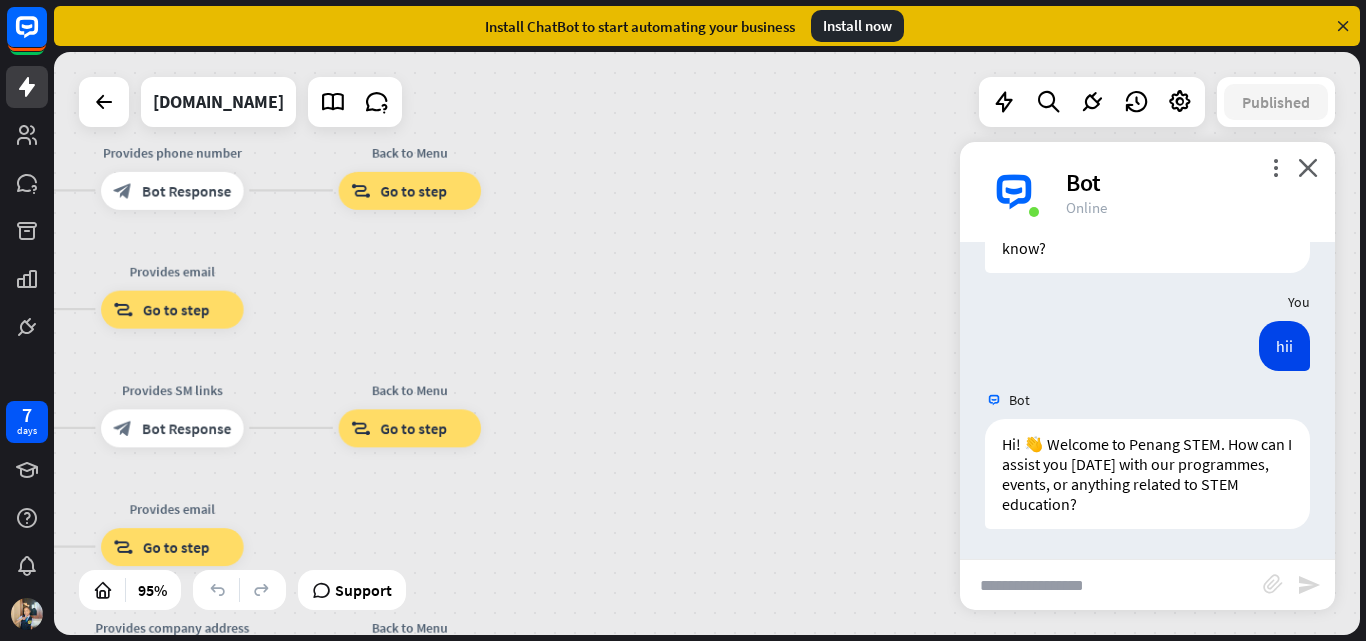 drag, startPoint x: 724, startPoint y: 422, endPoint x: 901, endPoint y: 522, distance: 203.29535 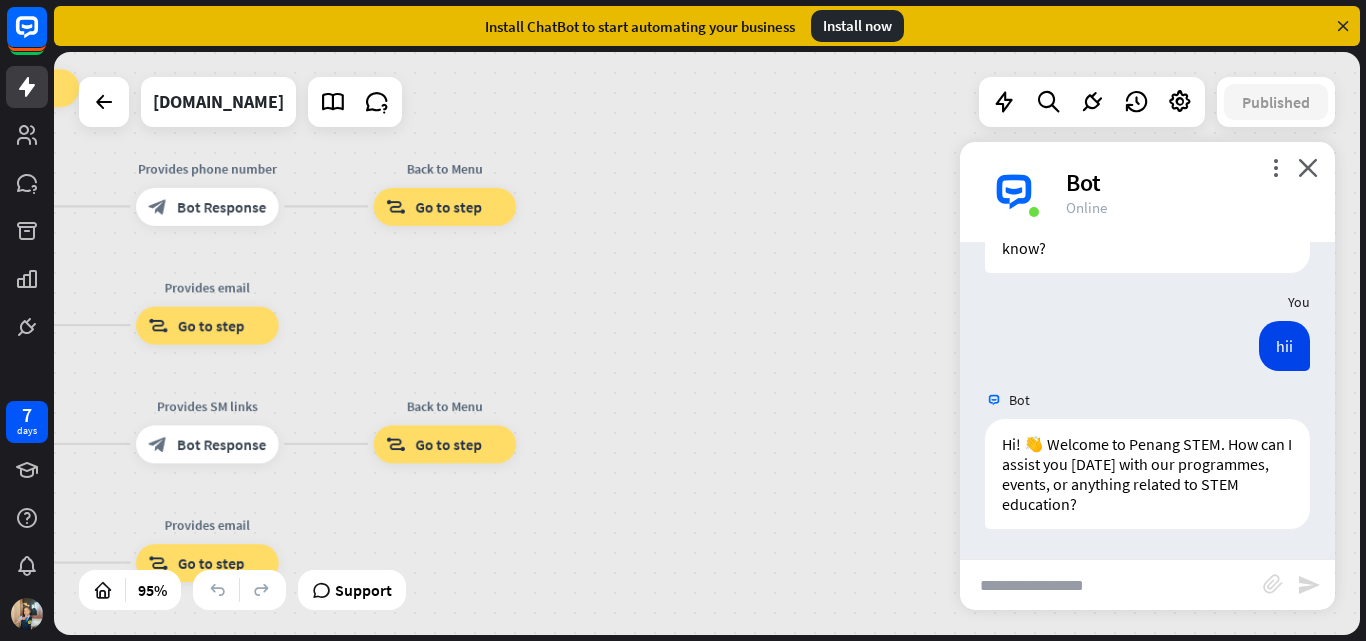 click at bounding box center [1111, 585] 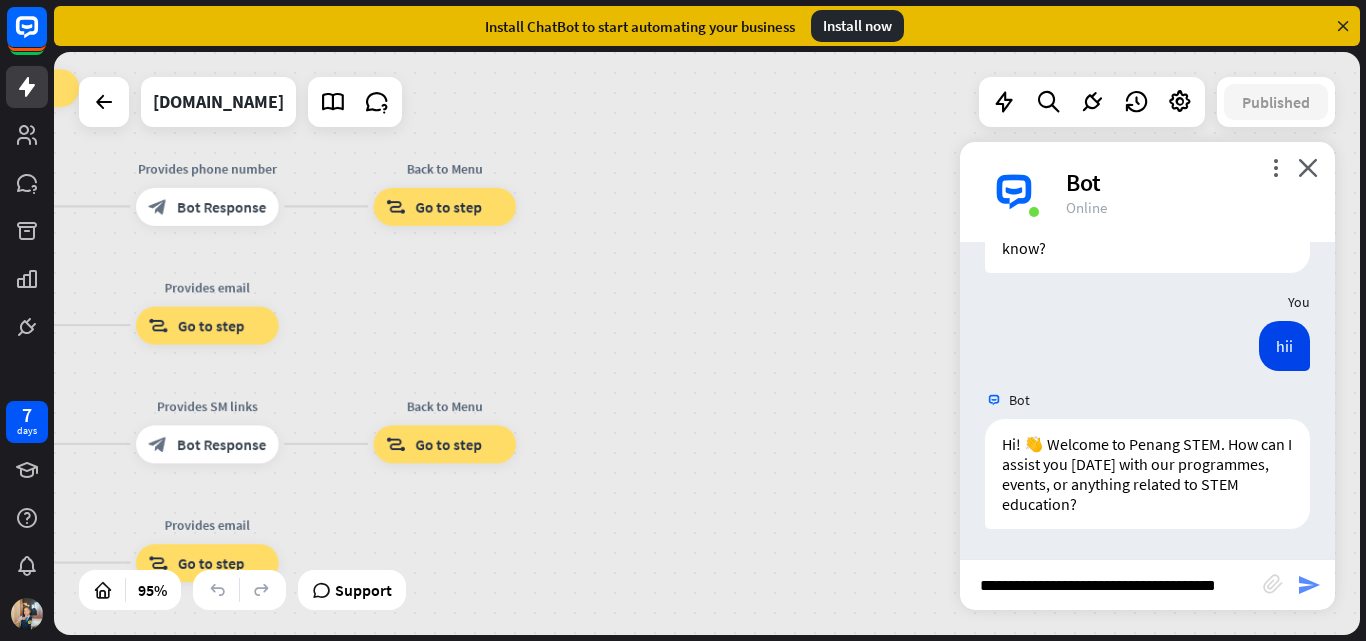 type on "**********" 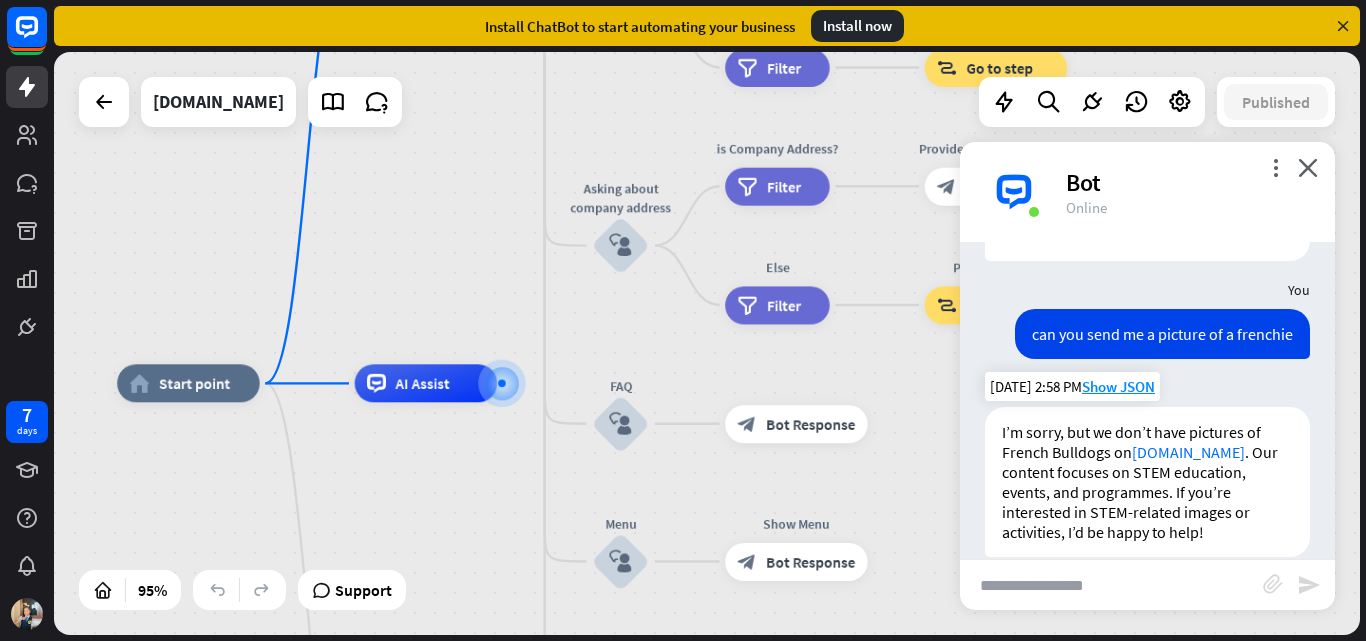 scroll, scrollTop: 453, scrollLeft: 0, axis: vertical 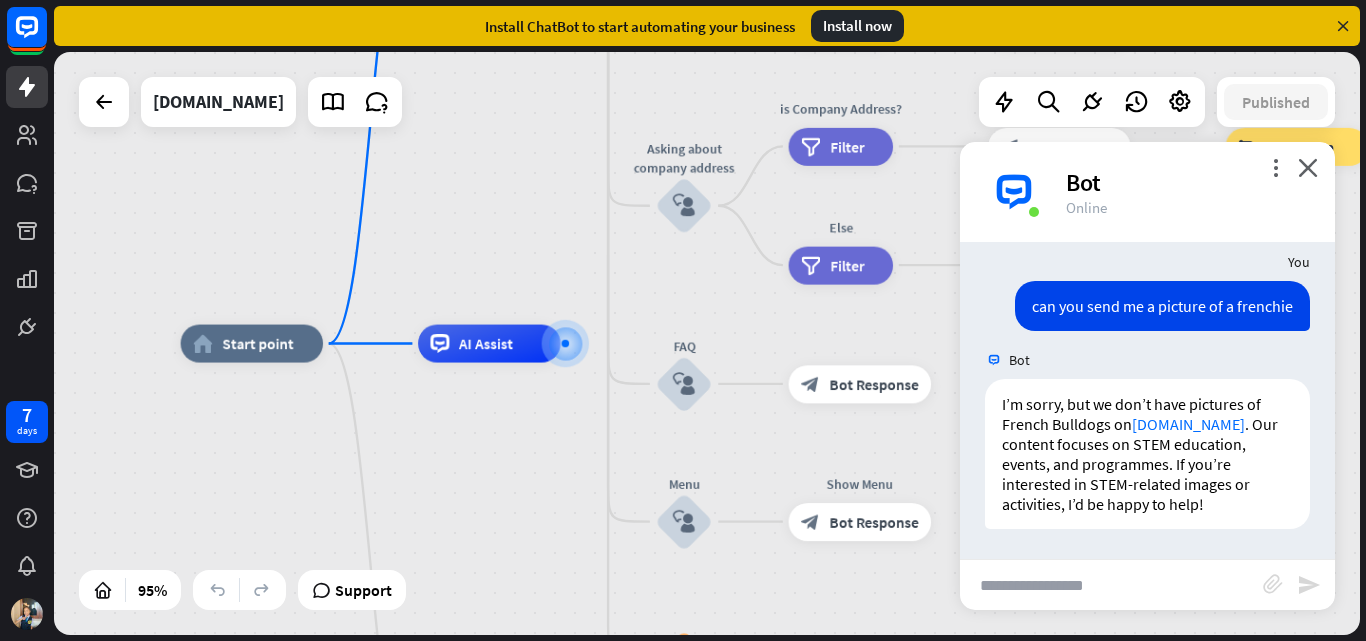 click at bounding box center (1111, 585) 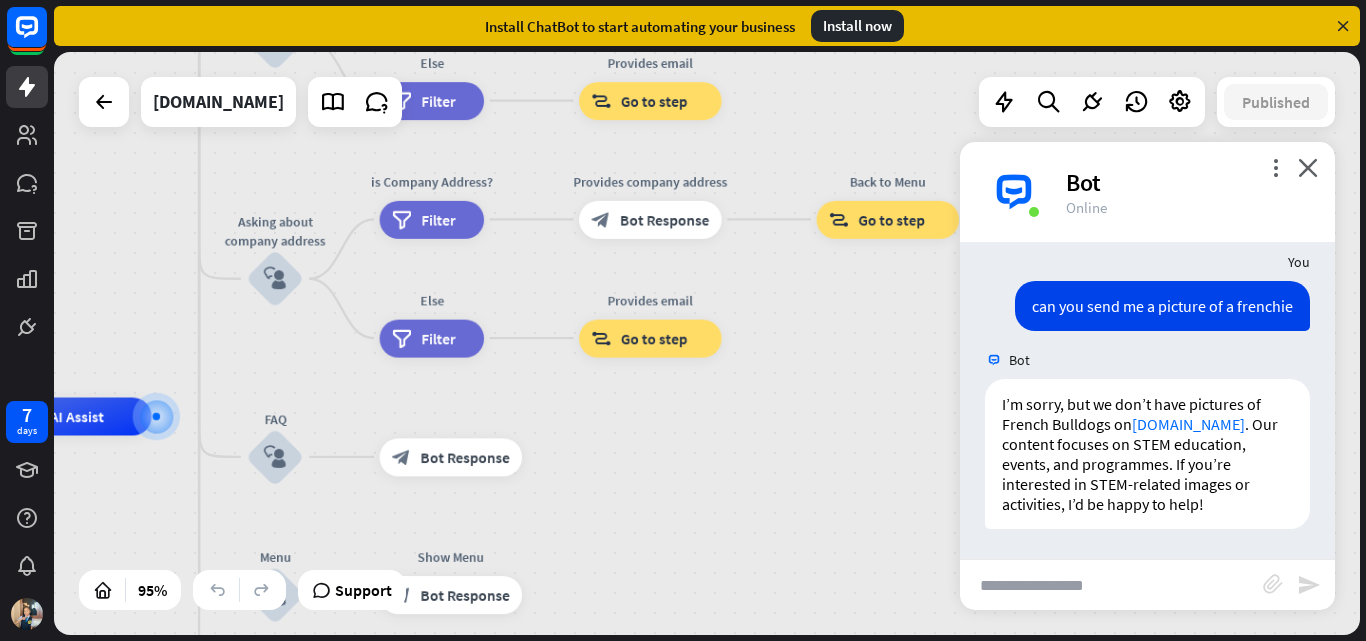 drag, startPoint x: 709, startPoint y: 278, endPoint x: 220, endPoint y: 354, distance: 494.8707 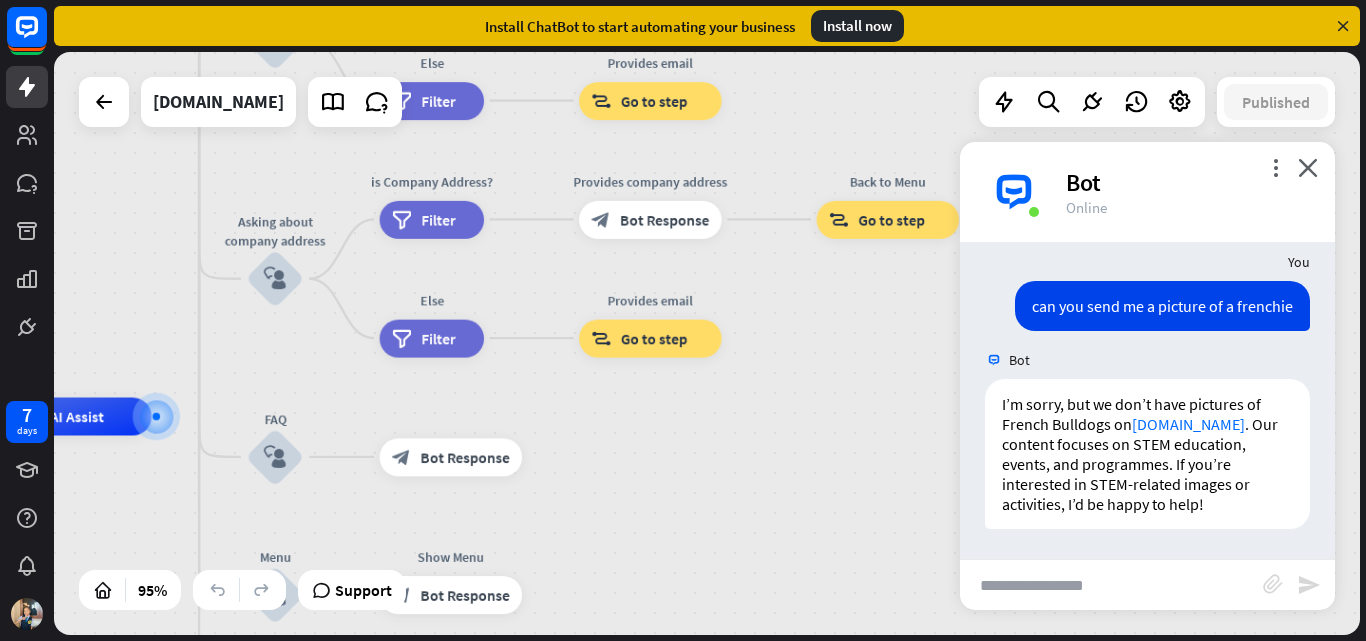 click on "home_2   Start point                 Welcome message   block_bot_response   Bot Response                 About us   block_user_input                 Provide company information   block_bot_response   Bot Response                 Back to Menu   block_user_input                 Was it helpful?   block_bot_response   Bot Response                 Yes   block_user_input                 Thank you!   block_bot_response   Bot Response                 No   block_user_input                 Back to Menu   block_goto   Go to step                 Contact us   block_user_input                 Contact flow   builder_tree   Flow                 Asking about email   block_user_input                   block_goto   Go to step                 Asking about phone number   block_user_input                 Is phone number?   filter   Filter                 Provides phone number   block_bot_response   Bot Response                 Back to Menu   block_goto   Go to step                 Else   filter   Filter" at bounding box center [707, 343] 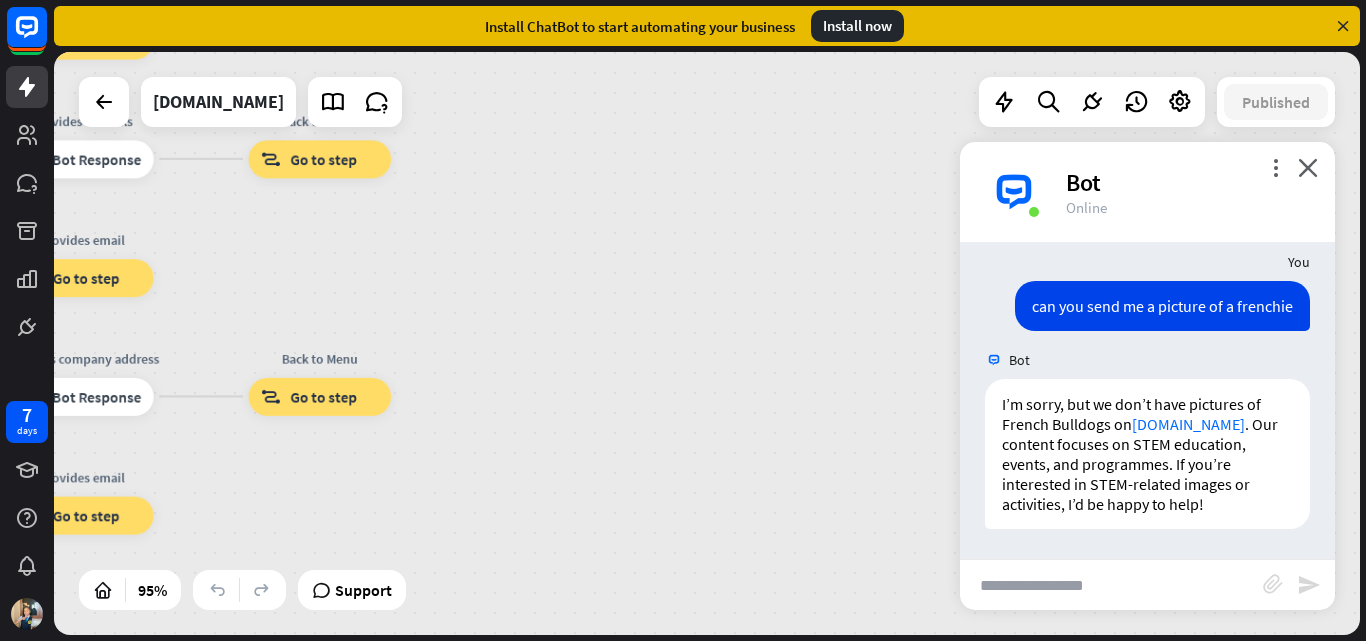 drag, startPoint x: 771, startPoint y: 406, endPoint x: 166, endPoint y: 543, distance: 620.3177 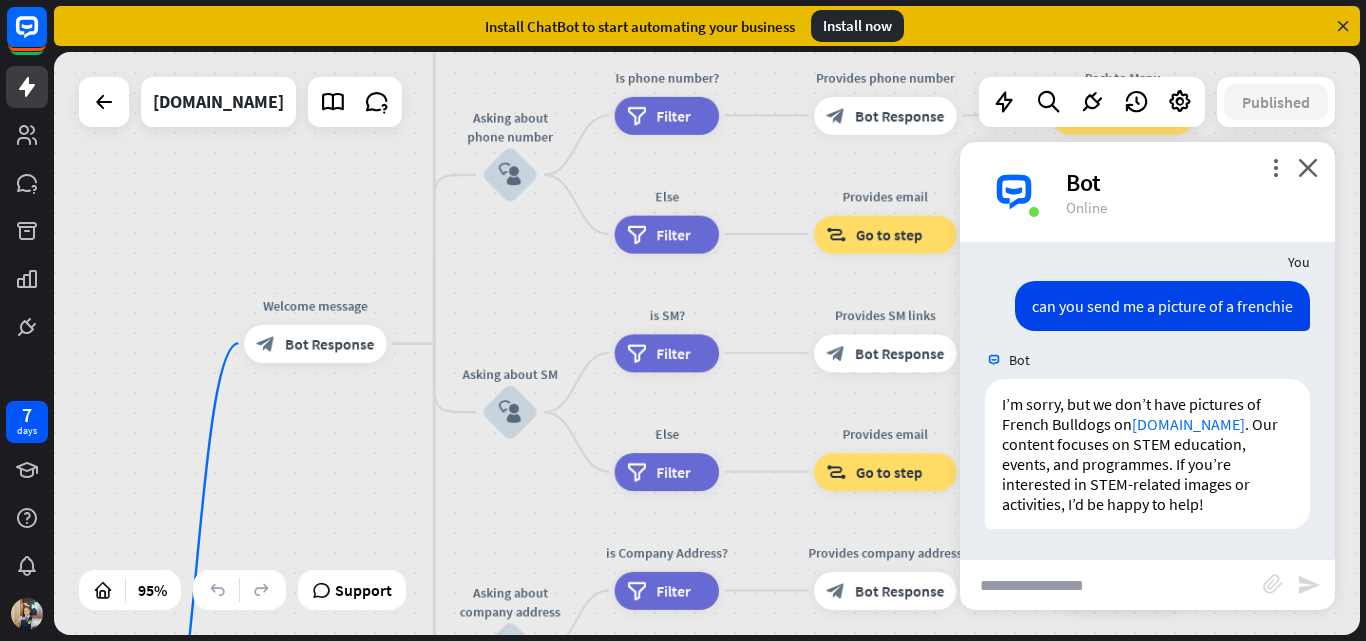 drag, startPoint x: 346, startPoint y: 382, endPoint x: 773, endPoint y: 394, distance: 427.16858 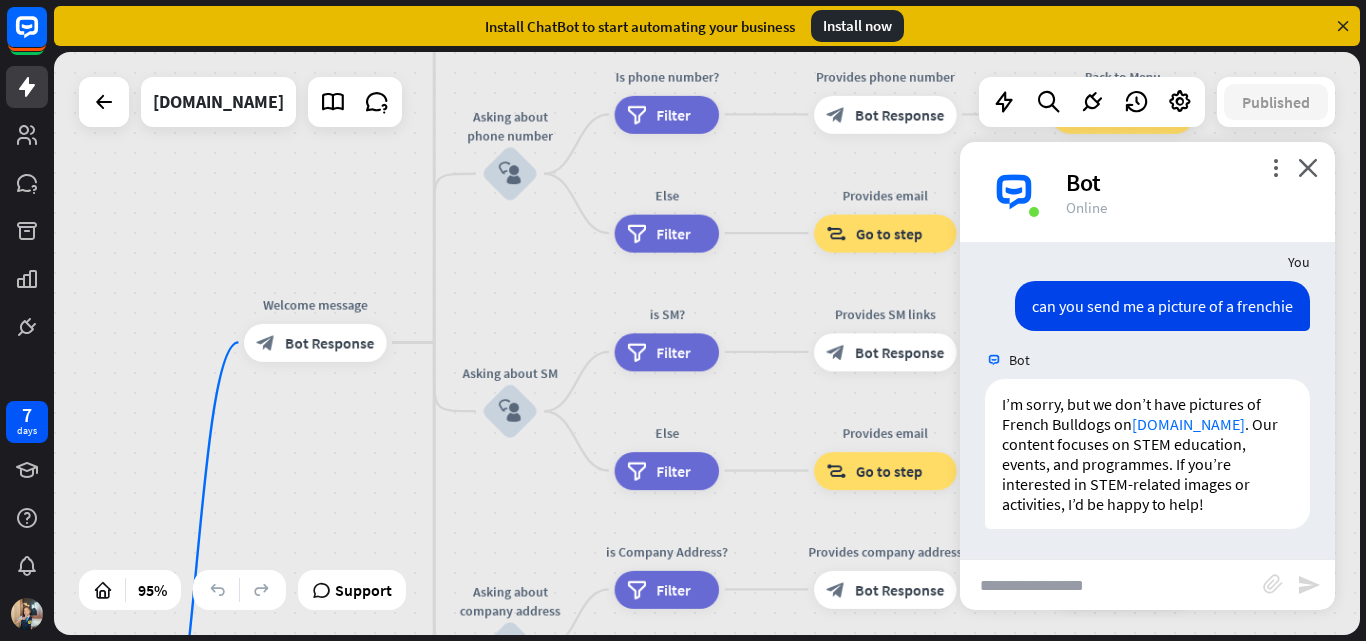 drag, startPoint x: 314, startPoint y: 344, endPoint x: 366, endPoint y: 433, distance: 103.077644 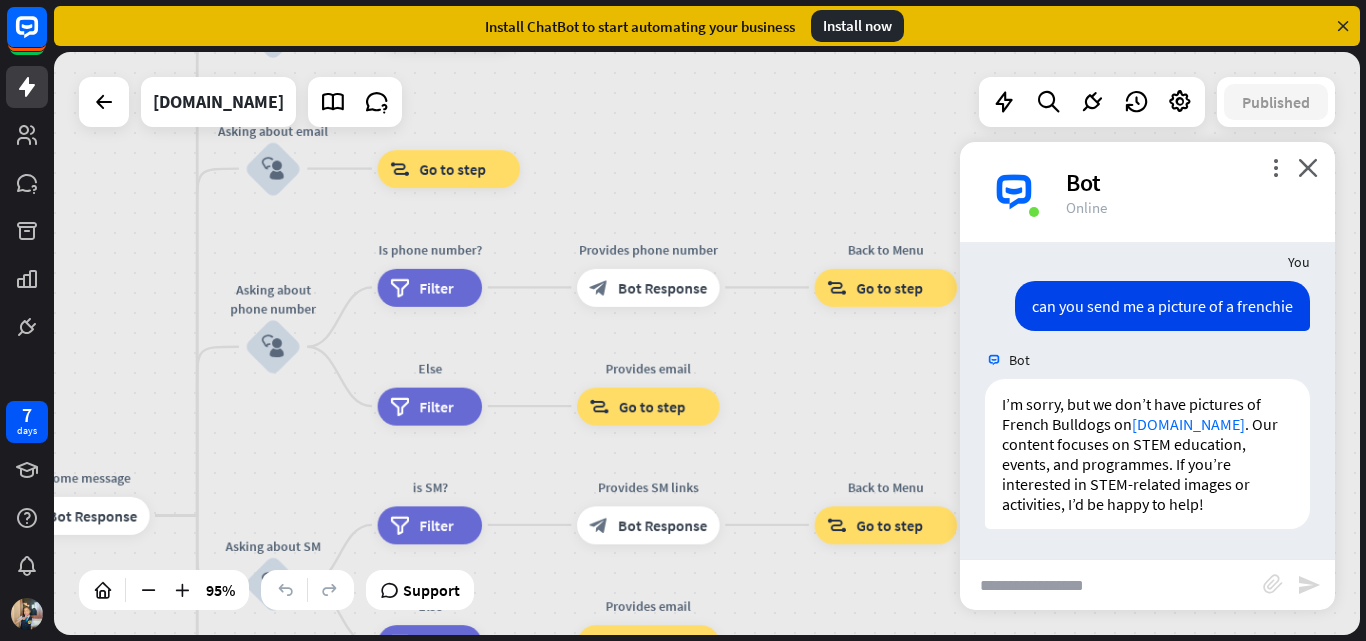 drag, startPoint x: 343, startPoint y: 434, endPoint x: 137, endPoint y: 537, distance: 230.315 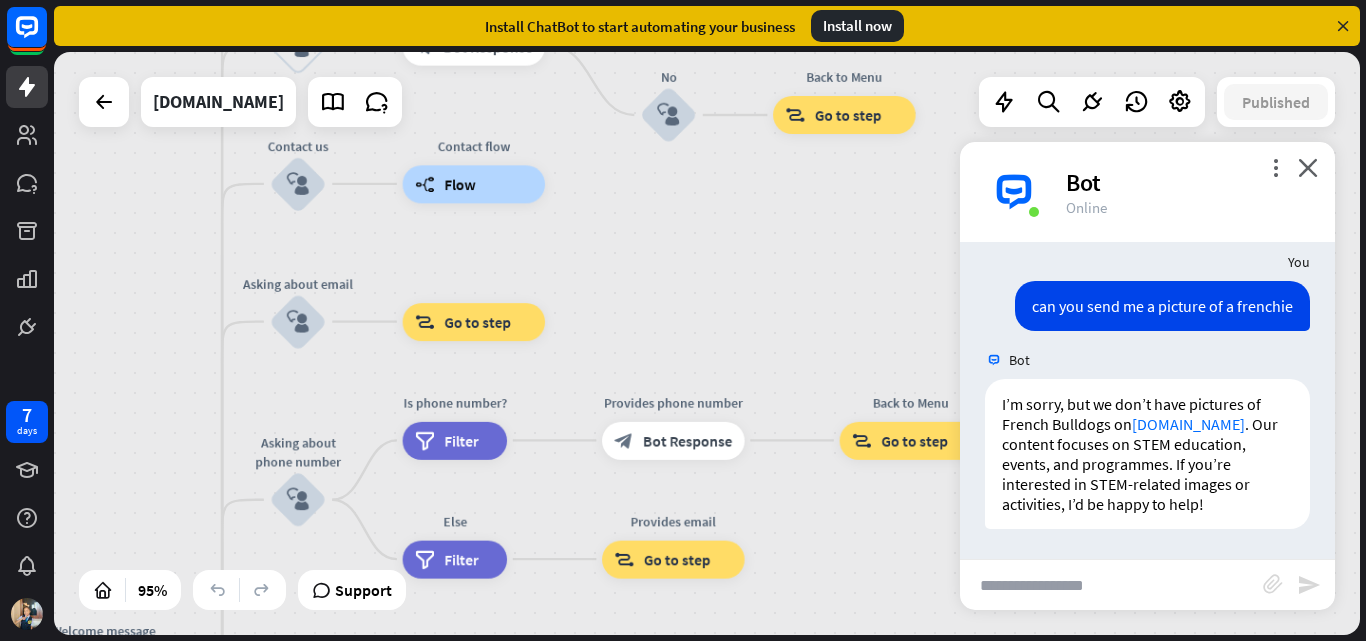 drag, startPoint x: 309, startPoint y: 441, endPoint x: 227, endPoint y: 456, distance: 83.360664 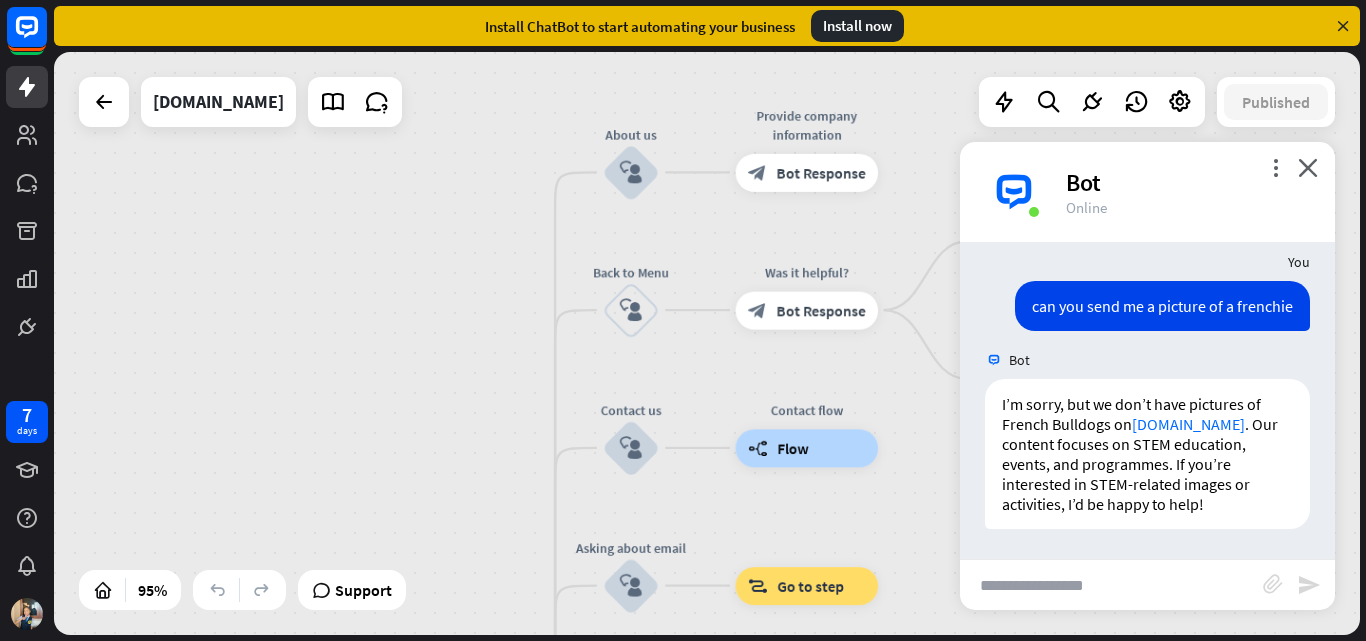 drag, startPoint x: 265, startPoint y: 389, endPoint x: 597, endPoint y: 668, distance: 433.6646 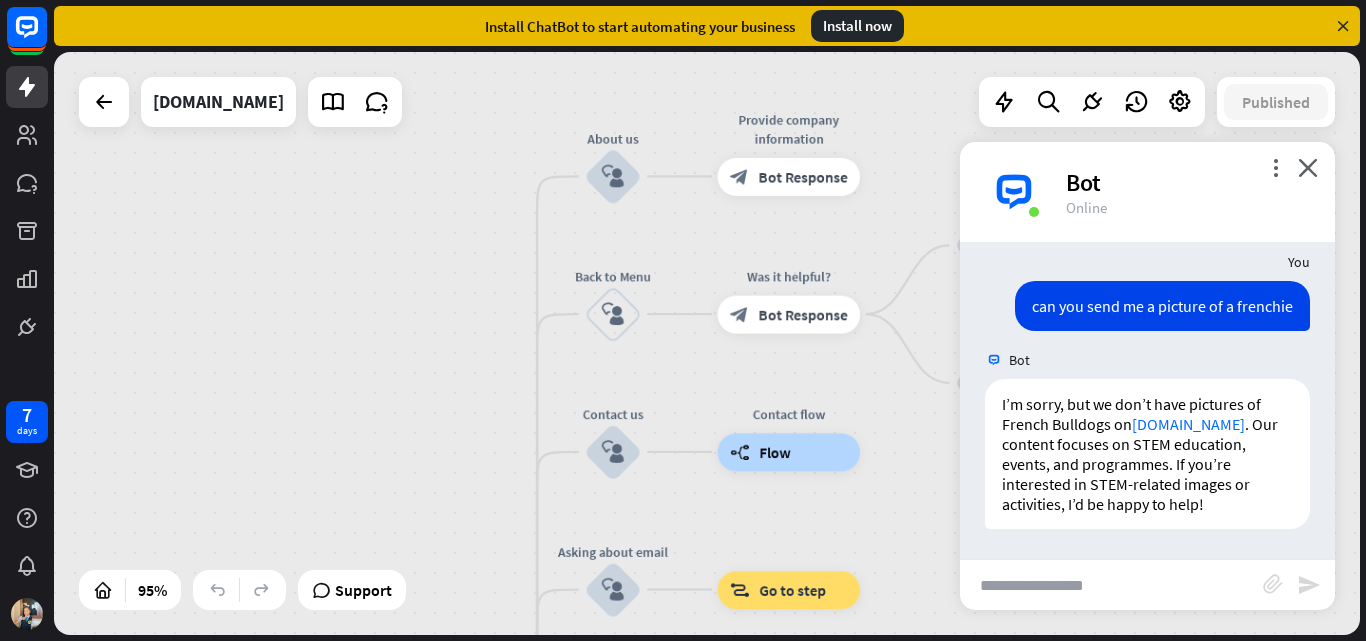 drag, startPoint x: 470, startPoint y: 398, endPoint x: 760, endPoint y: -84, distance: 562.51575 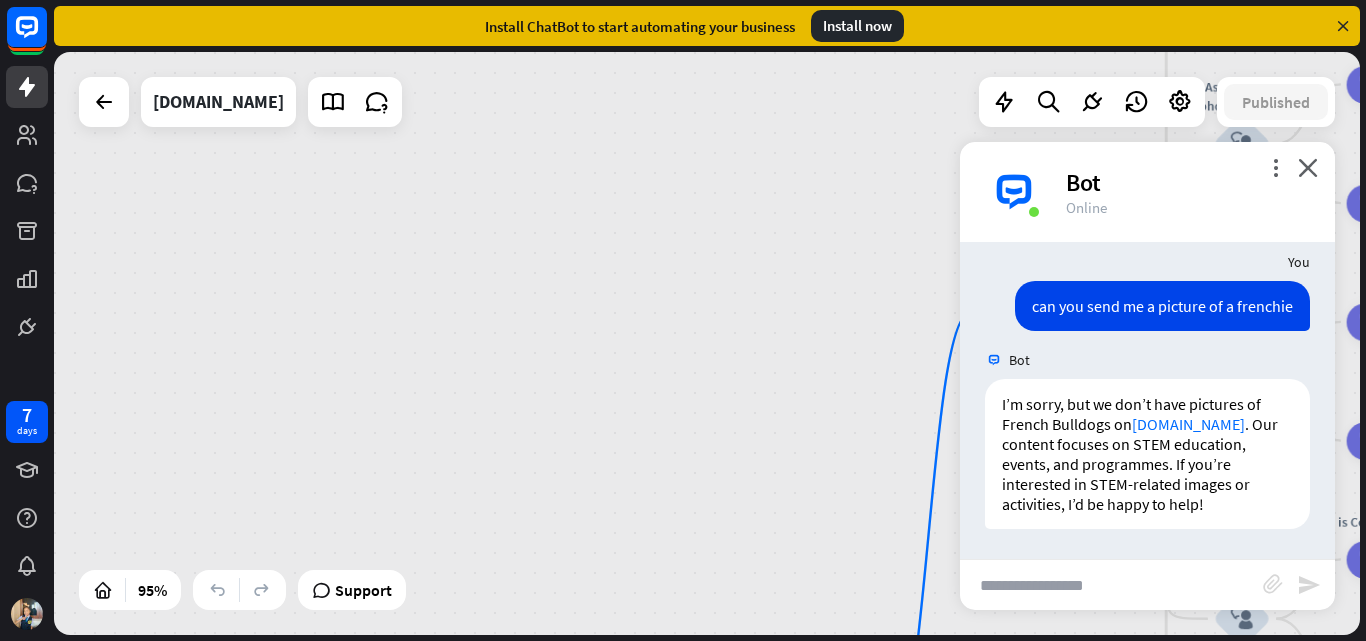 drag, startPoint x: 427, startPoint y: 263, endPoint x: 953, endPoint y: 58, distance: 564.5361 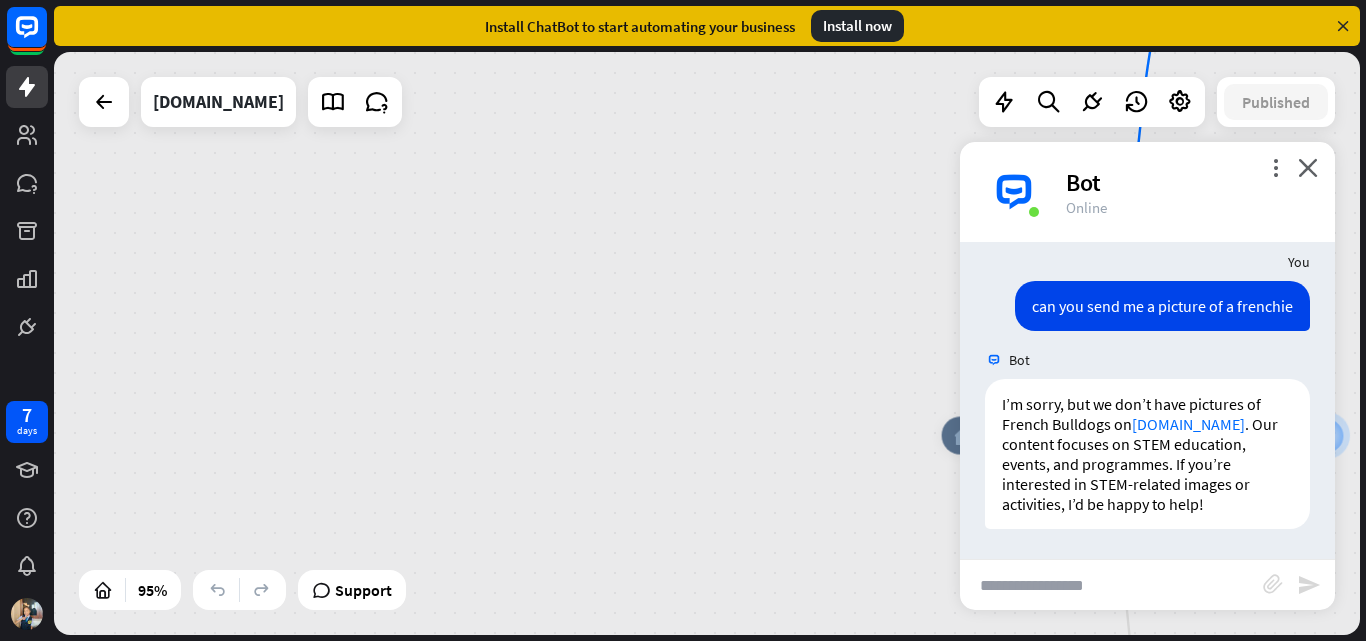drag, startPoint x: 569, startPoint y: 334, endPoint x: 578, endPoint y: 91, distance: 243.16661 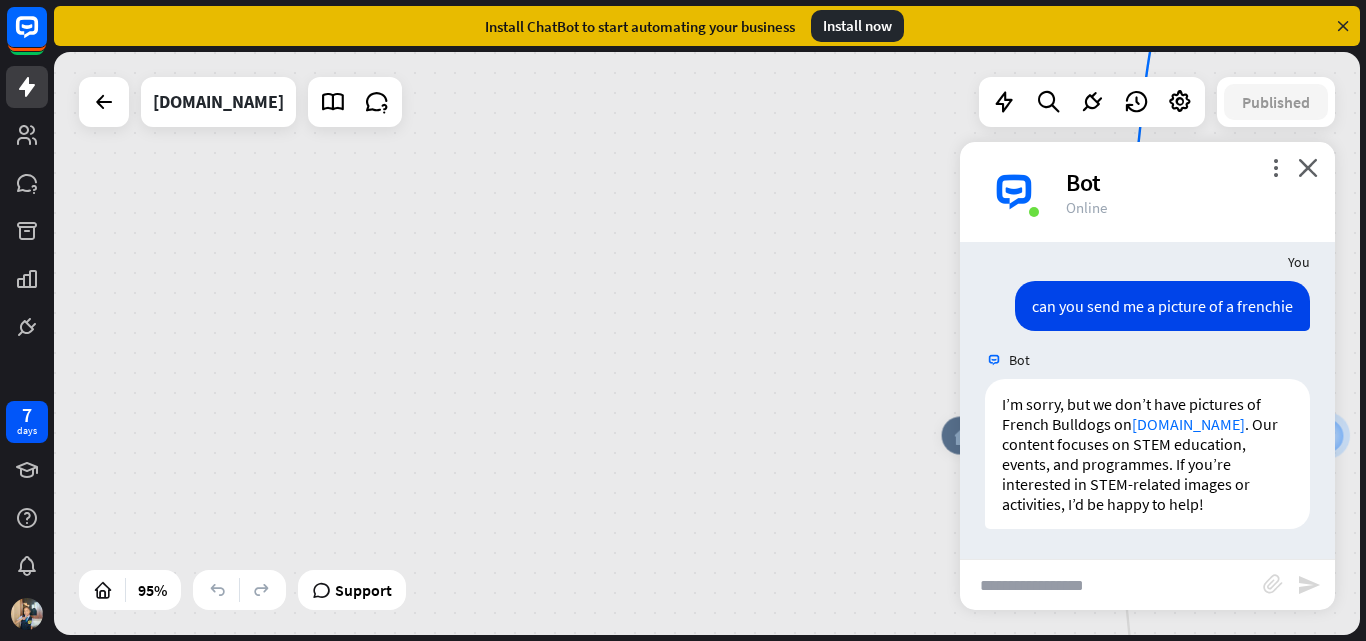 click on "close
Product Help
First steps   Get started with ChatBot       Help Center   Follow step-by-step tutorials       Academy   Level up your skill set       Contact us   Connect with our Product Experts
Install ChatBot to start automating your business
Install now                         home_2   Start point                 Welcome message   block_bot_response   Bot Response                 About us   block_user_input                 Provide company information   block_bot_response   Bot Response                 Back to Menu   block_user_input                 Was it helpful?   block_bot_response   Bot Response                 Yes   block_user_input                 Thank you!   block_bot_response   Bot Response                 No   block_user_input                 Back to Menu   block_goto   Go to step                 Contact us   block_user_input                 Contact flow   builder_tree   Flow" at bounding box center [710, 320] 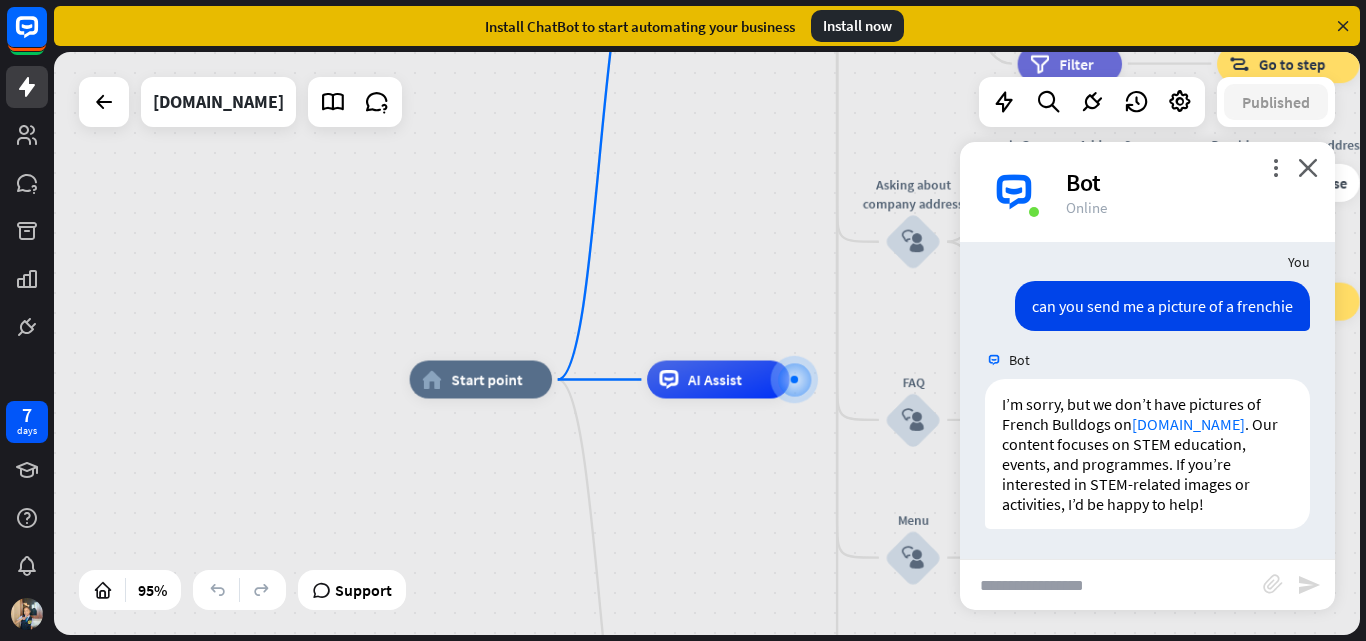 drag, startPoint x: 796, startPoint y: 383, endPoint x: 494, endPoint y: 363, distance: 302.66153 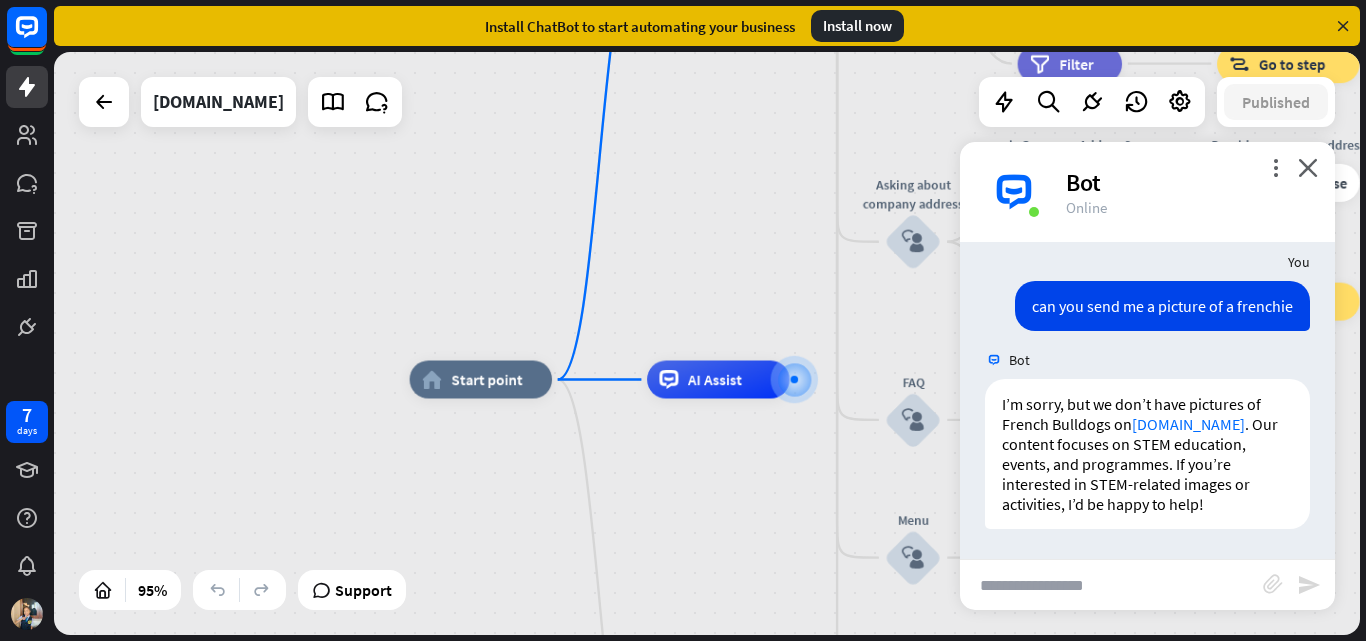 click on "home_2   Start point                 Welcome message   block_bot_response   Bot Response                 About us   block_user_input                 Provide company information   block_bot_response   Bot Response                 Back to Menu   block_user_input                 Was it helpful?   block_bot_response   Bot Response                 Yes   block_user_input                 Thank you!   block_bot_response   Bot Response                 No   block_user_input                 Back to Menu   block_goto   Go to step                 Contact us   block_user_input                 Contact flow   builder_tree   Flow                 Asking about email   block_user_input                   block_goto   Go to step                 Asking about phone number   block_user_input                 Is phone number?   filter   Filter                 Provides phone number   block_bot_response   Bot Response                 Back to Menu   block_goto   Go to step                 Else   filter   Filter" at bounding box center [707, 343] 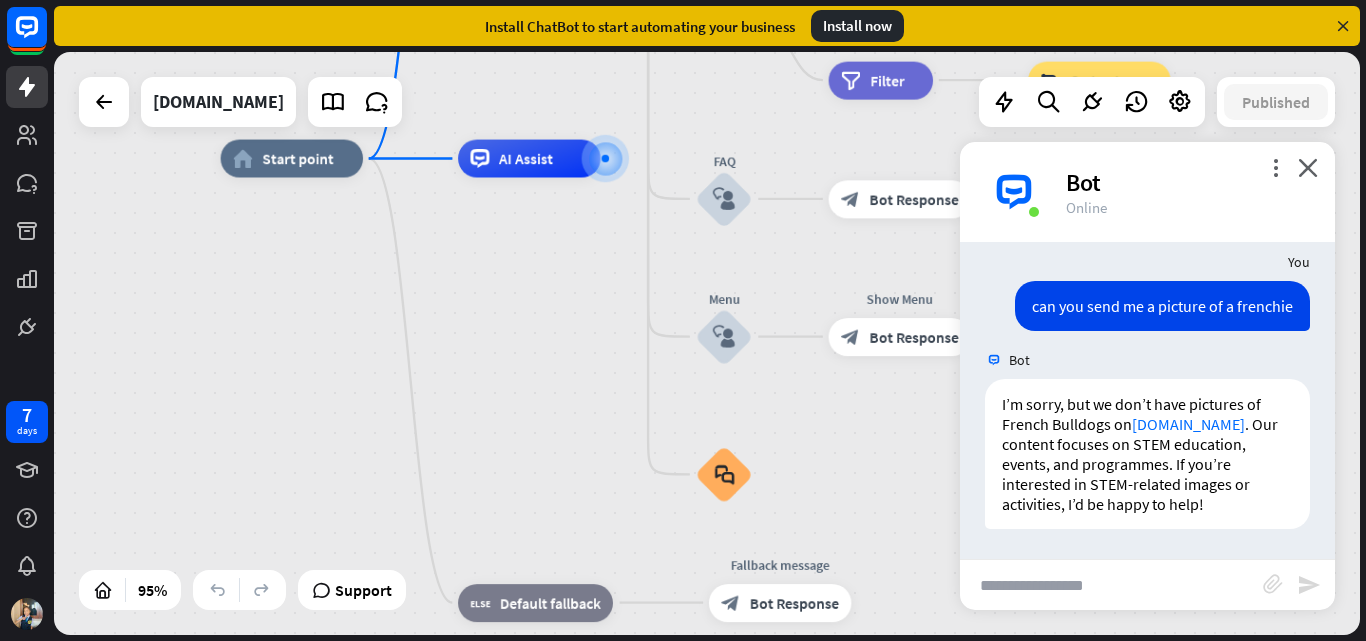 drag, startPoint x: 721, startPoint y: 498, endPoint x: 582, endPoint y: 281, distance: 257.7014 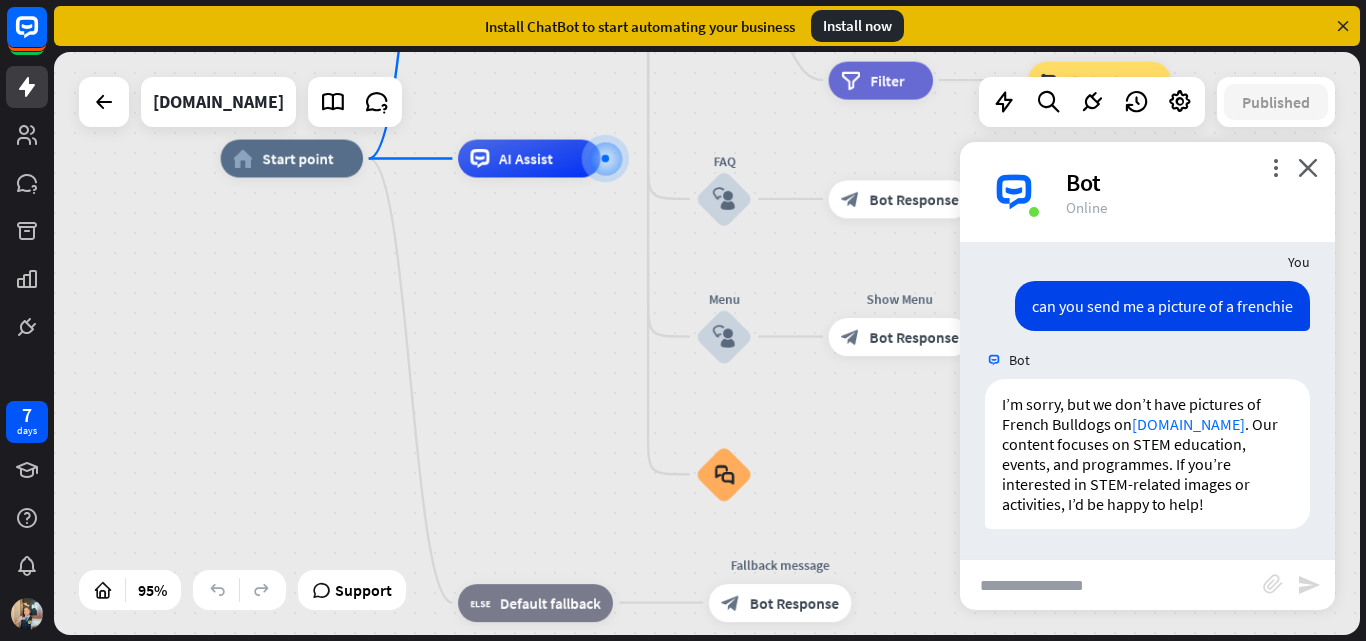 click on "home_2   Start point                 Welcome message   block_bot_response   Bot Response                 About us   block_user_input                 Provide company information   block_bot_response   Bot Response                 Back to Menu   block_user_input                 Was it helpful?   block_bot_response   Bot Response                 Yes   block_user_input                 Thank you!   block_bot_response   Bot Response                 No   block_user_input                 Back to Menu   block_goto   Go to step                 Contact us   block_user_input                 Contact flow   builder_tree   Flow                 Asking about email   block_user_input                   block_goto   Go to step                 Asking about phone number   block_user_input                 Is phone number?   filter   Filter                 Provides phone number   block_bot_response   Bot Response                 Back to Menu   block_goto   Go to step                 Else   filter   Filter" at bounding box center (841, 436) 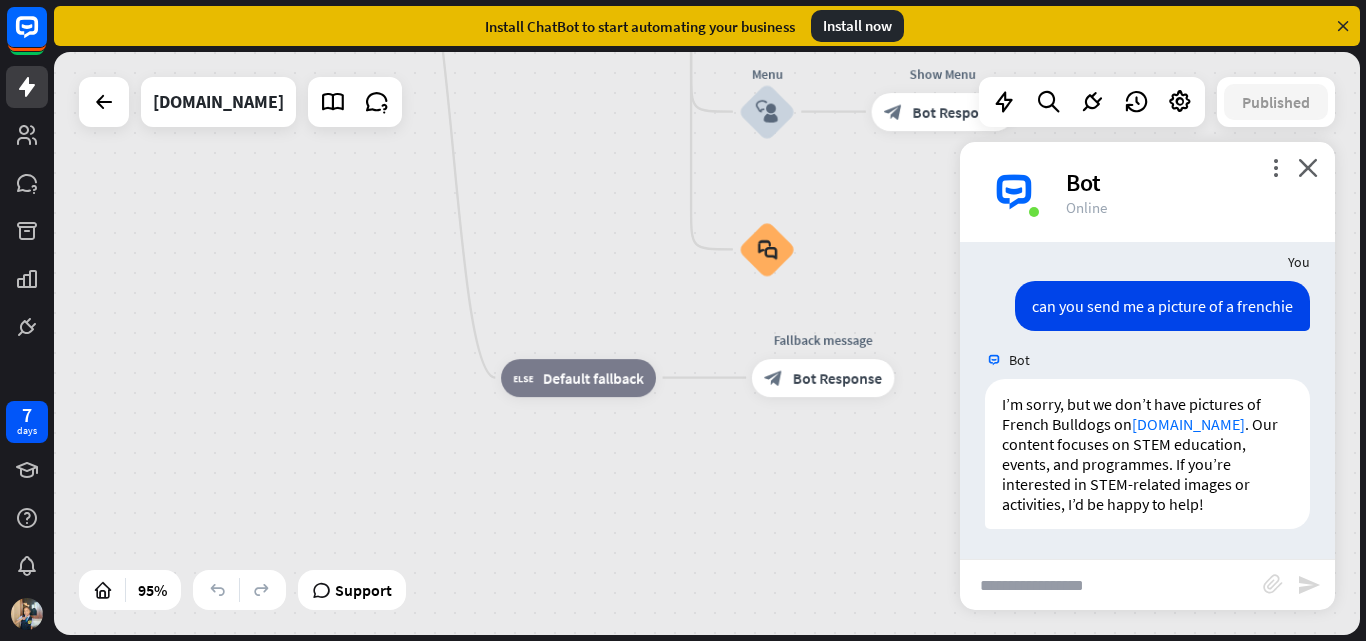 drag, startPoint x: 588, startPoint y: 326, endPoint x: 614, endPoint y: 196, distance: 132.57451 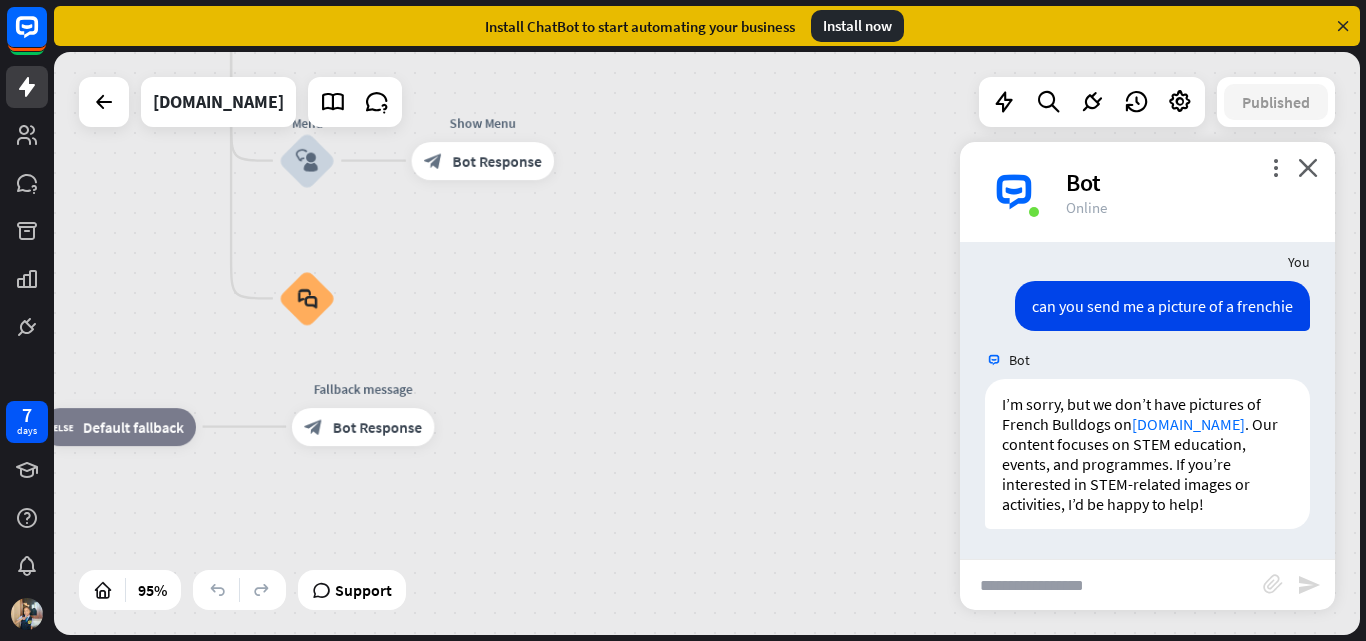 drag, startPoint x: 726, startPoint y: 458, endPoint x: 262, endPoint y: 484, distance: 464.72787 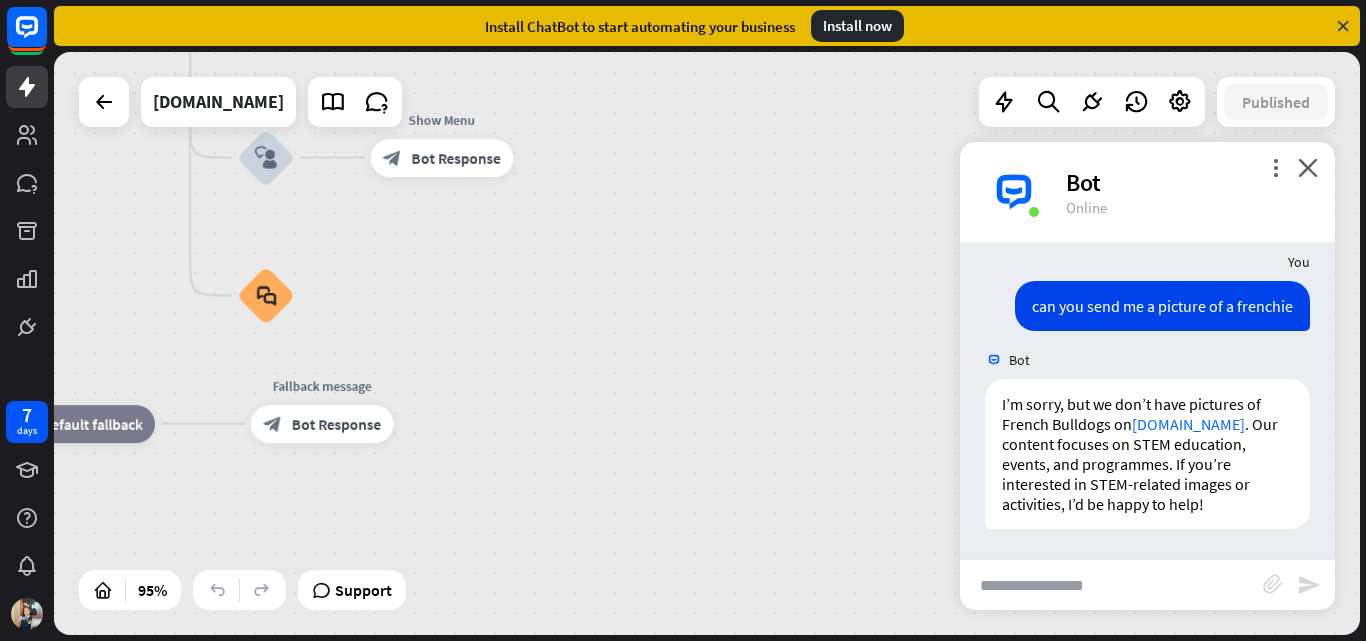 click at bounding box center [1111, 585] 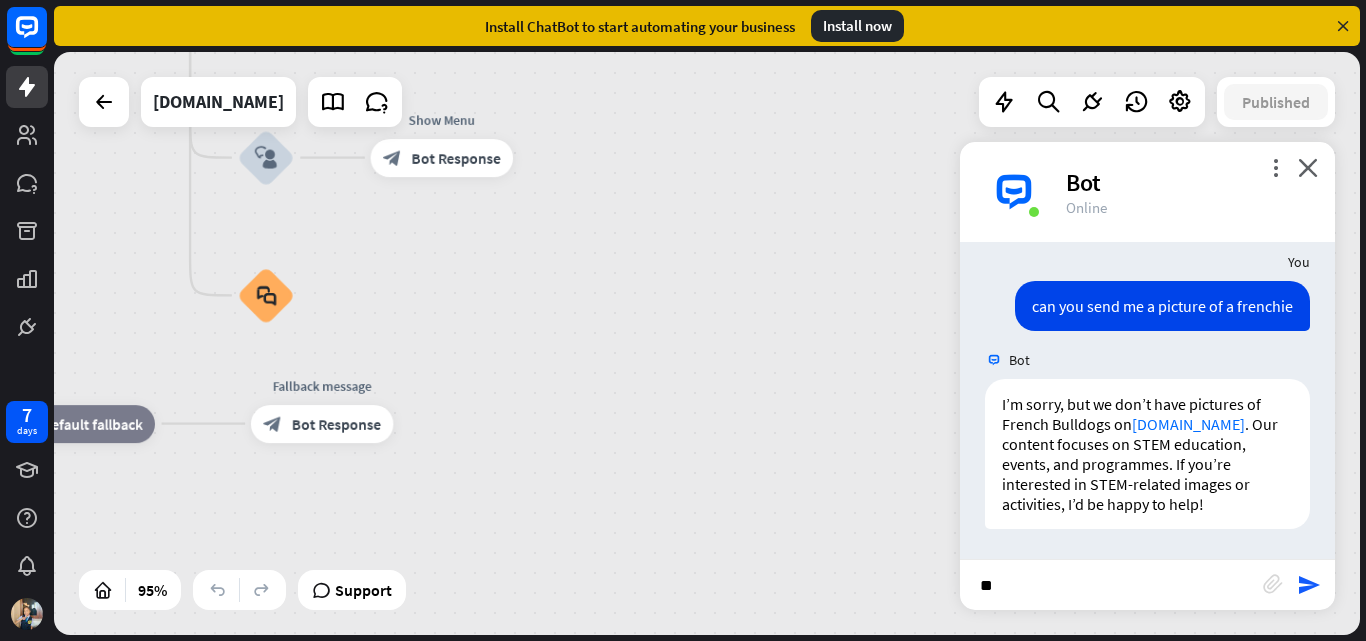 type on "*" 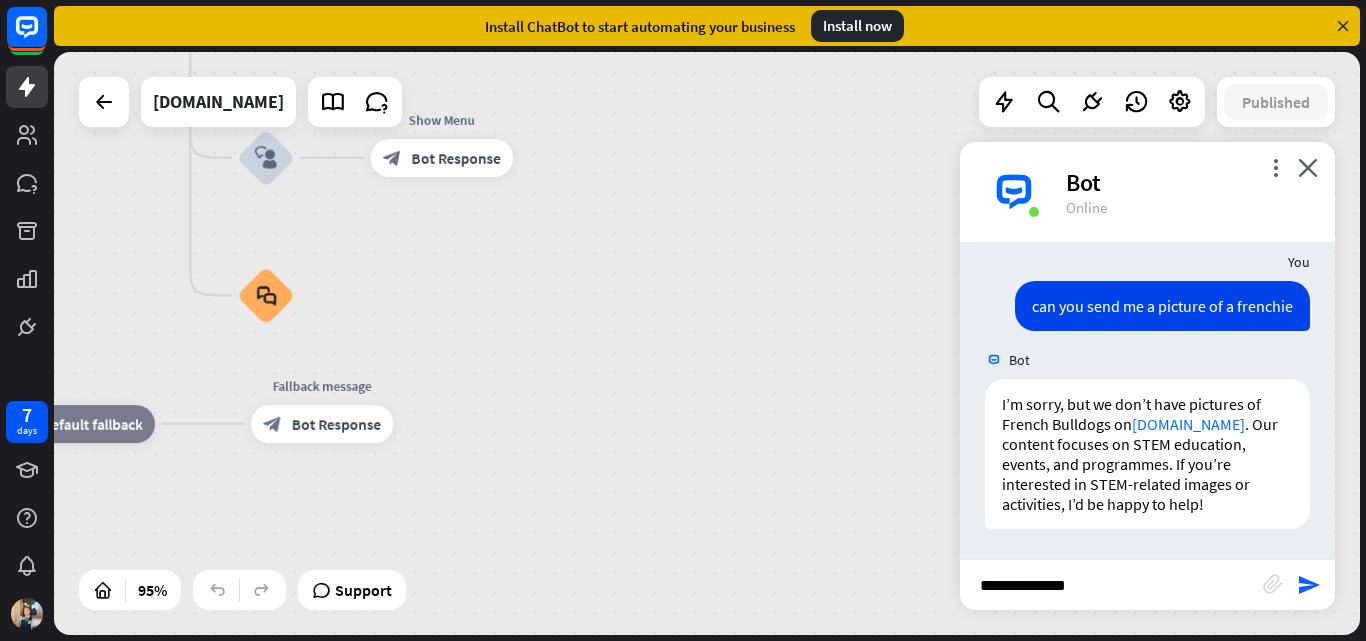 type on "**********" 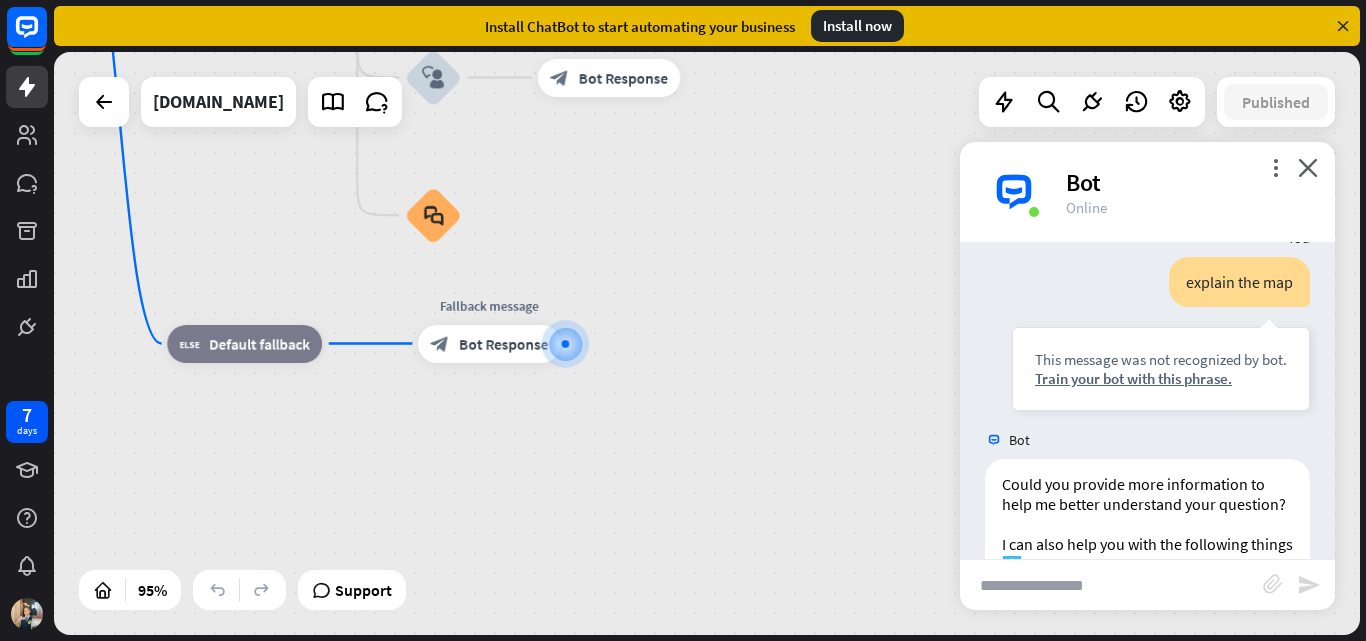 scroll, scrollTop: 908, scrollLeft: 0, axis: vertical 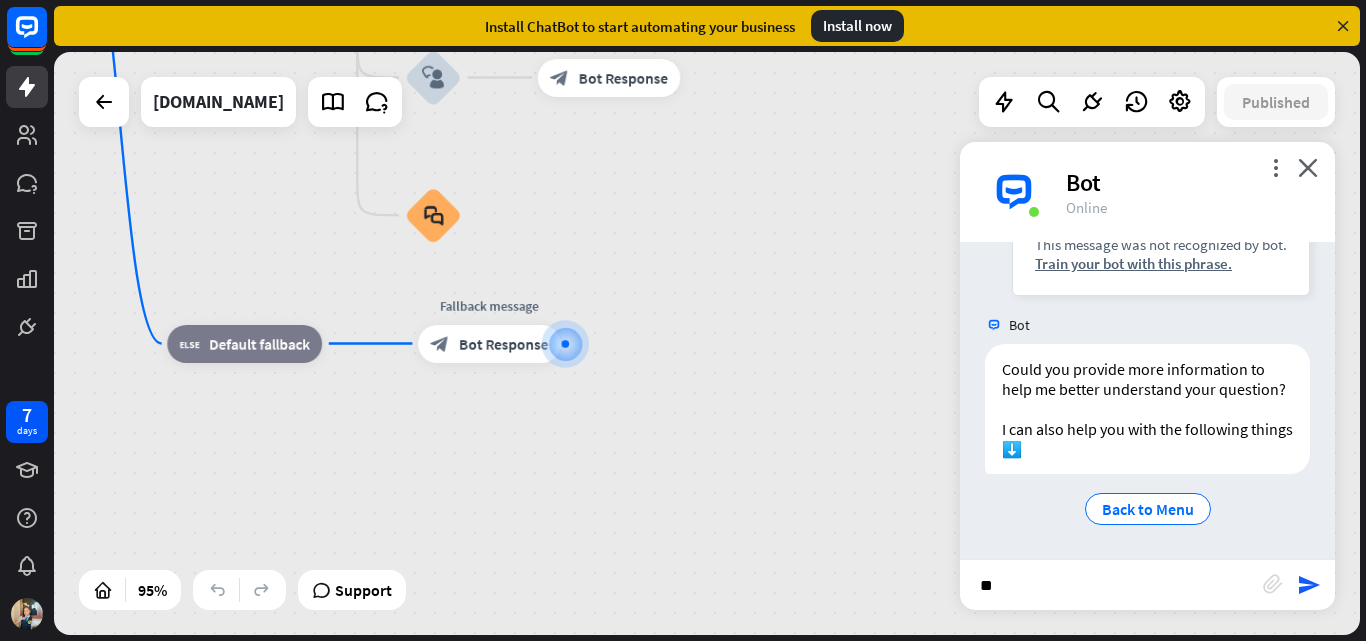 type on "***" 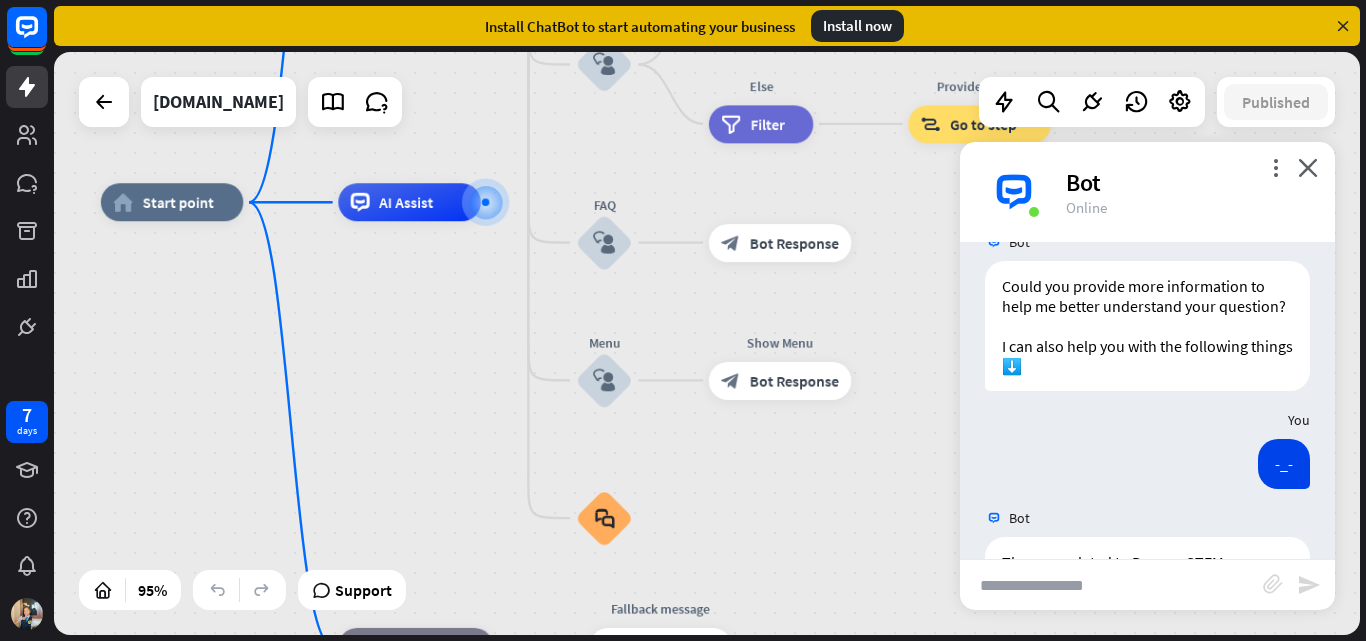 scroll, scrollTop: 1664, scrollLeft: 0, axis: vertical 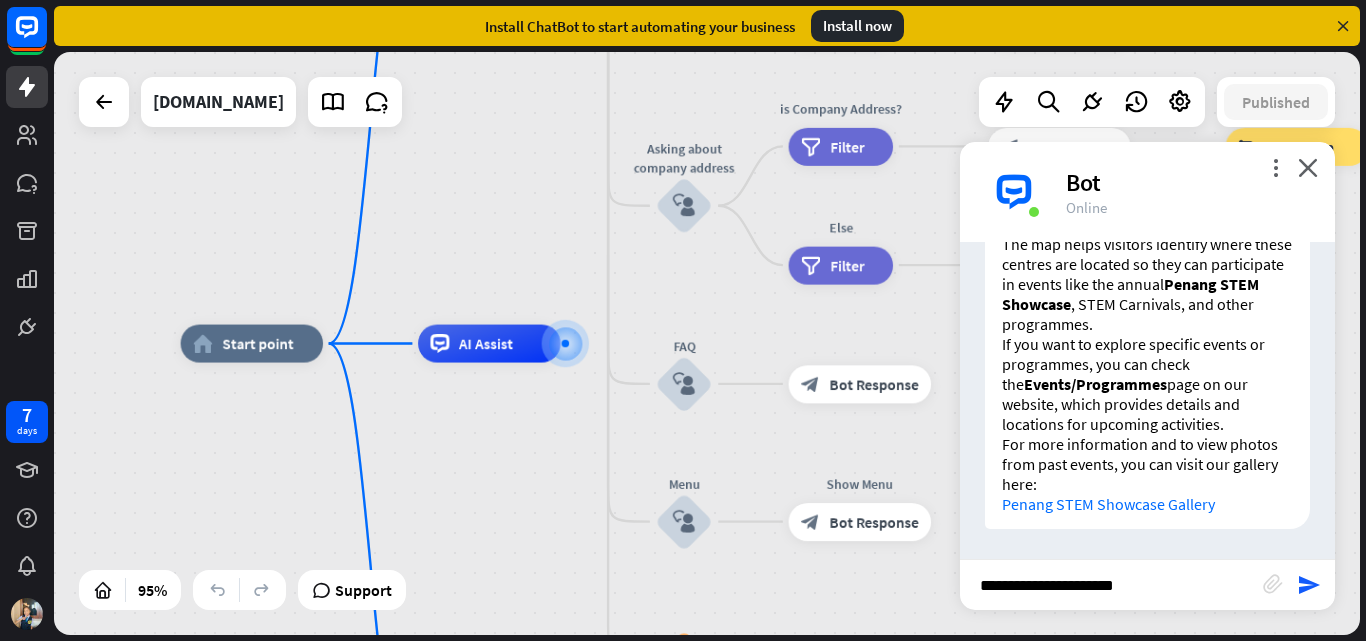 type on "**********" 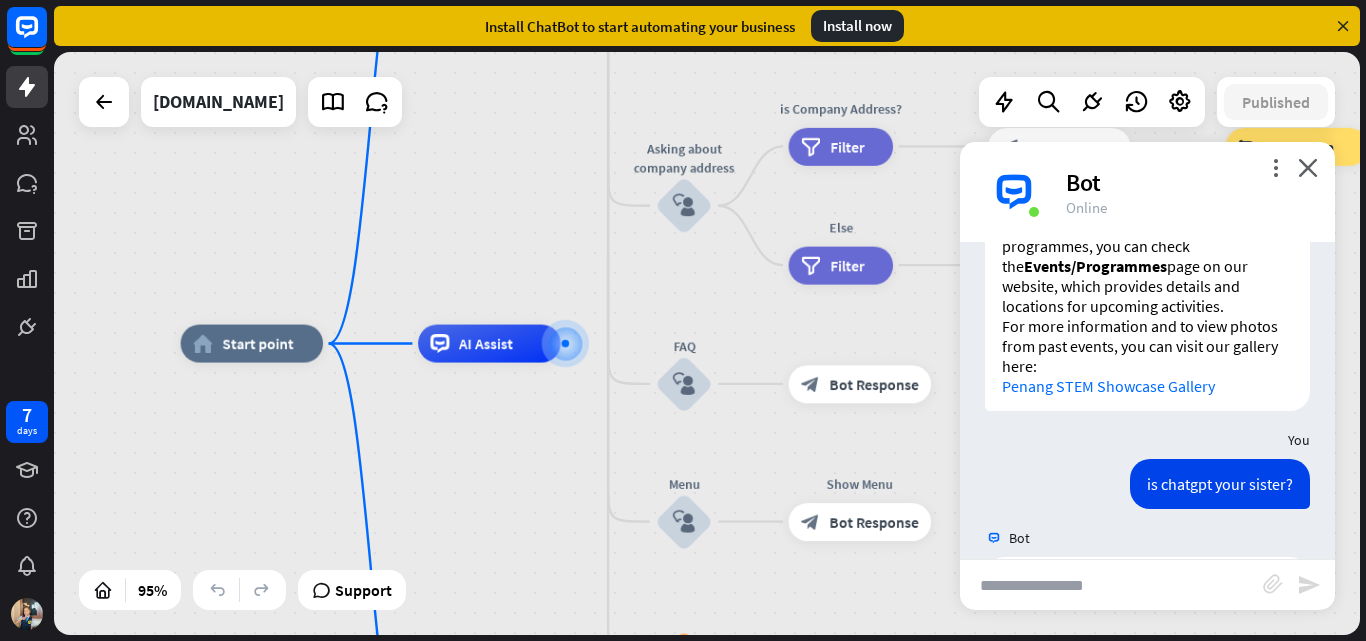 scroll, scrollTop: 2040, scrollLeft: 0, axis: vertical 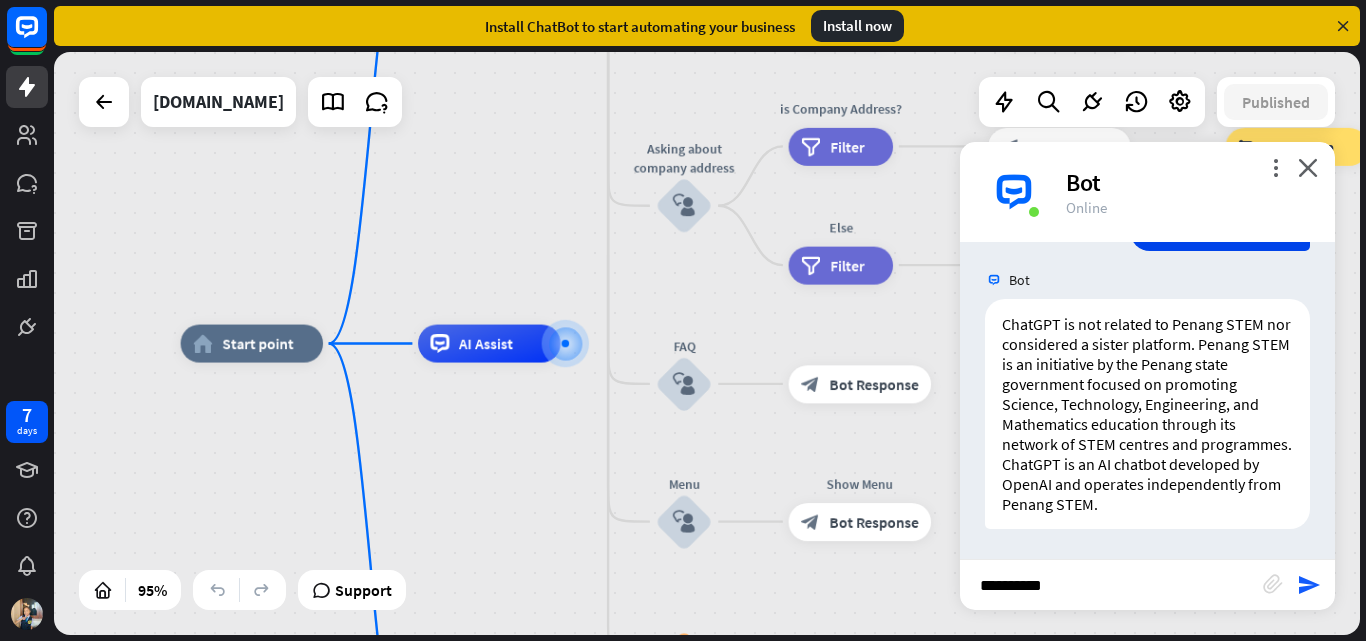 type on "**********" 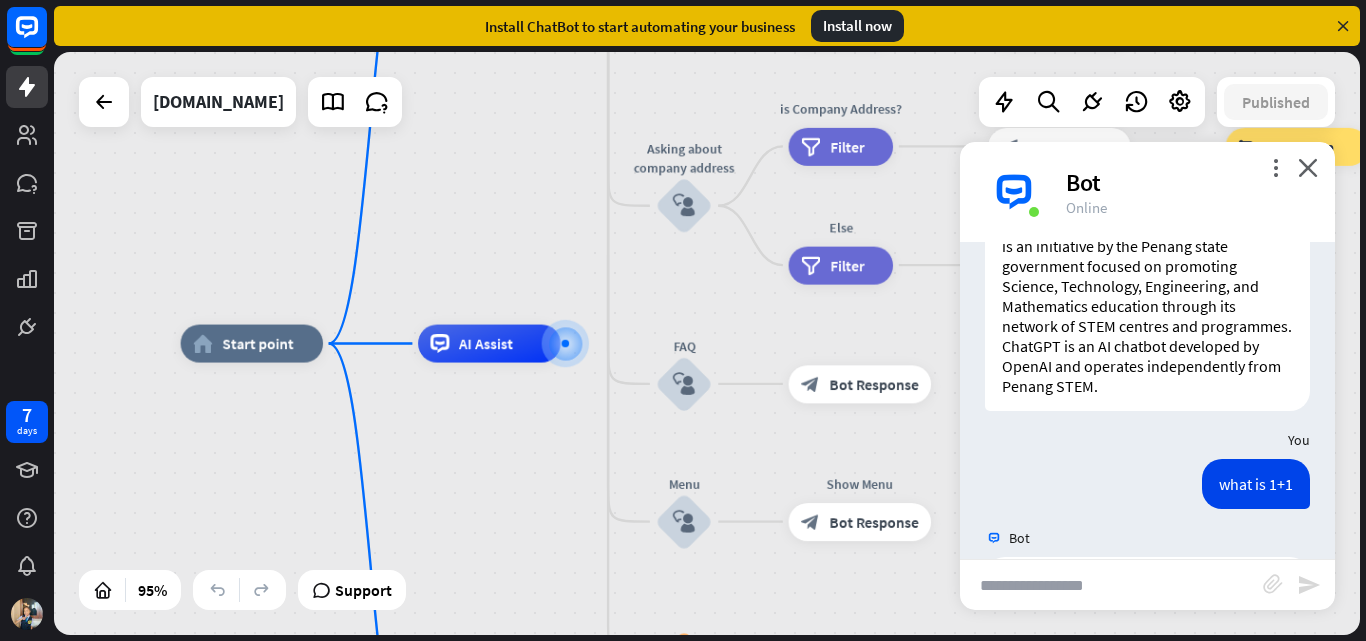 scroll, scrollTop: 2356, scrollLeft: 0, axis: vertical 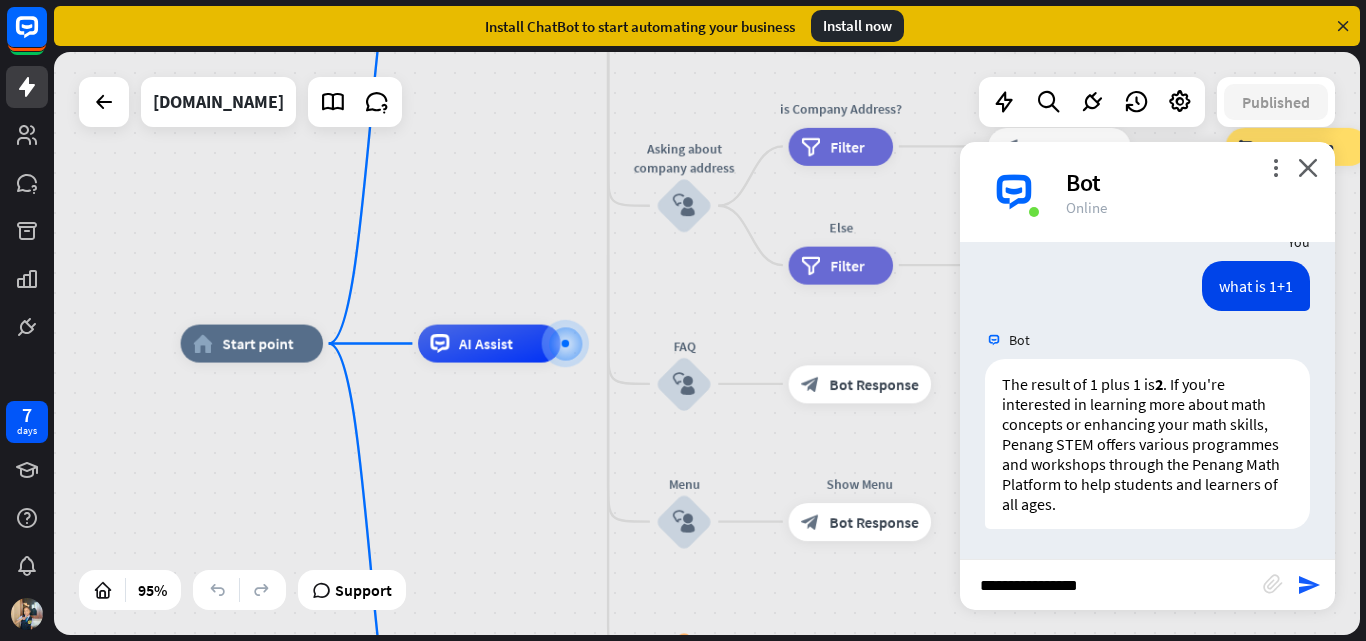 type on "**********" 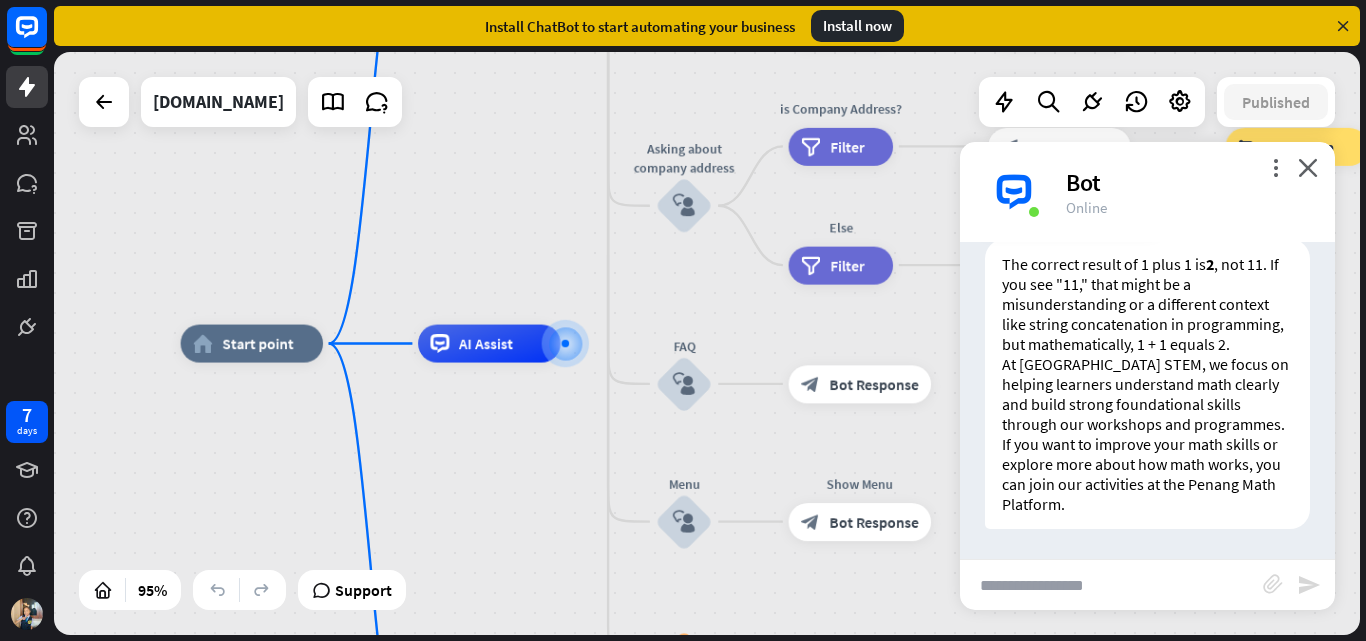 scroll, scrollTop: 2812, scrollLeft: 0, axis: vertical 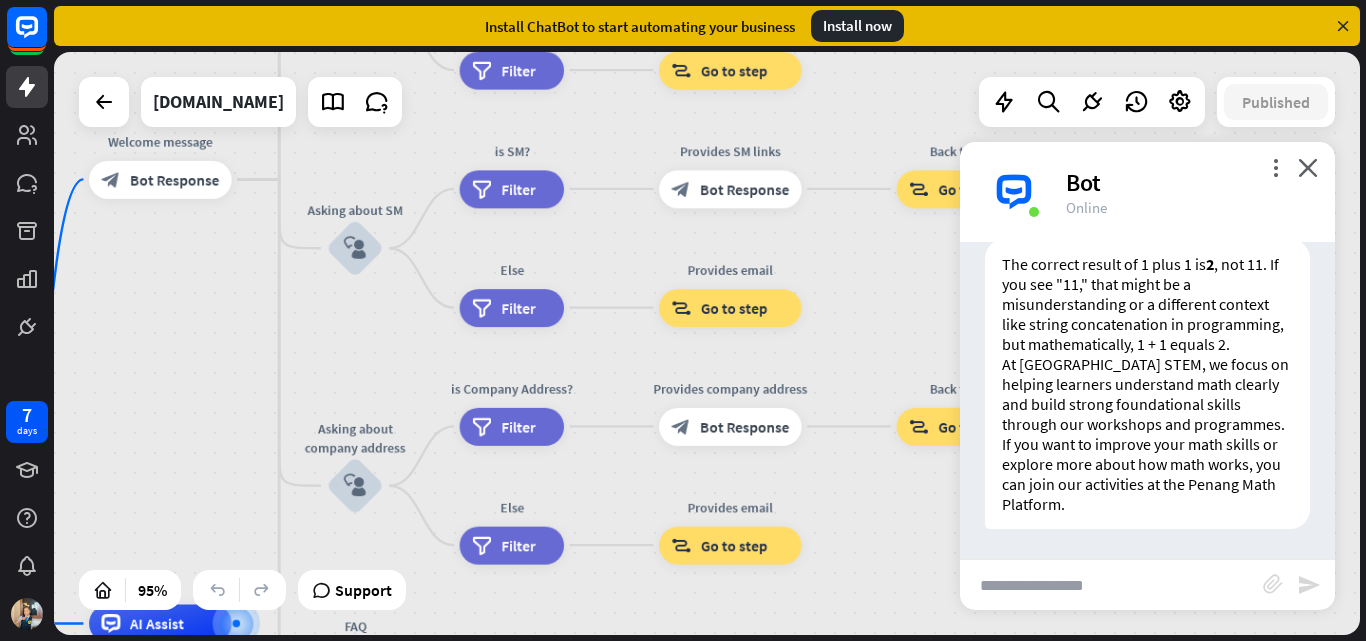 drag, startPoint x: 499, startPoint y: 227, endPoint x: 170, endPoint y: 507, distance: 432.01968 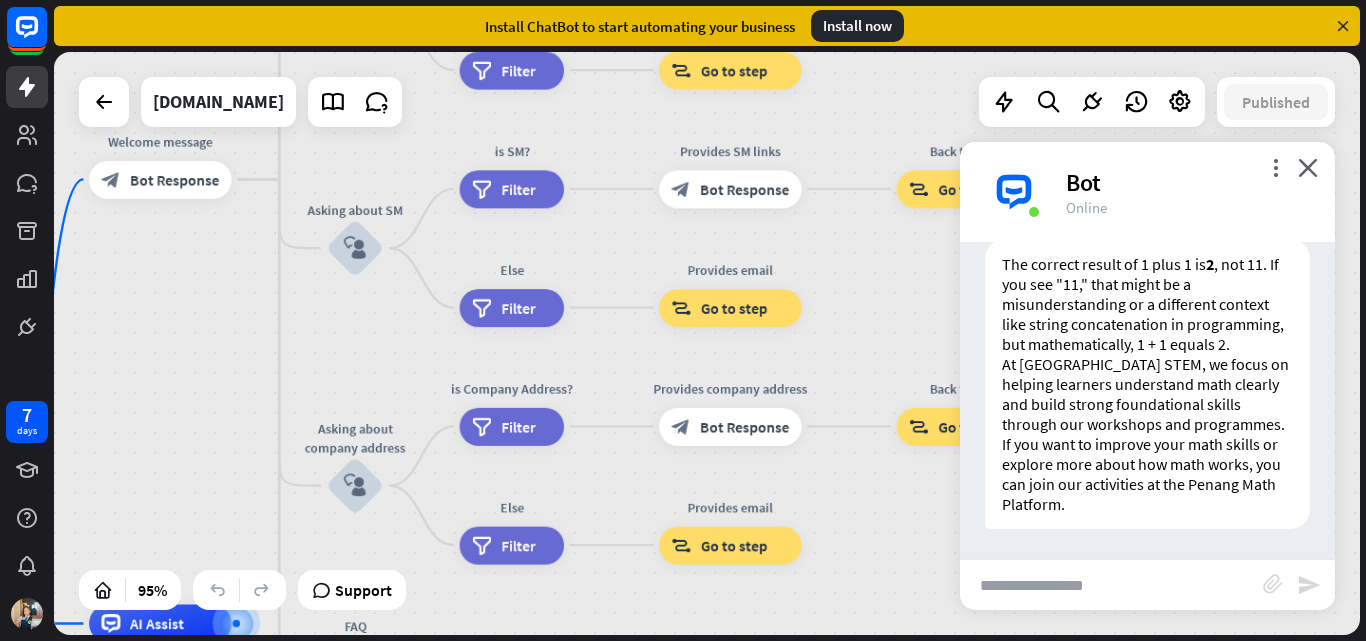 click on "home_2   Start point                 Welcome message   block_bot_response   Bot Response                 About us   block_user_input                 Provide company information   block_bot_response   Bot Response                 Back to Menu   block_user_input                 Was it helpful?   block_bot_response   Bot Response                 Yes   block_user_input                 Thank you!   block_bot_response   Bot Response                 No   block_user_input                 Back to Menu   block_goto   Go to step                 Contact us   block_user_input                 Contact flow   builder_tree   Flow                 Asking about email   block_user_input                   block_goto   Go to step                 Asking about phone number   block_user_input                 Is phone number?   filter   Filter                 Provides phone number   block_bot_response   Bot Response                 Back to Menu   block_goto   Go to step                 Else   filter   Filter" at bounding box center (707, 343) 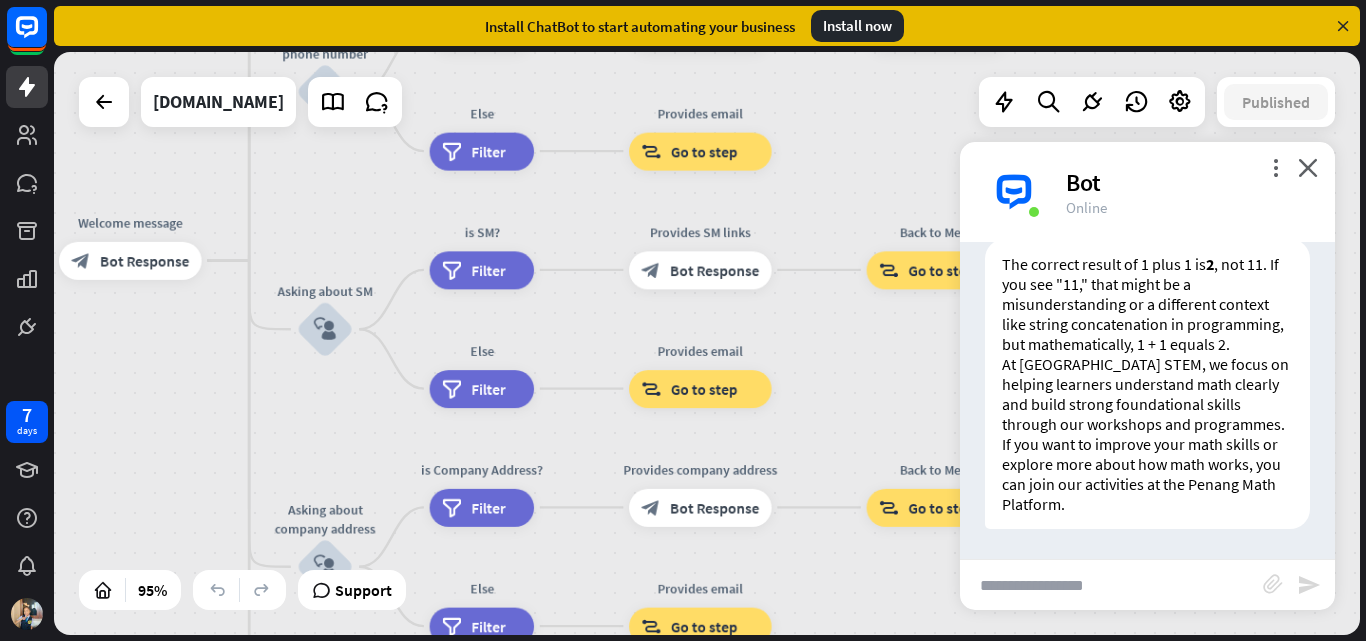 drag, startPoint x: 397, startPoint y: 342, endPoint x: 222, endPoint y: 486, distance: 226.62965 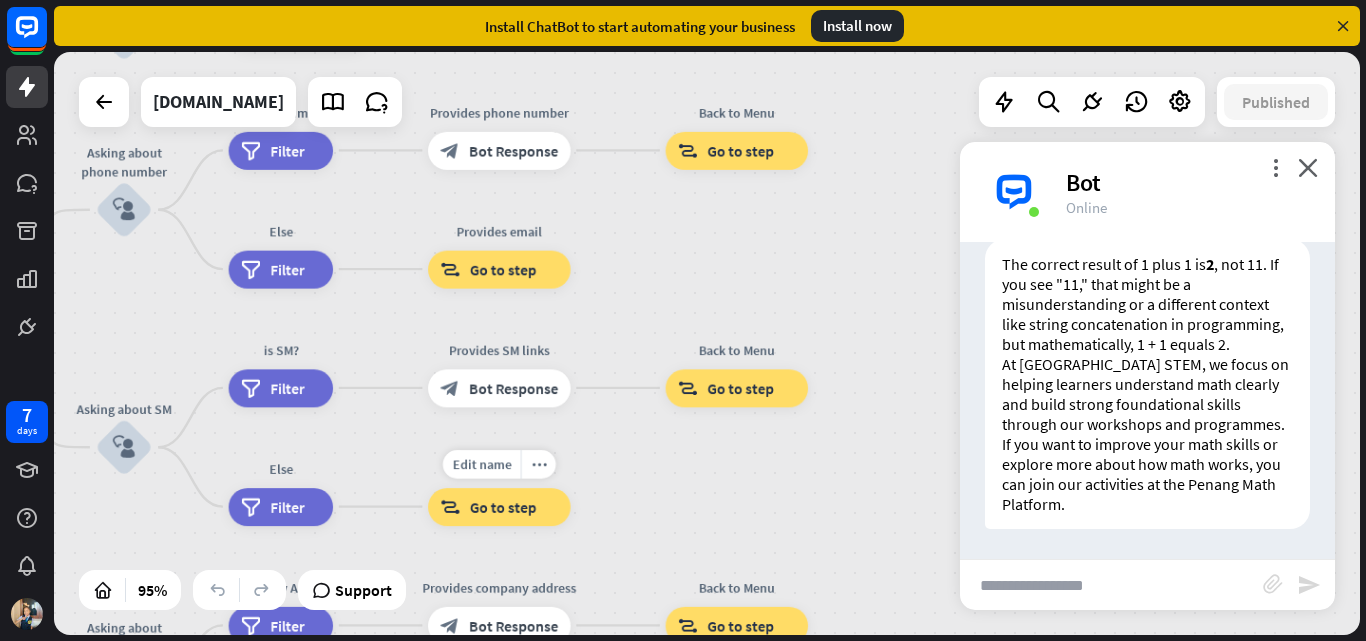 drag, startPoint x: 454, startPoint y: 431, endPoint x: 320, endPoint y: 444, distance: 134.62912 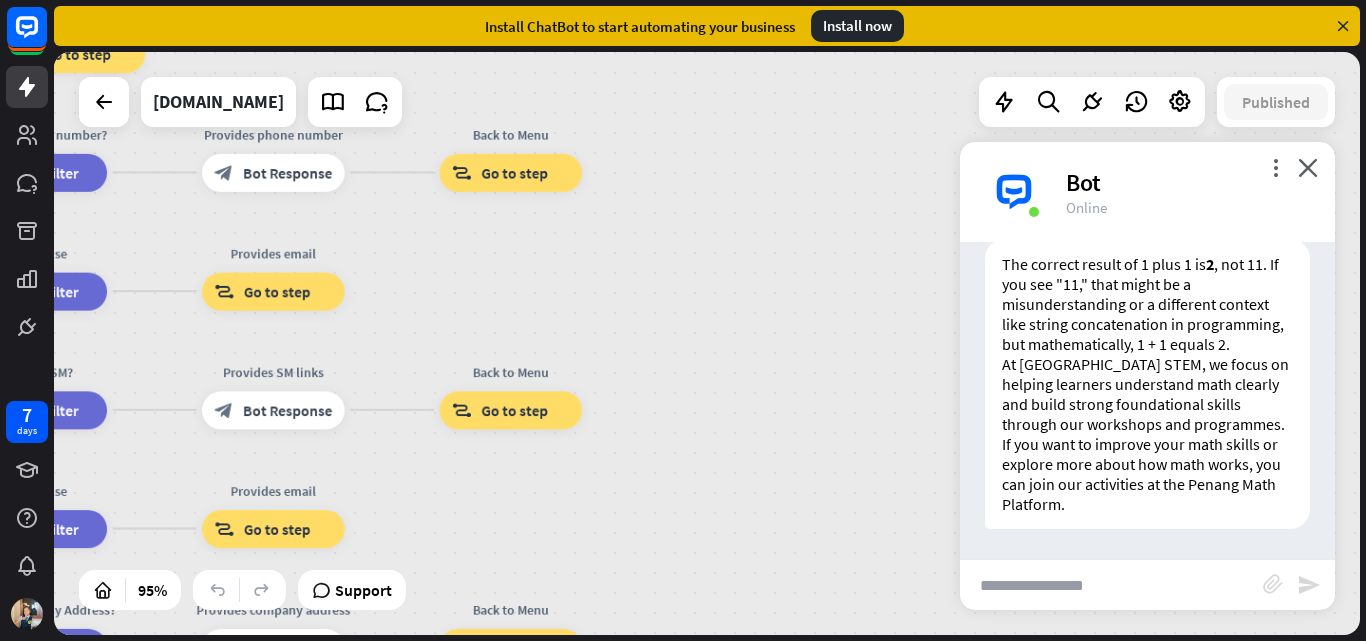 drag, startPoint x: 568, startPoint y: 432, endPoint x: 423, endPoint y: 483, distance: 153.70752 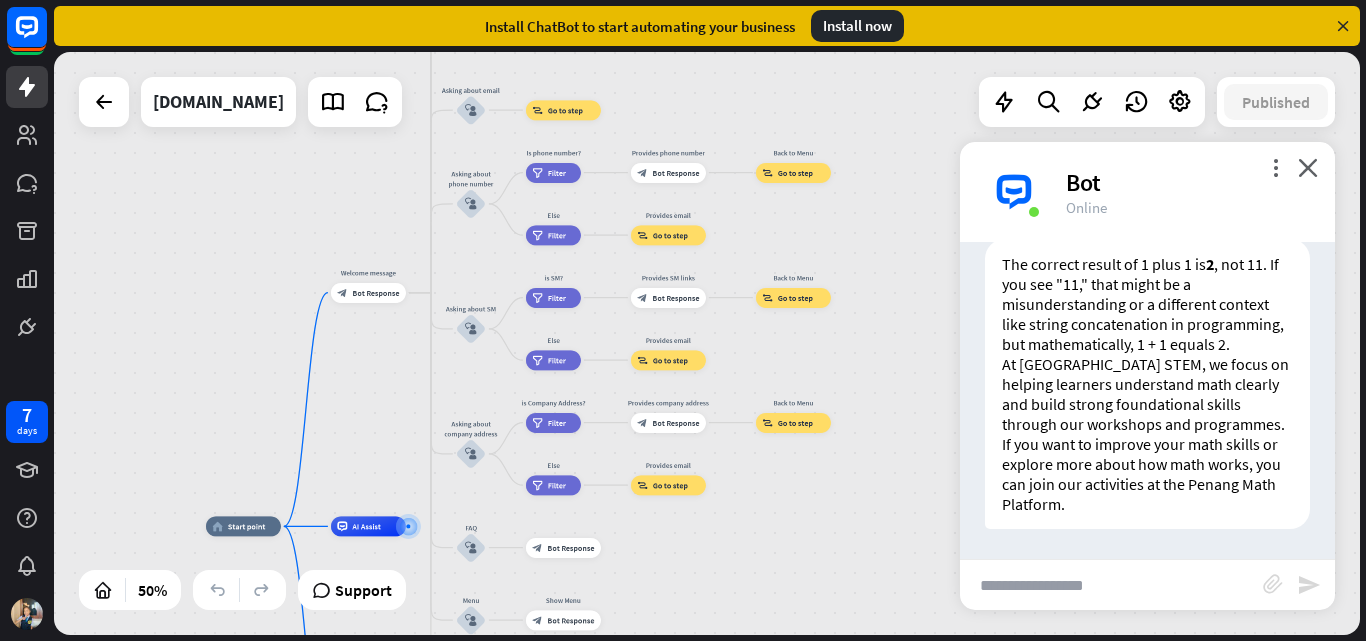 drag, startPoint x: 861, startPoint y: 514, endPoint x: 1159, endPoint y: -1, distance: 595.00336 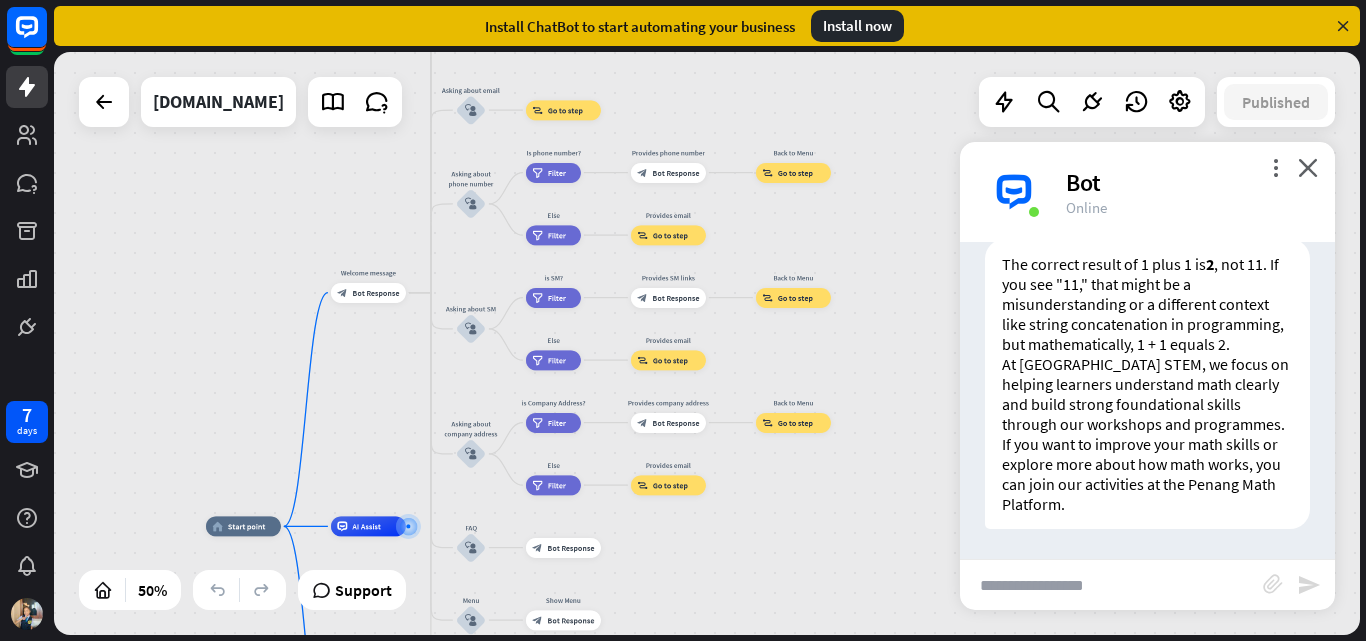 click on "7   days
close
Product Help
First steps   Get started with ChatBot       Help Center   Follow step-by-step tutorials       Academy   Level up your skill set       Contact us   Connect with our Product Experts
Install ChatBot to start automating your business
Install now                         home_2   Start point                 Welcome message   block_bot_response   Bot Response                 About us   block_user_input                 Provide company information   block_bot_response   Bot Response                 Back to Menu   block_user_input                 Was it helpful?   block_bot_response   Bot Response                 Yes   block_user_input                 Thank you!   block_bot_response" at bounding box center [683, 320] 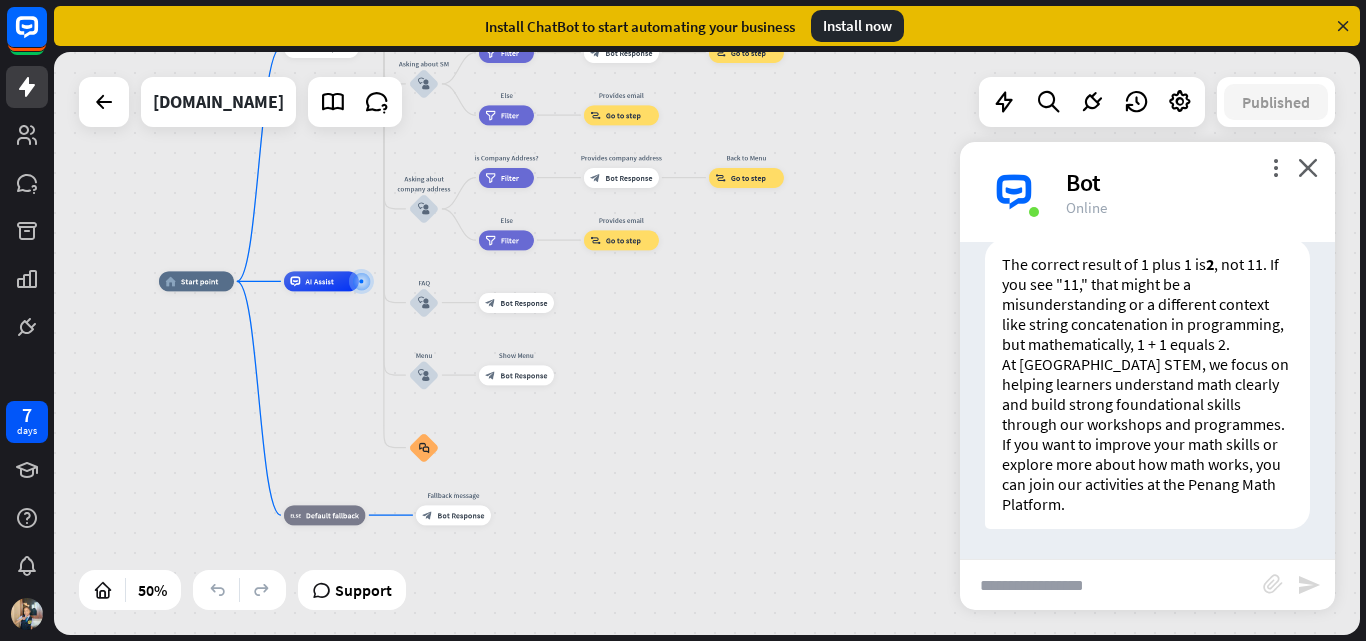 drag, startPoint x: 852, startPoint y: 496, endPoint x: 549, endPoint y: 497, distance: 303.00165 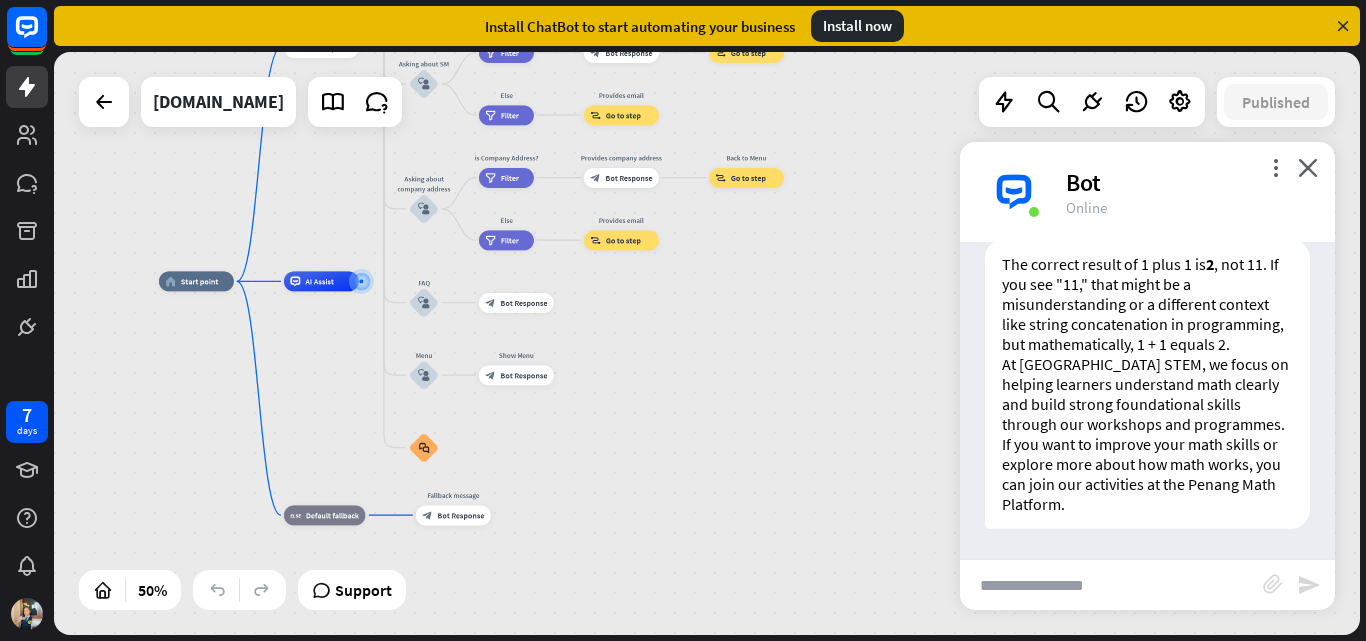 click on "home_2   Start point                 Welcome message   block_bot_response   Bot Response                 About us   block_user_input                 Provide company information   block_bot_response   Bot Response                 Back to Menu   block_user_input                 Was it helpful?   block_bot_response   Bot Response                 Yes   block_user_input                 Thank you!   block_bot_response   Bot Response                 No   block_user_input                 Back to Menu   block_goto   Go to step                 Contact us   block_user_input                 Contact flow   builder_tree   Flow                 Asking about email   block_user_input                   block_goto   Go to step                 Asking about phone number   block_user_input                 Is phone number?   filter   Filter                 Provides phone number   block_bot_response   Bot Response                 Back to Menu   block_goto   Go to step                 Else   filter   Filter" at bounding box center (485, 427) 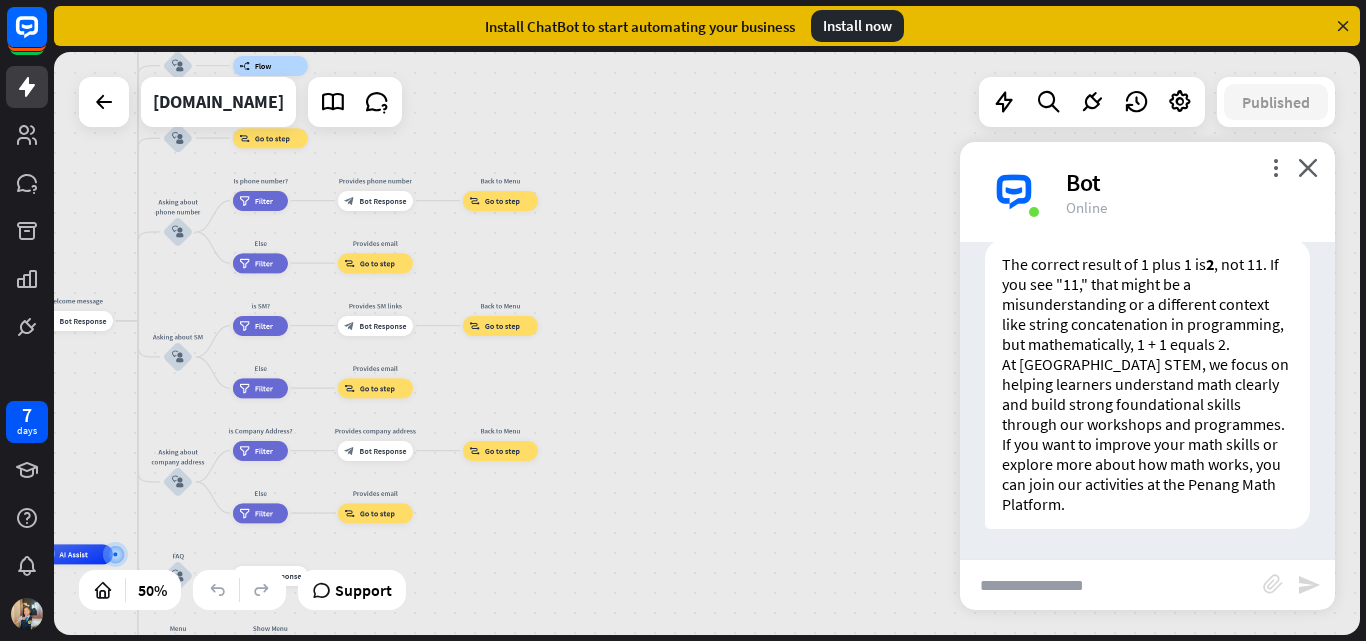 drag, startPoint x: 606, startPoint y: 381, endPoint x: 411, endPoint y: 612, distance: 302.30118 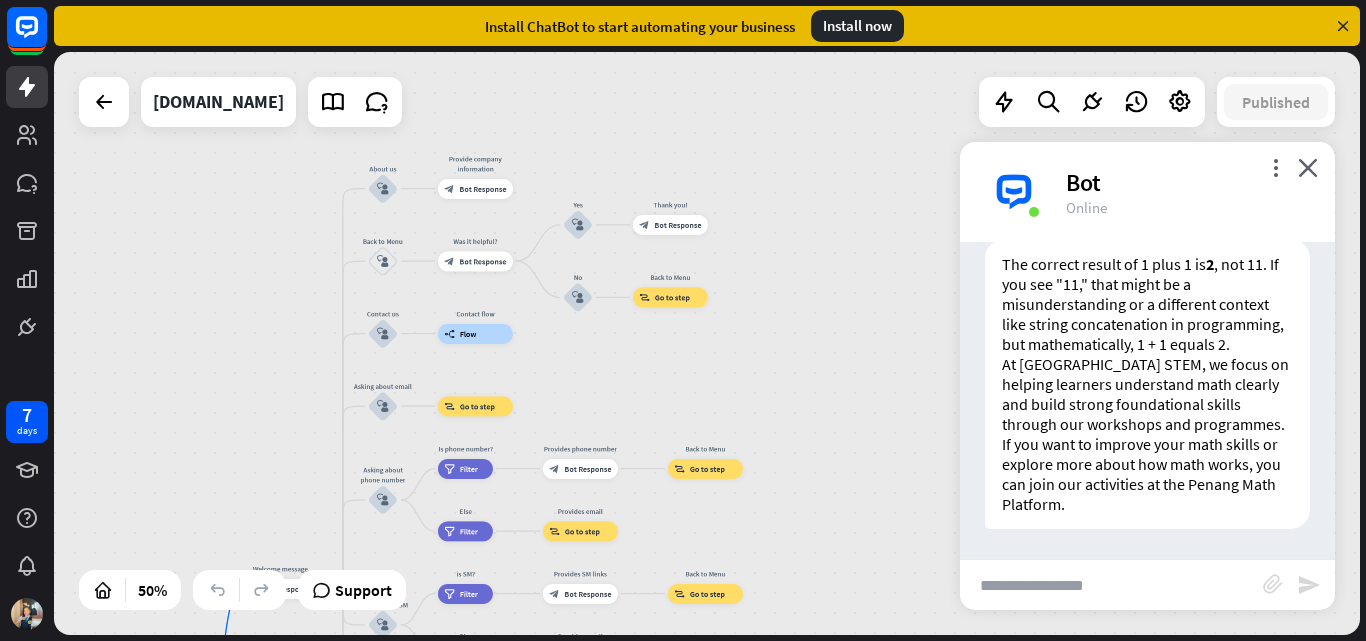 drag, startPoint x: 655, startPoint y: 426, endPoint x: 856, endPoint y: 680, distance: 323.90894 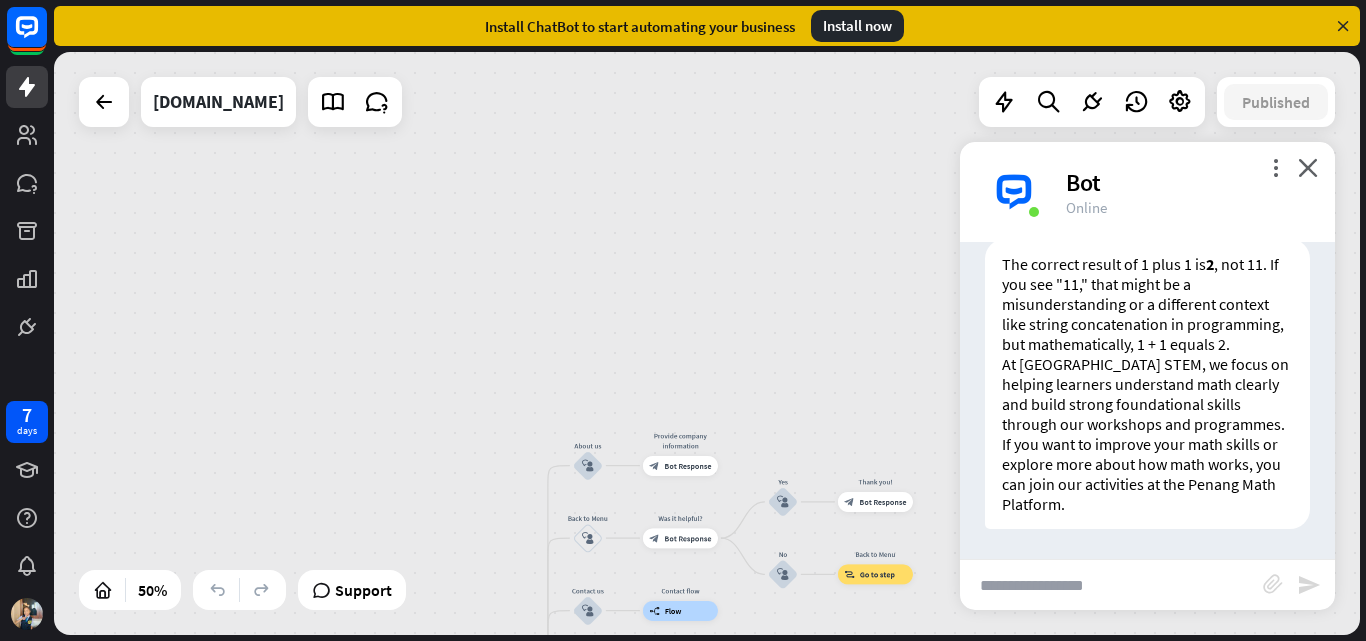 drag, startPoint x: 703, startPoint y: 365, endPoint x: 931, endPoint y: 669, distance: 380 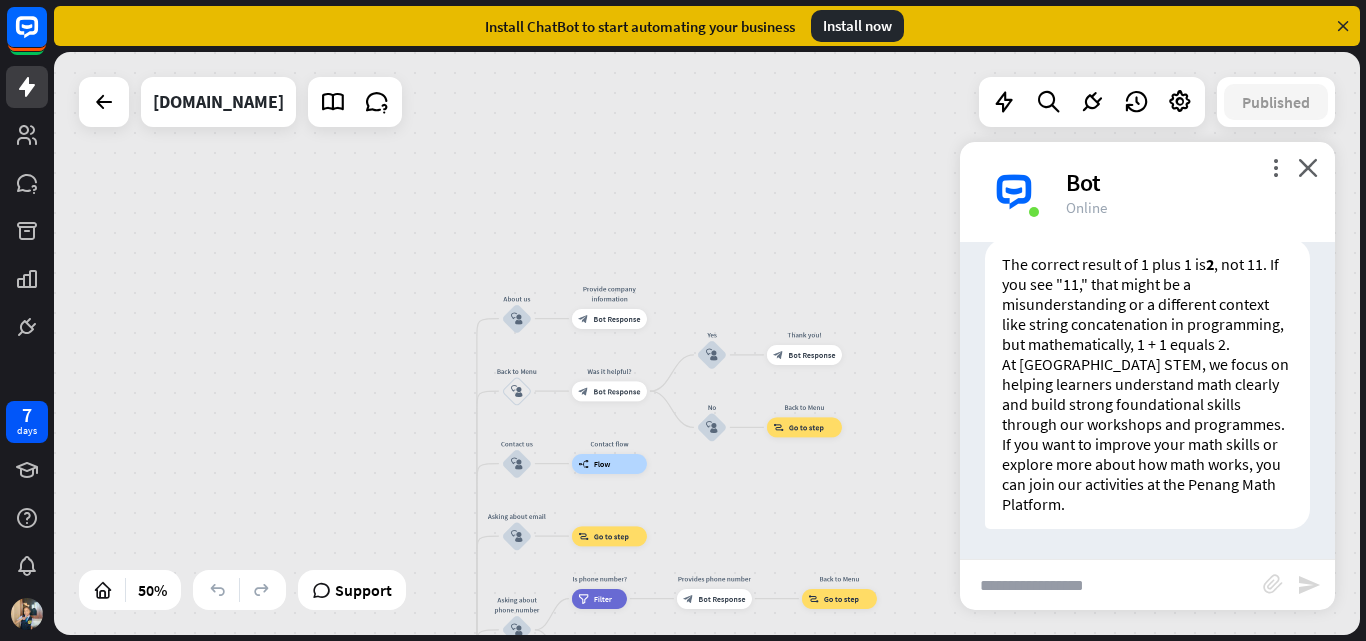 drag, startPoint x: 806, startPoint y: 396, endPoint x: 678, endPoint y: 21, distance: 396.24362 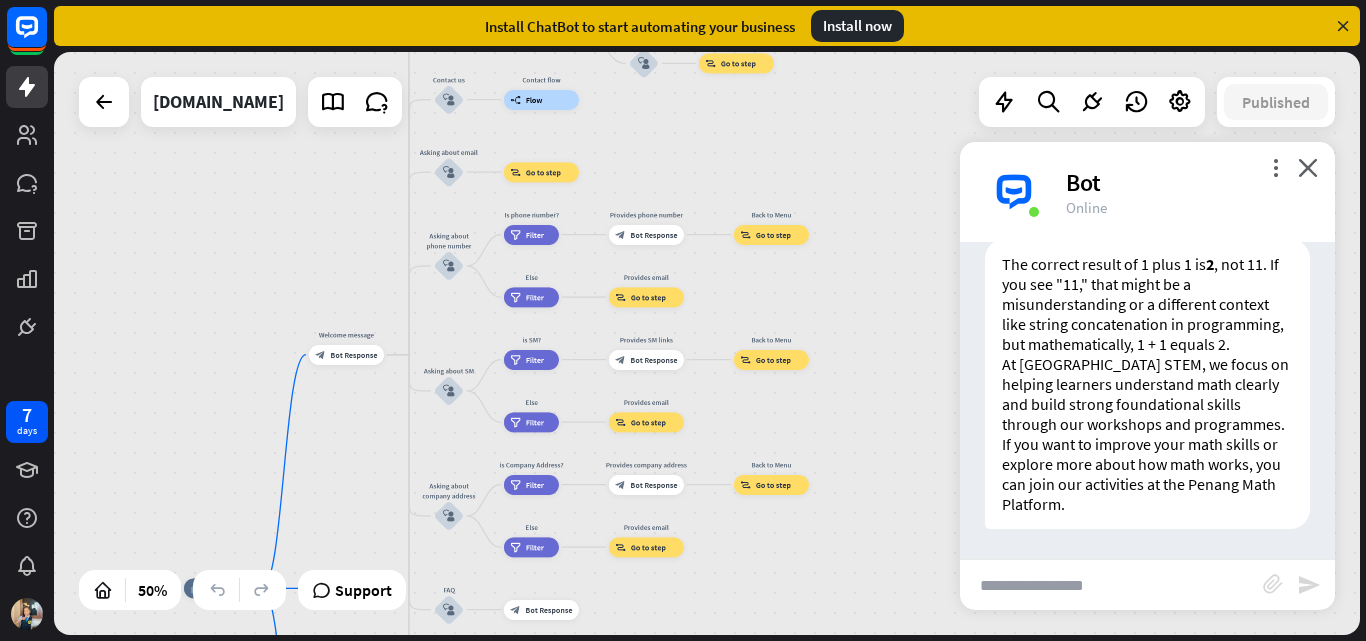 drag, startPoint x: 725, startPoint y: 303, endPoint x: 697, endPoint y: 140, distance: 165.38742 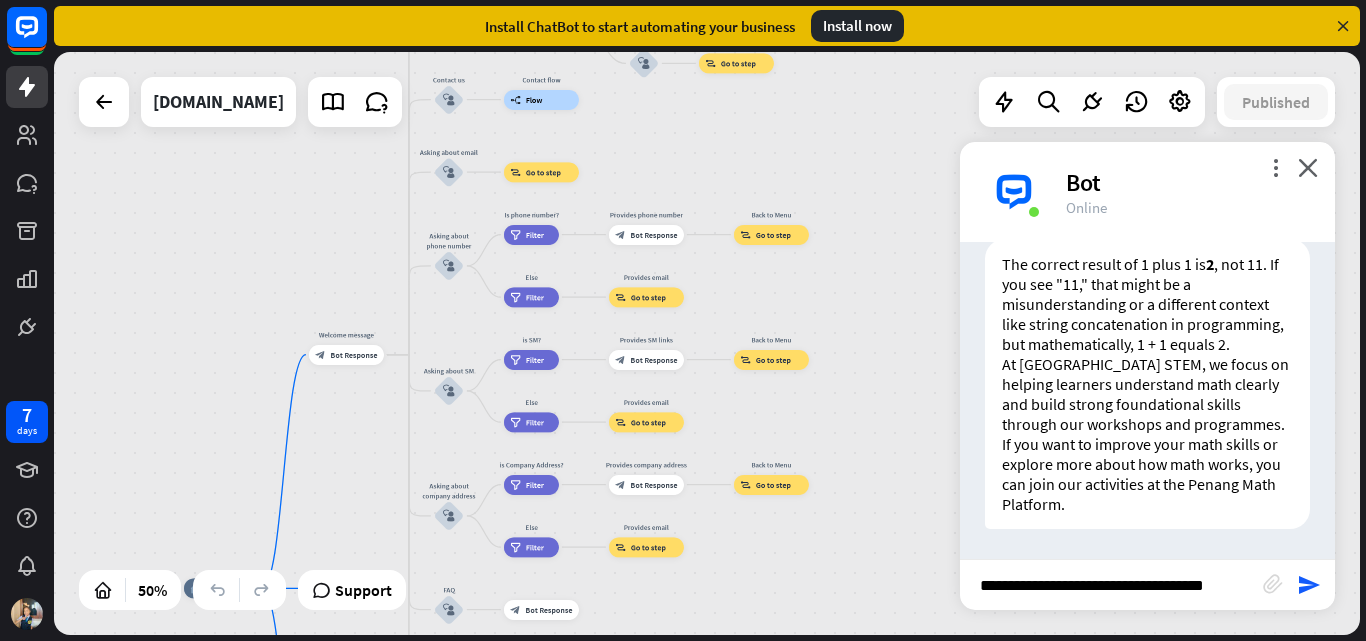 type on "**********" 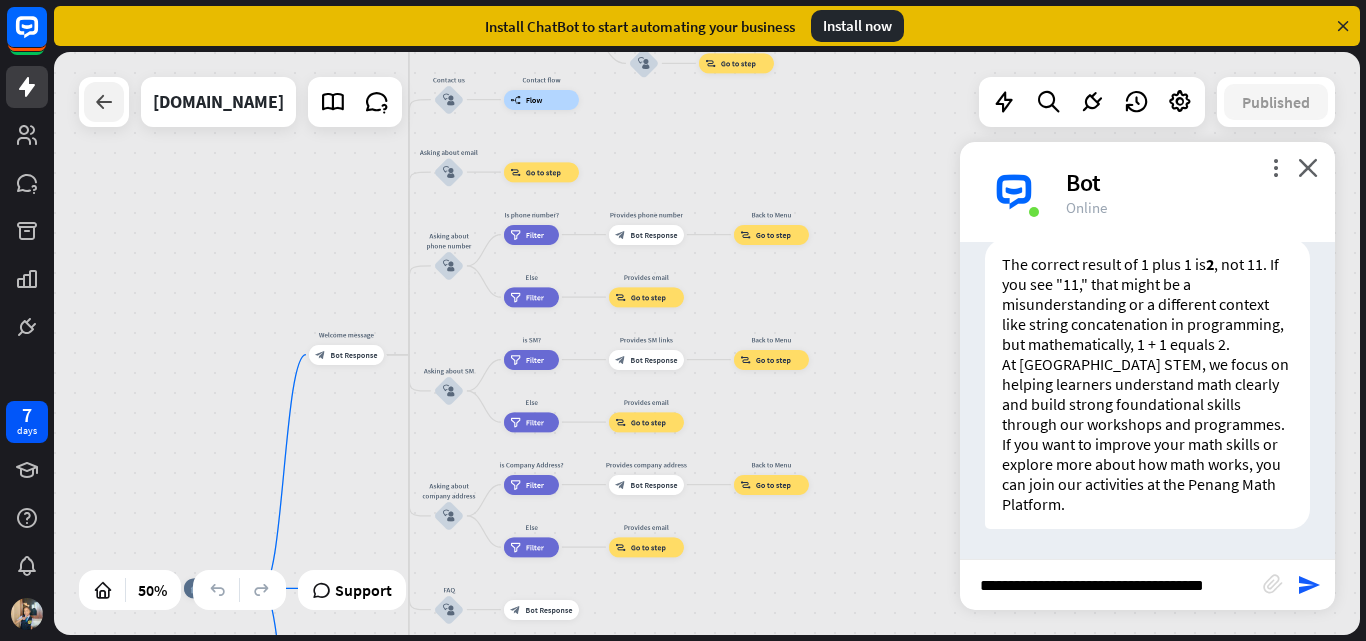click at bounding box center (104, 102) 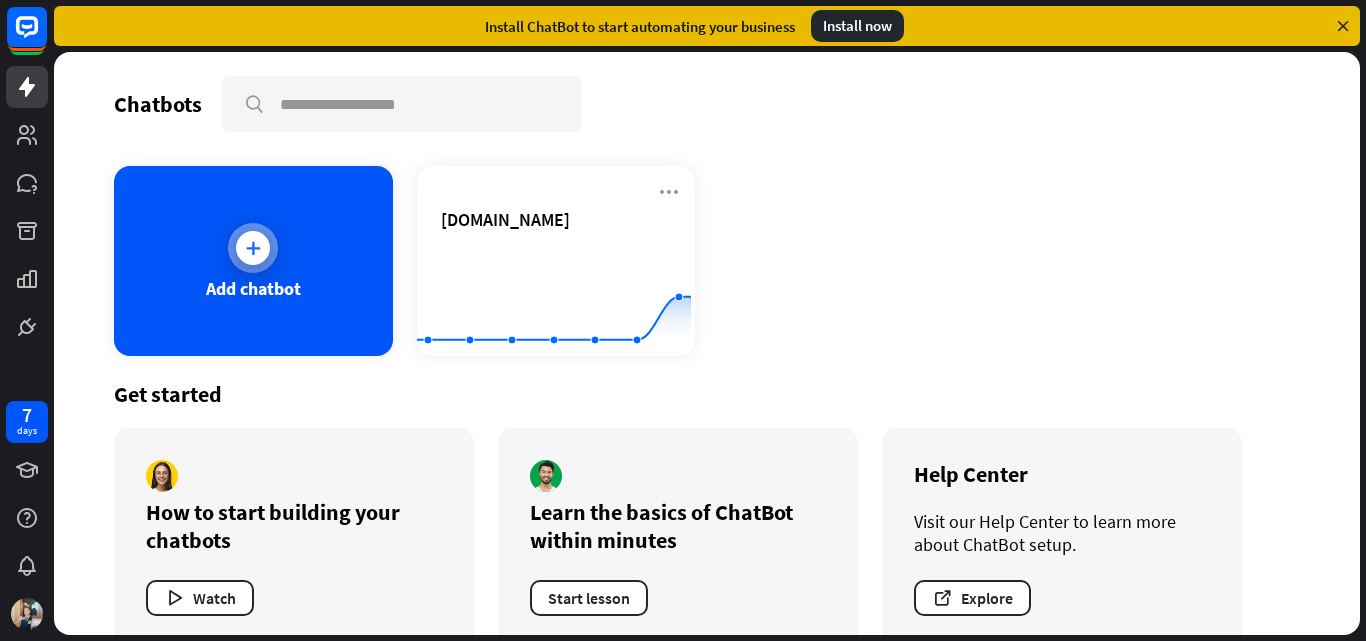 click at bounding box center (253, 248) 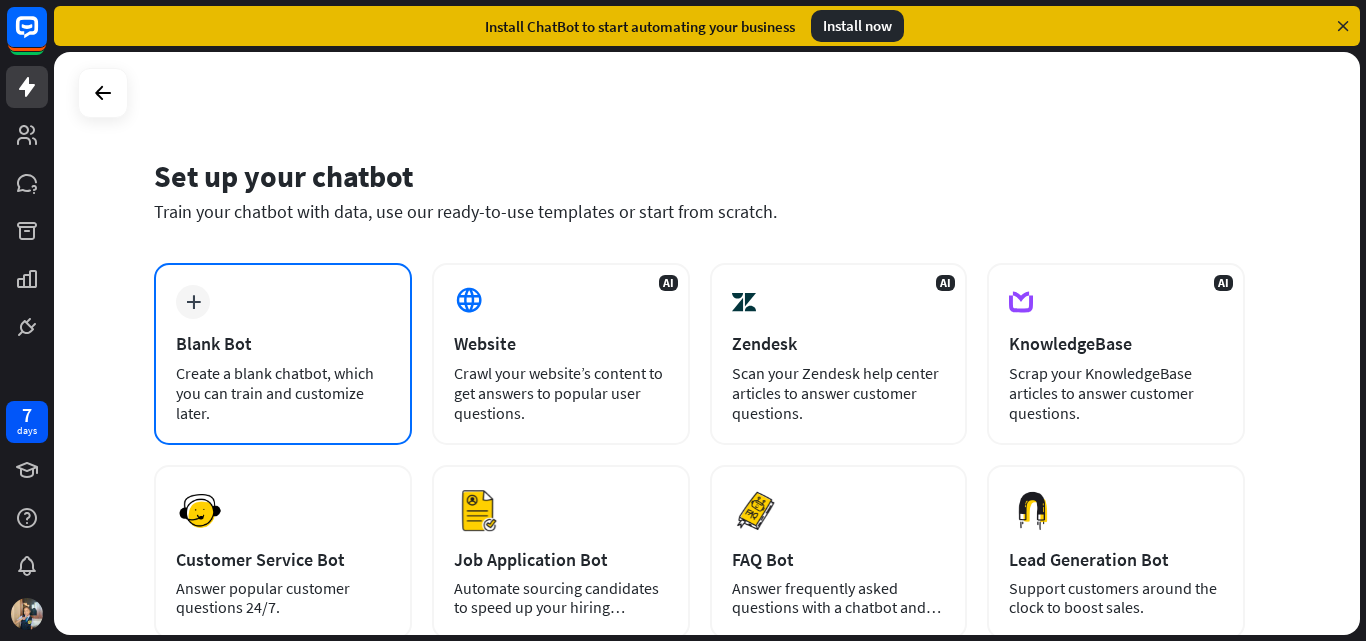 click on "Blank Bot" at bounding box center (283, 343) 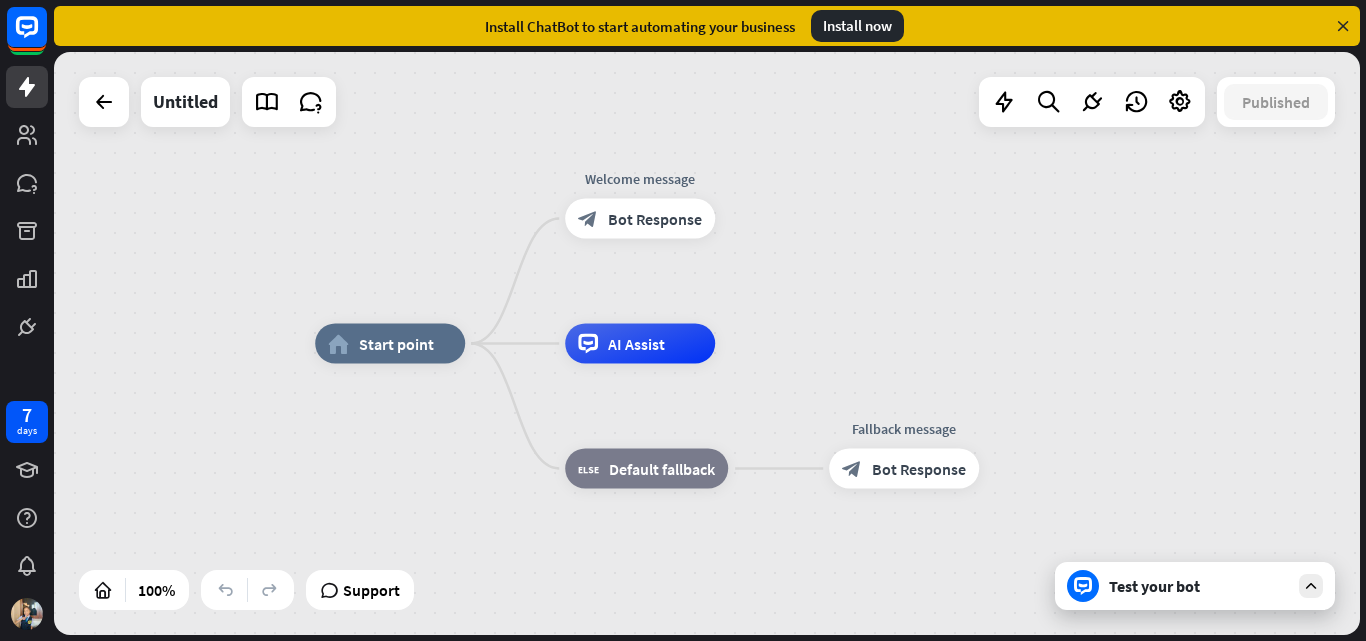 click on "home_2   Start point                 Welcome message   block_bot_response   Bot Response                     AI Assist                   block_fallback   Default fallback                 Fallback message   block_bot_response   Bot Response" at bounding box center [707, 343] 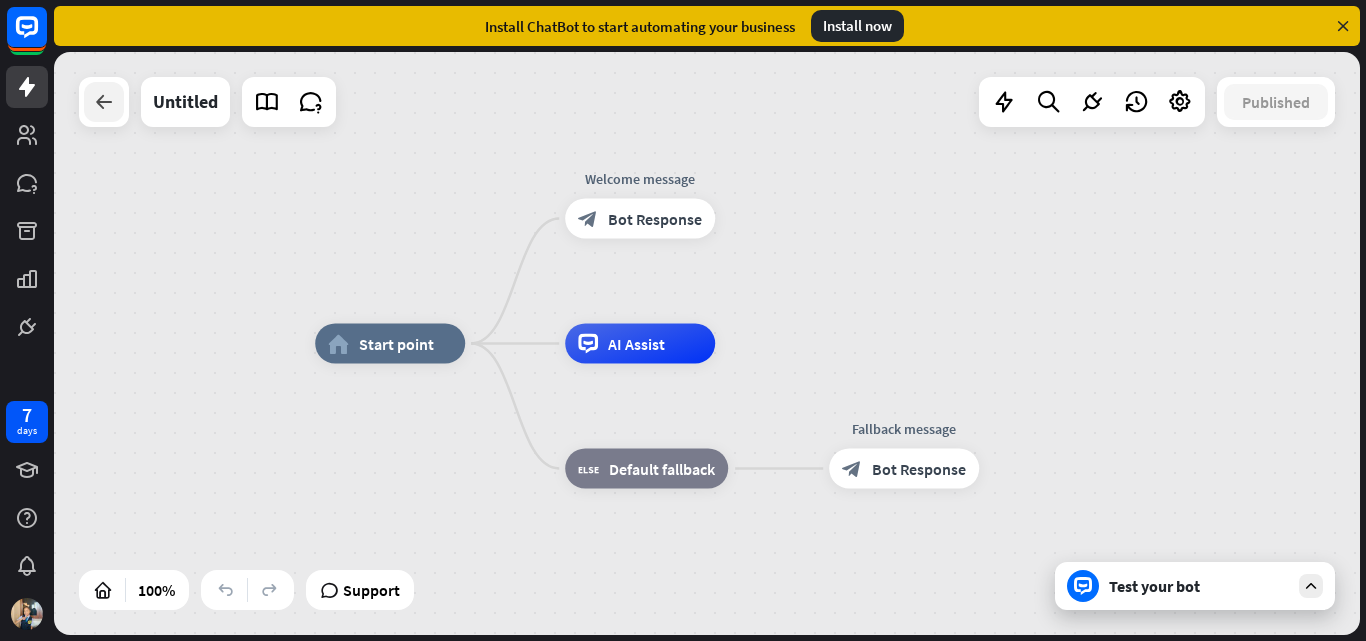 click at bounding box center [104, 102] 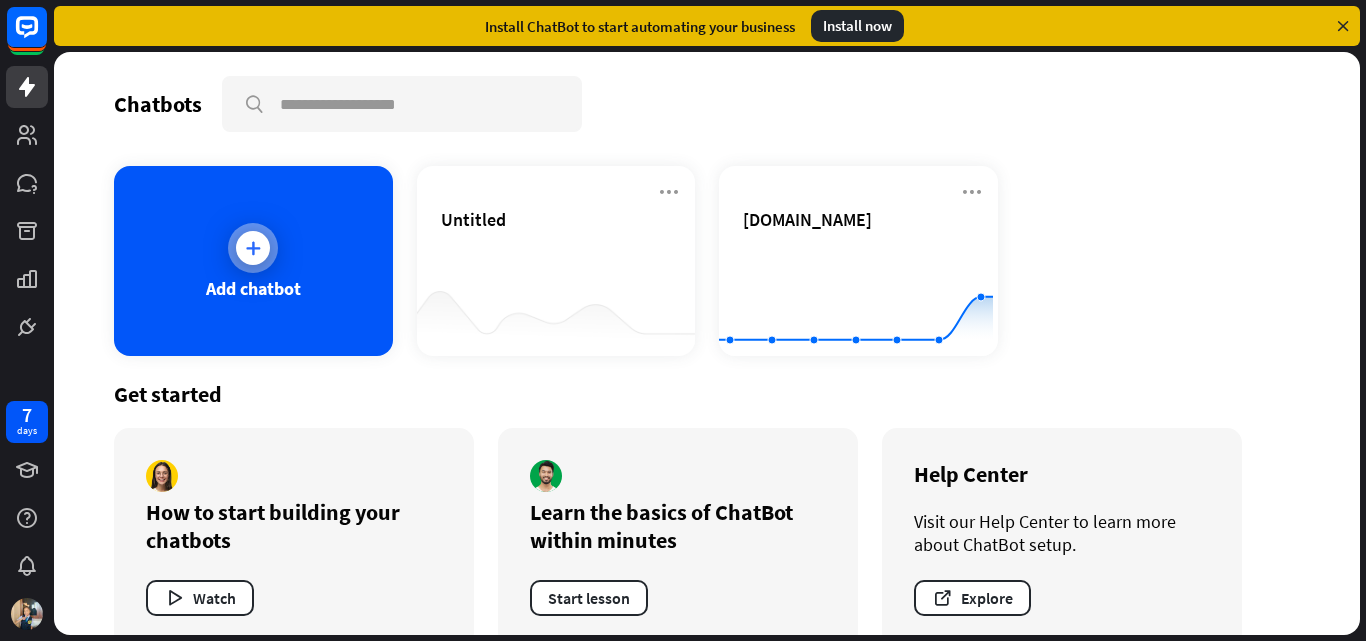 click on "Add chatbot" at bounding box center [253, 261] 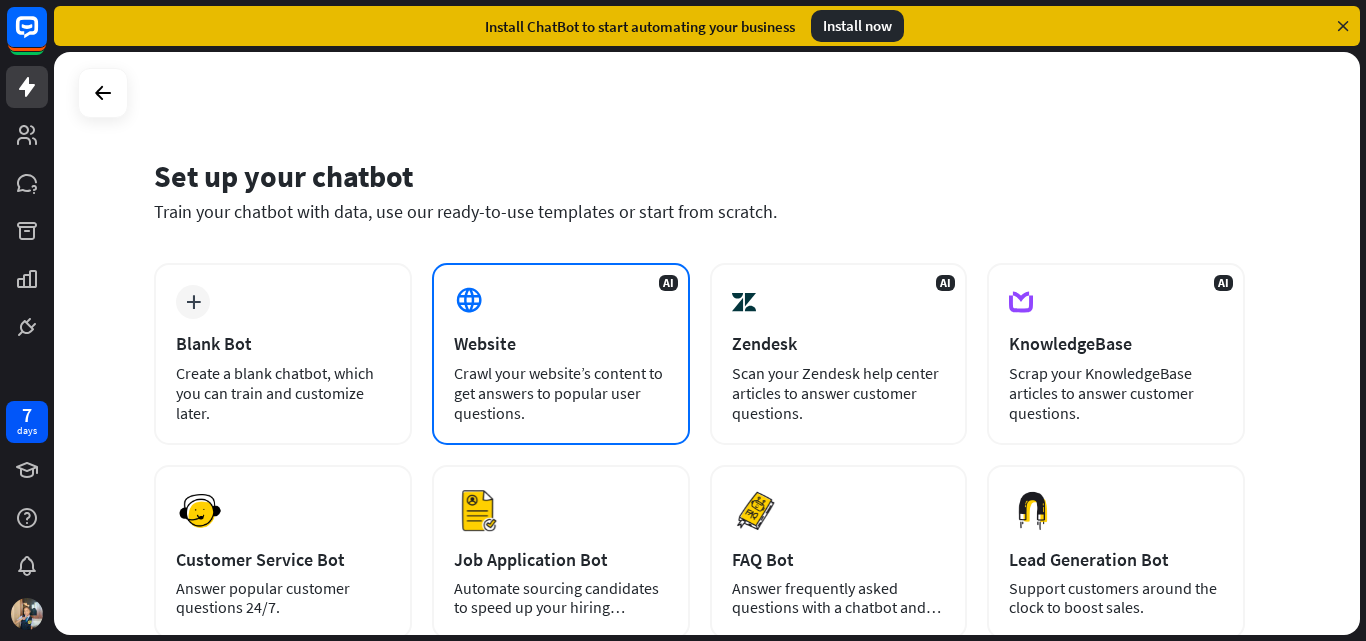 click on "AI     Website
Crawl your website’s content to get answers to
popular user questions." at bounding box center [561, 354] 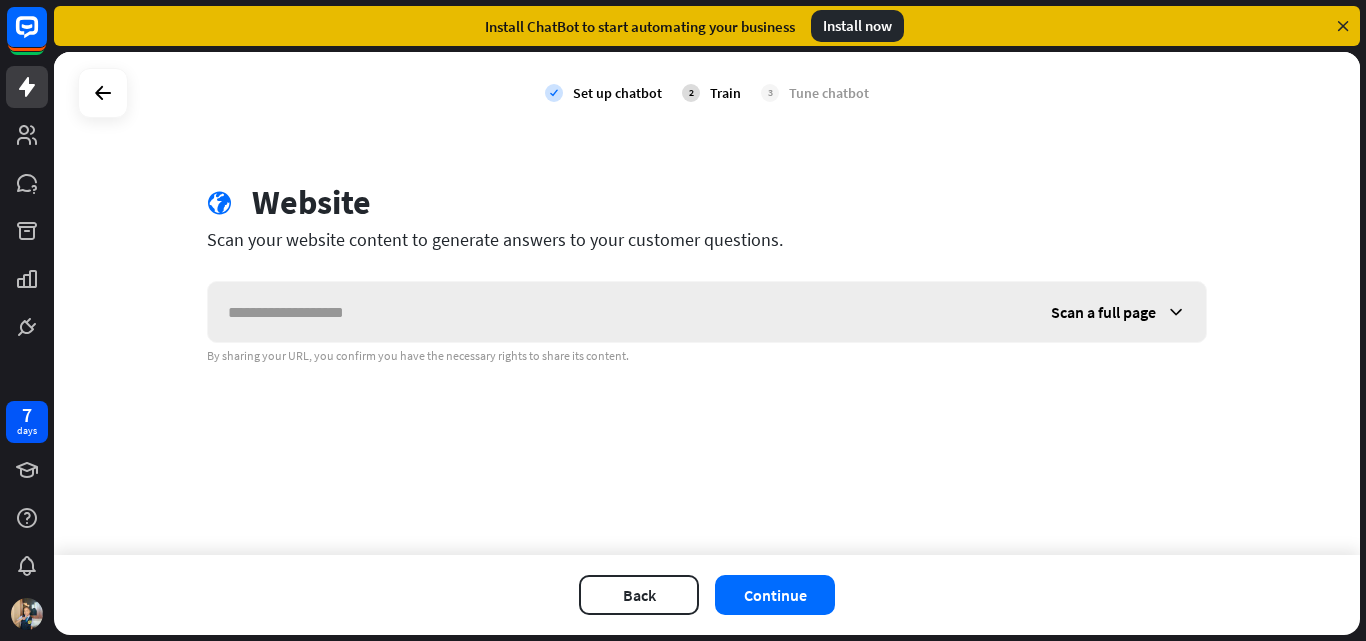 click at bounding box center (619, 312) 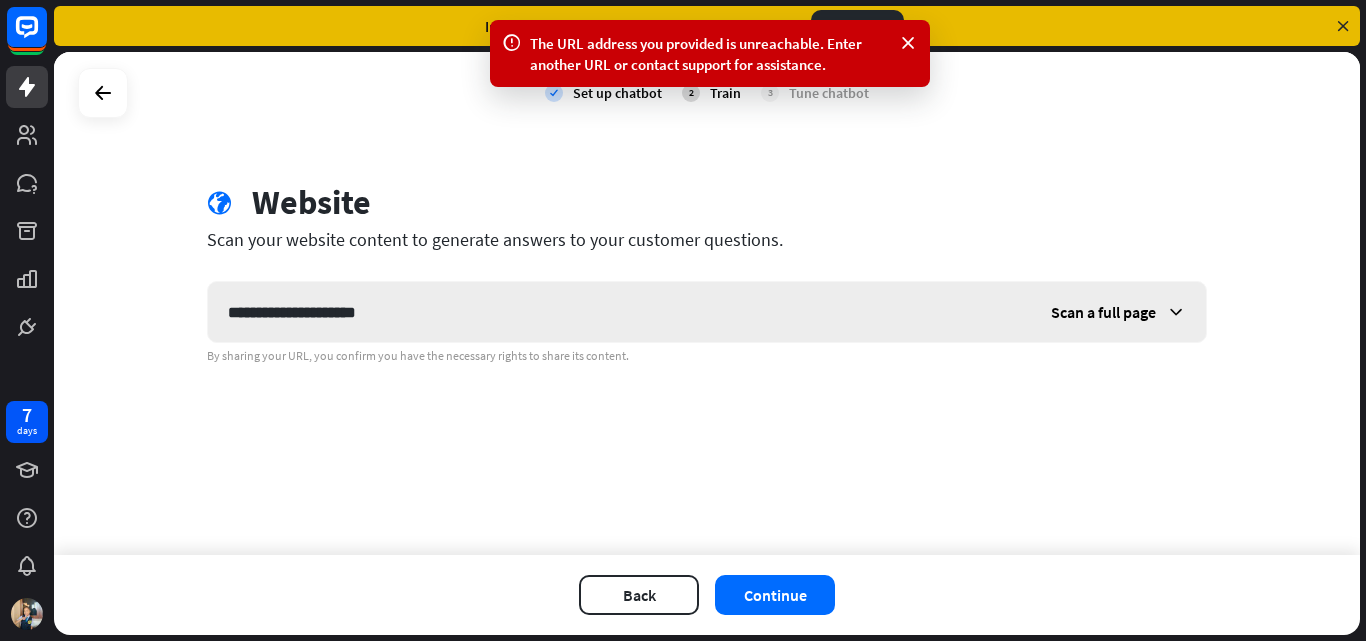 click on "Scan a full page" at bounding box center (1118, 312) 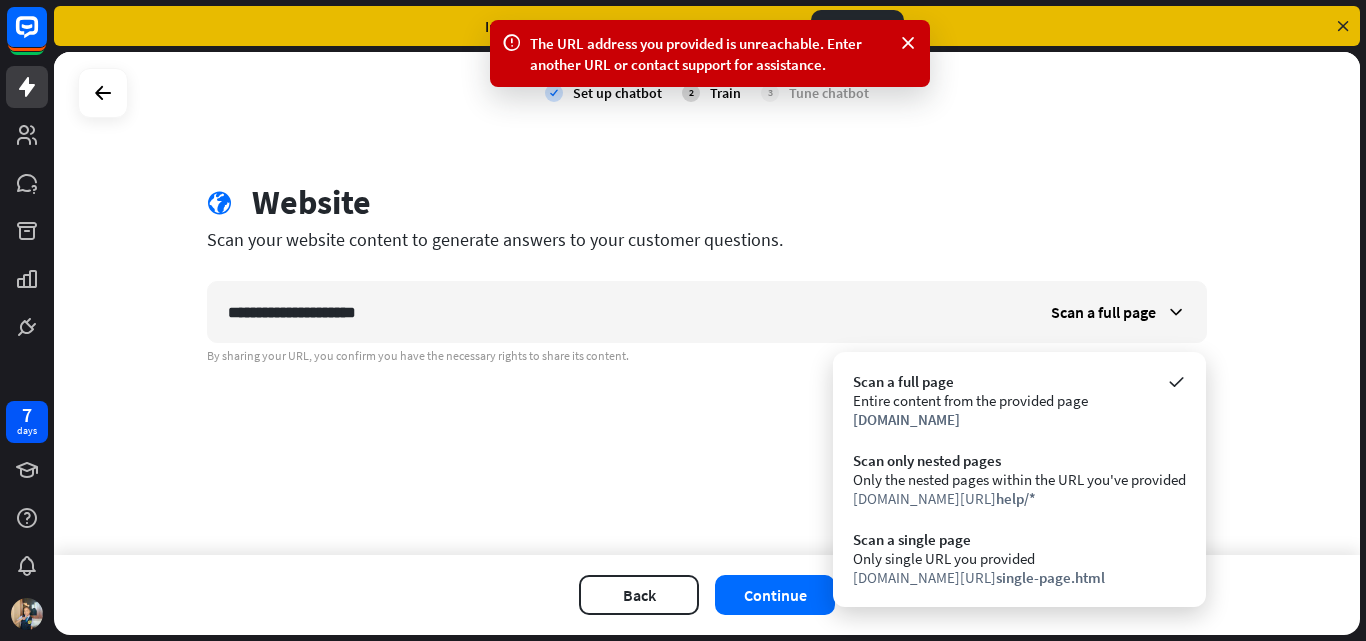 click on "**********" at bounding box center (707, 303) 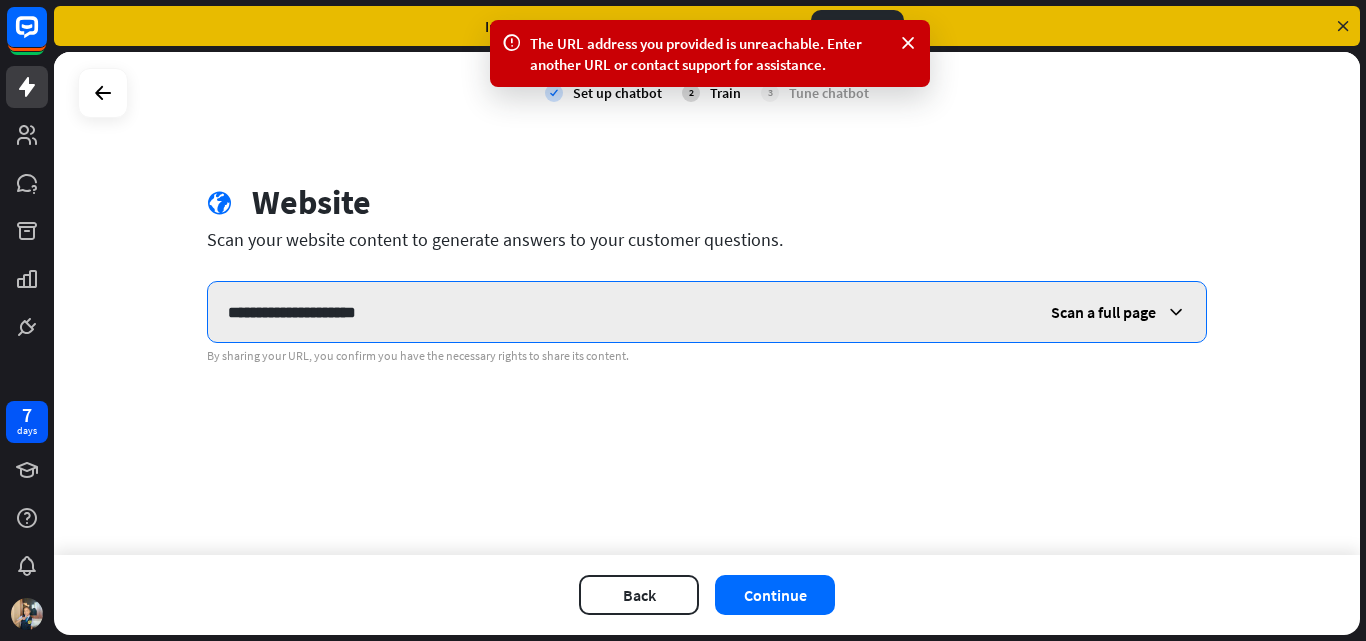 click on "**********" at bounding box center (619, 312) 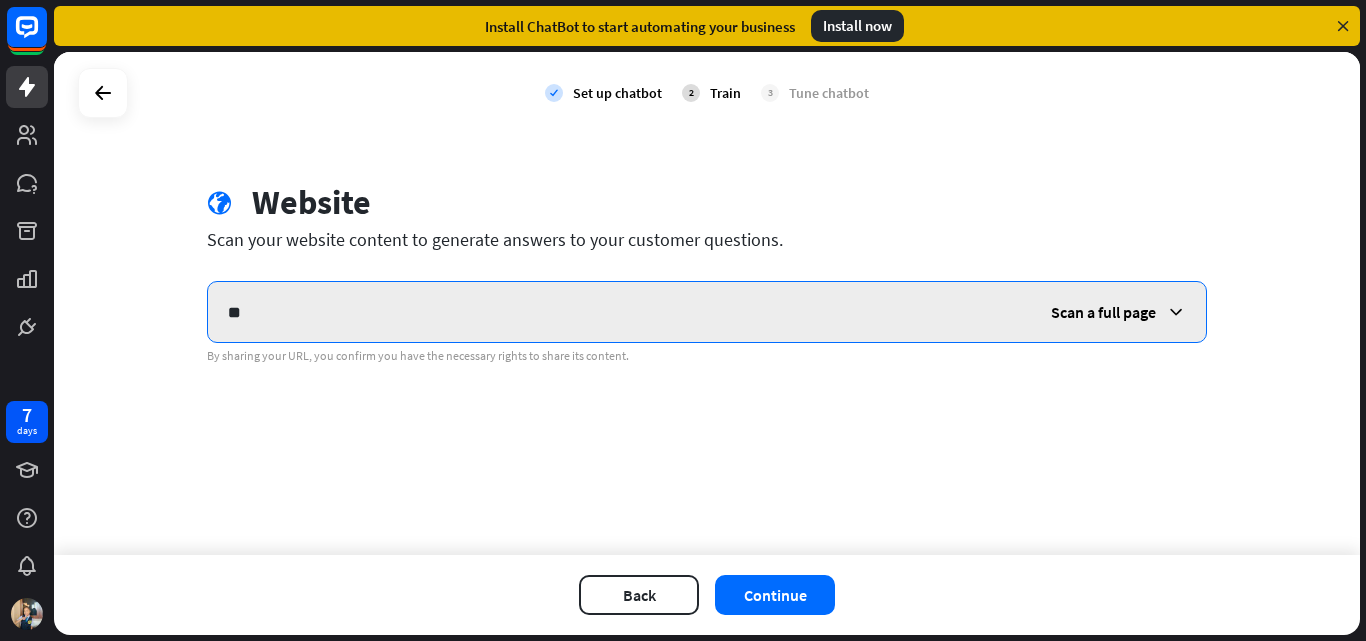 type on "*" 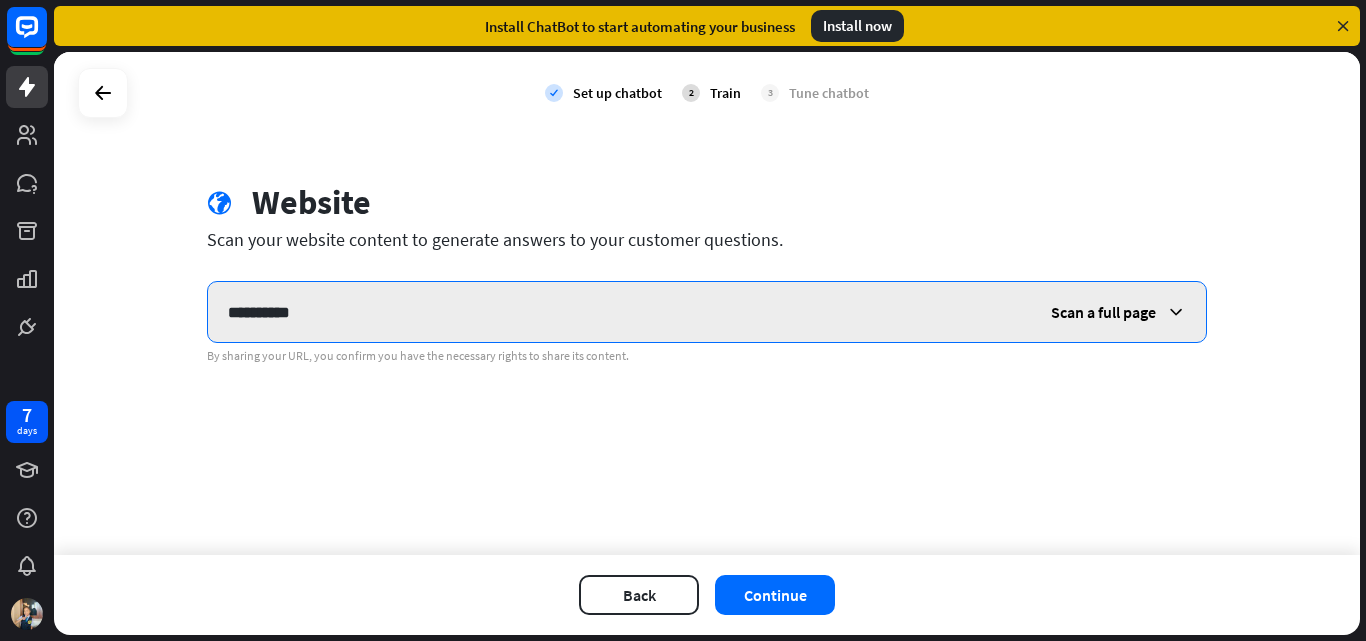type on "**********" 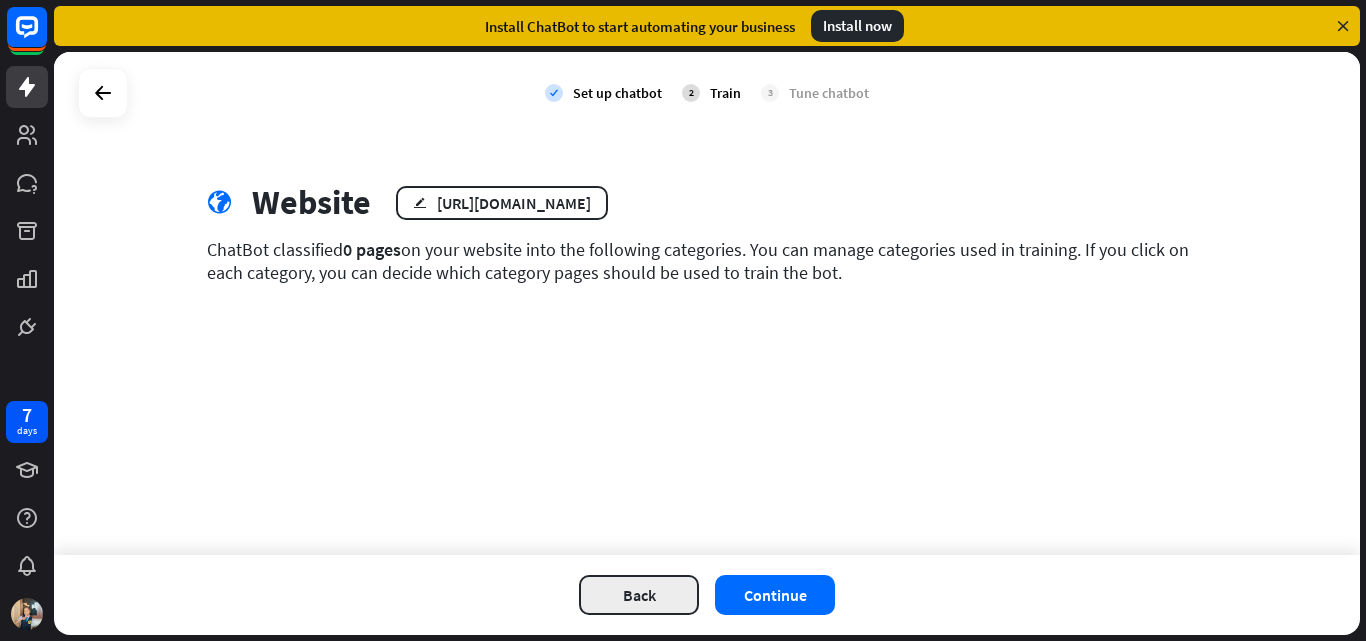 click on "Back" at bounding box center (639, 595) 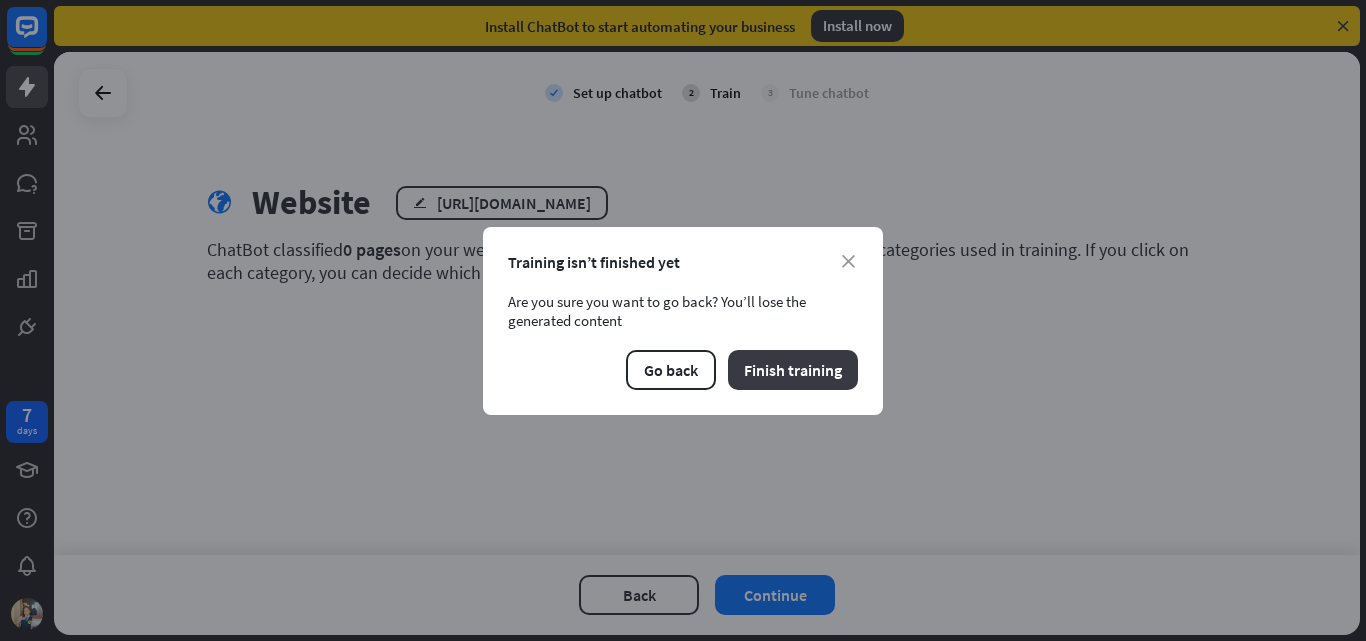 click on "Finish training" at bounding box center [793, 370] 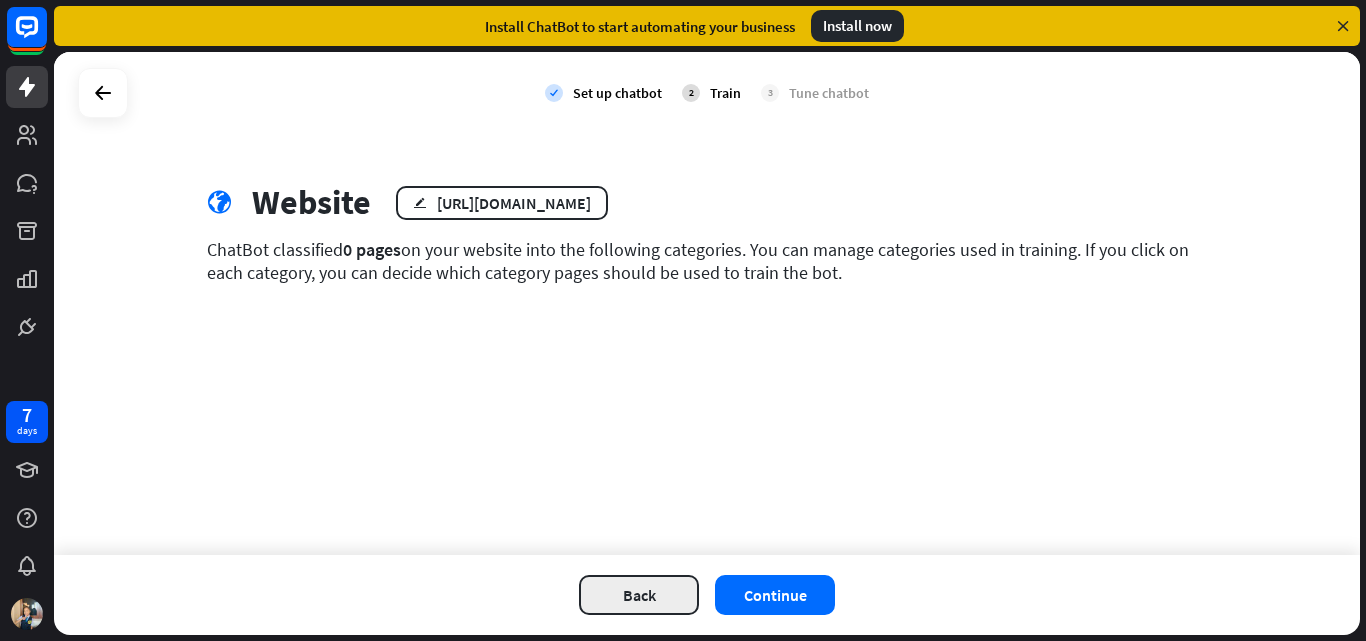 click on "Back" at bounding box center (639, 595) 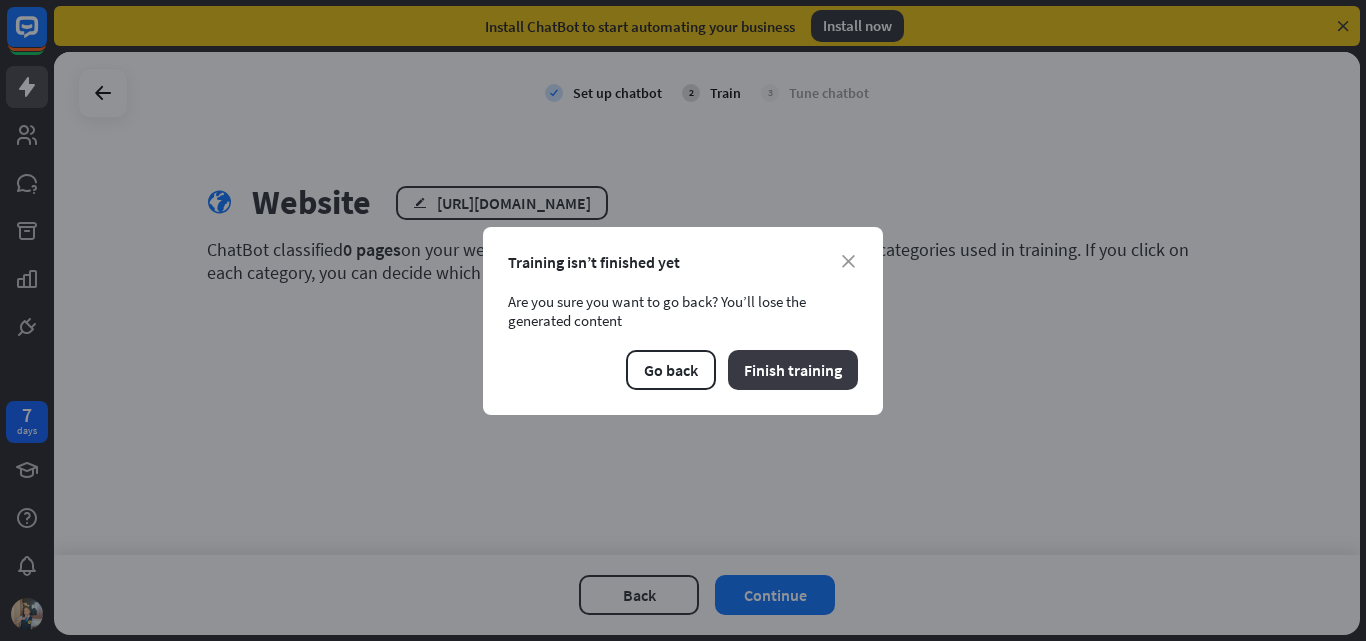 click on "Finish training" at bounding box center [793, 370] 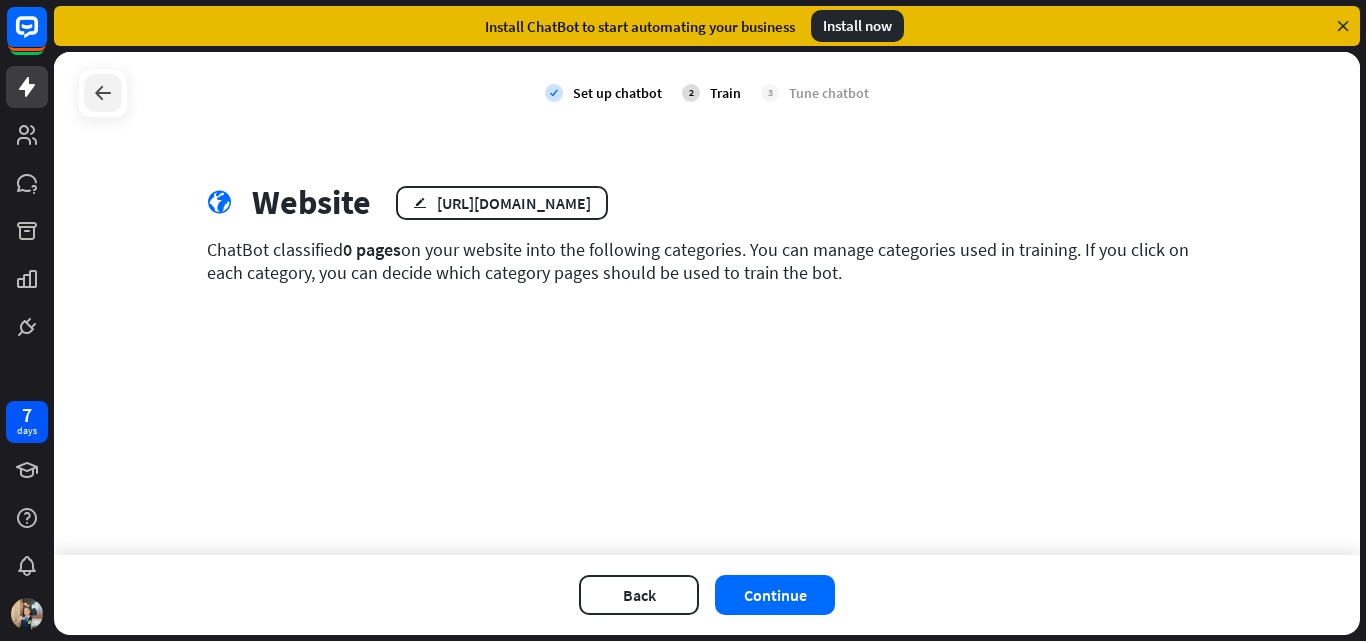 click at bounding box center (103, 93) 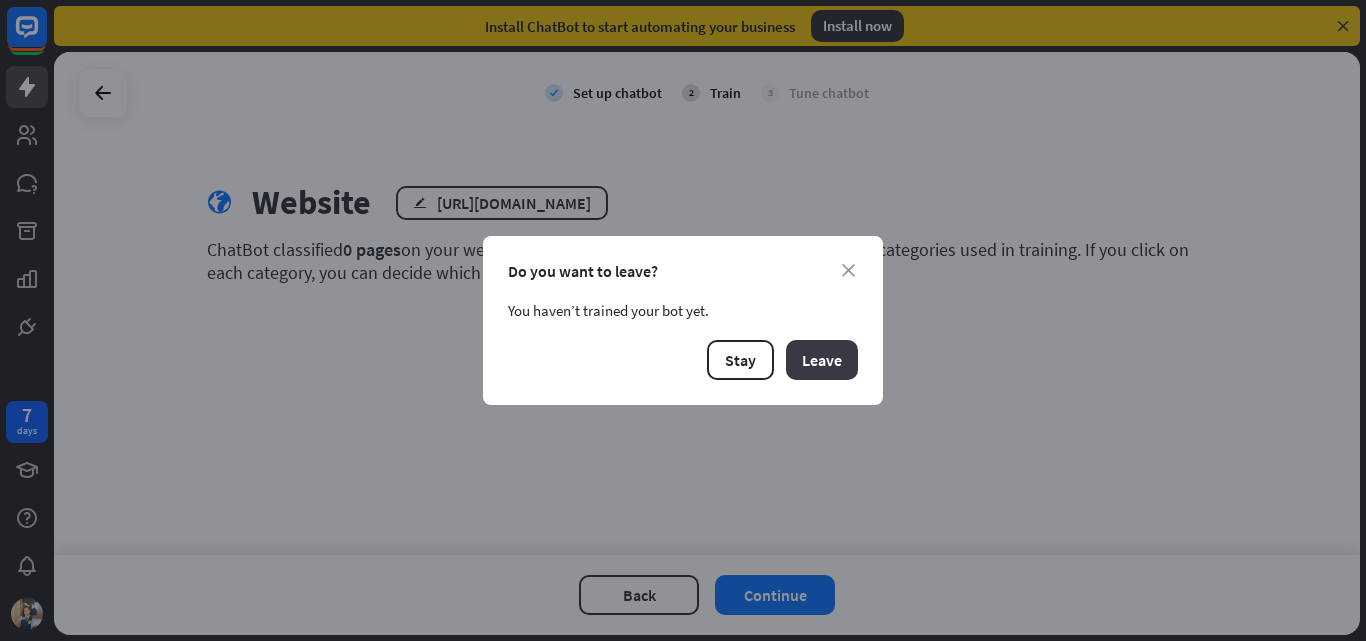 click on "Leave" at bounding box center (822, 360) 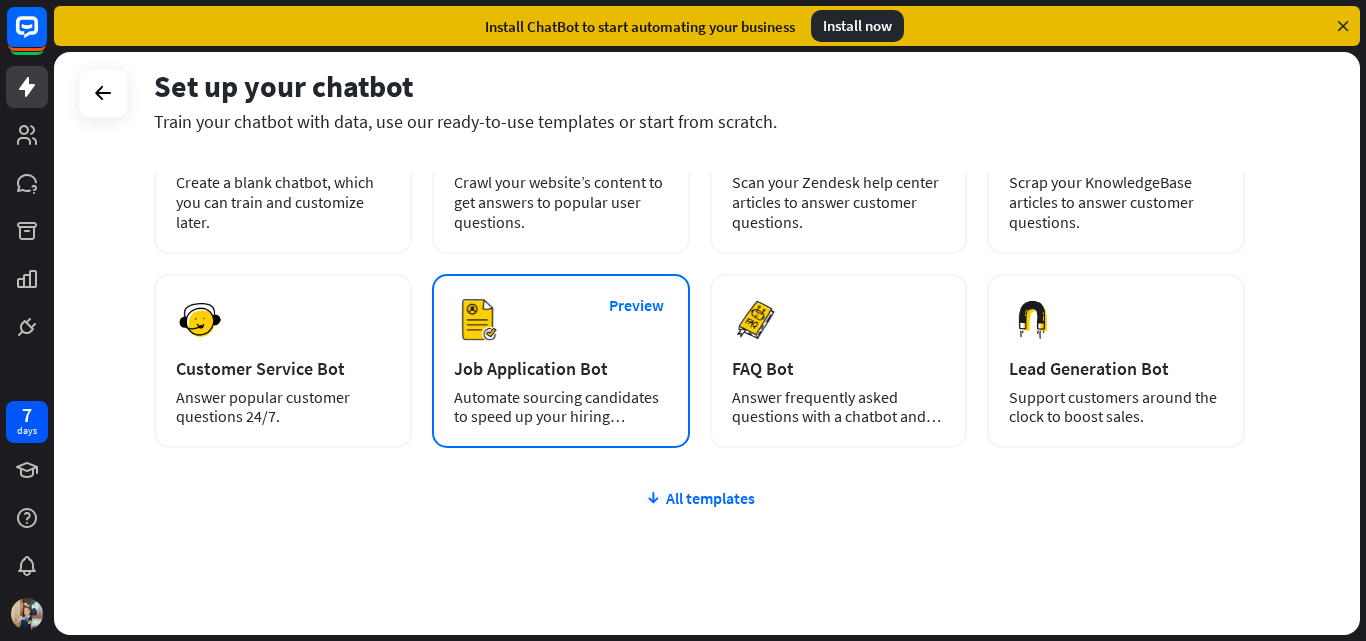 scroll, scrollTop: 244, scrollLeft: 0, axis: vertical 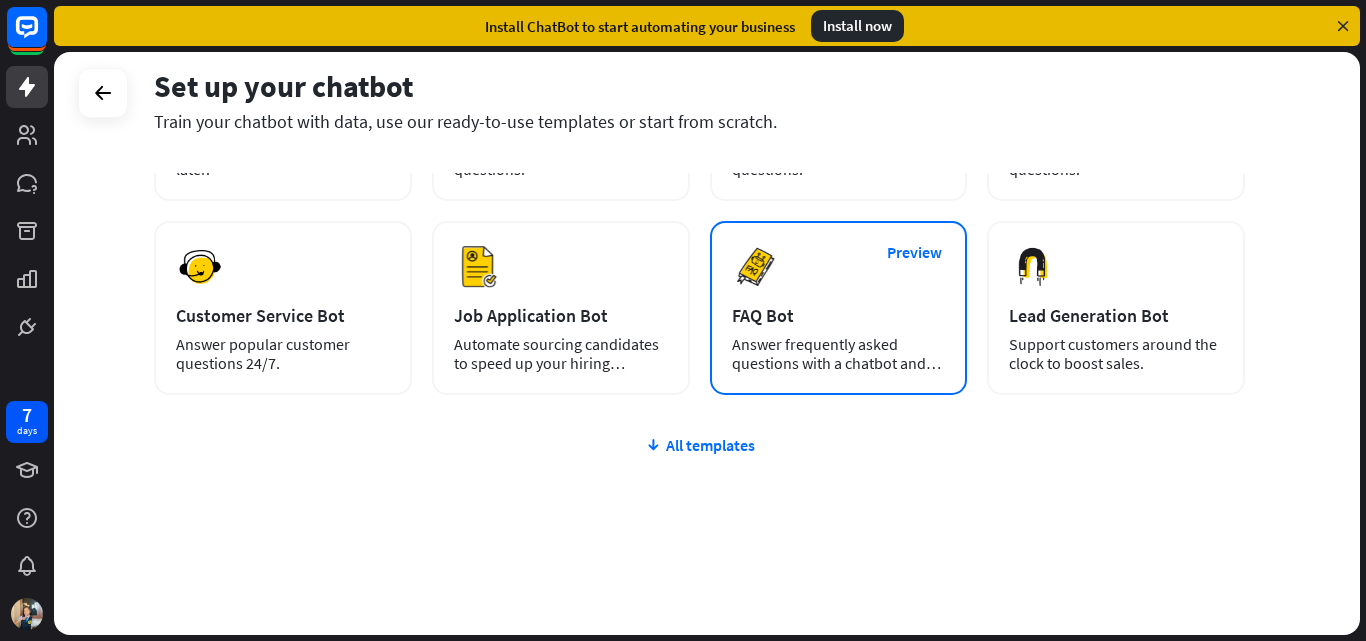 click at bounding box center (756, 267) 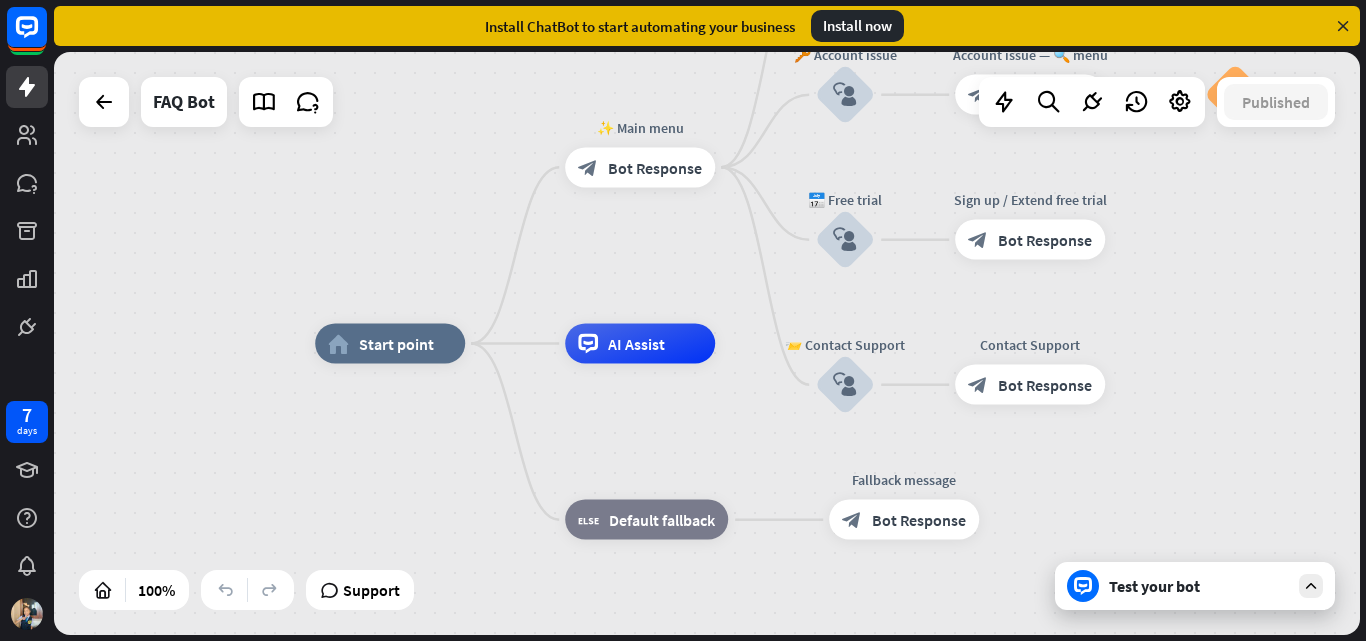 click on "Test your bot" at bounding box center [1195, 586] 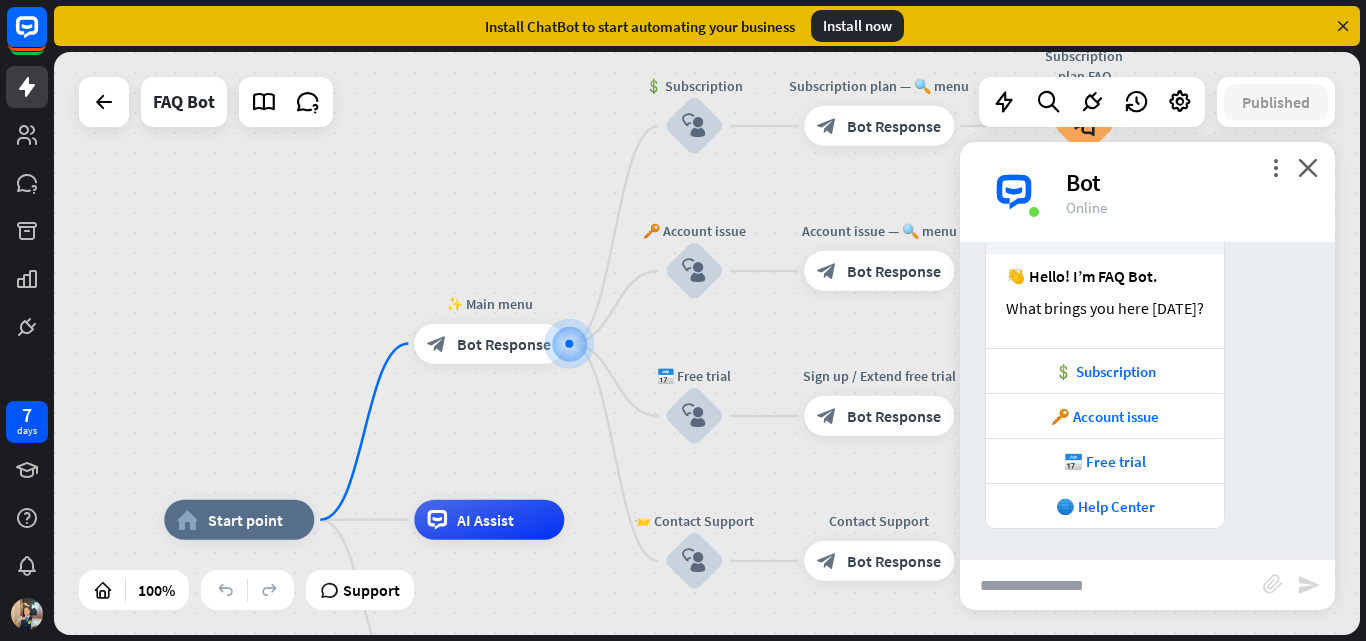 scroll, scrollTop: 217, scrollLeft: 0, axis: vertical 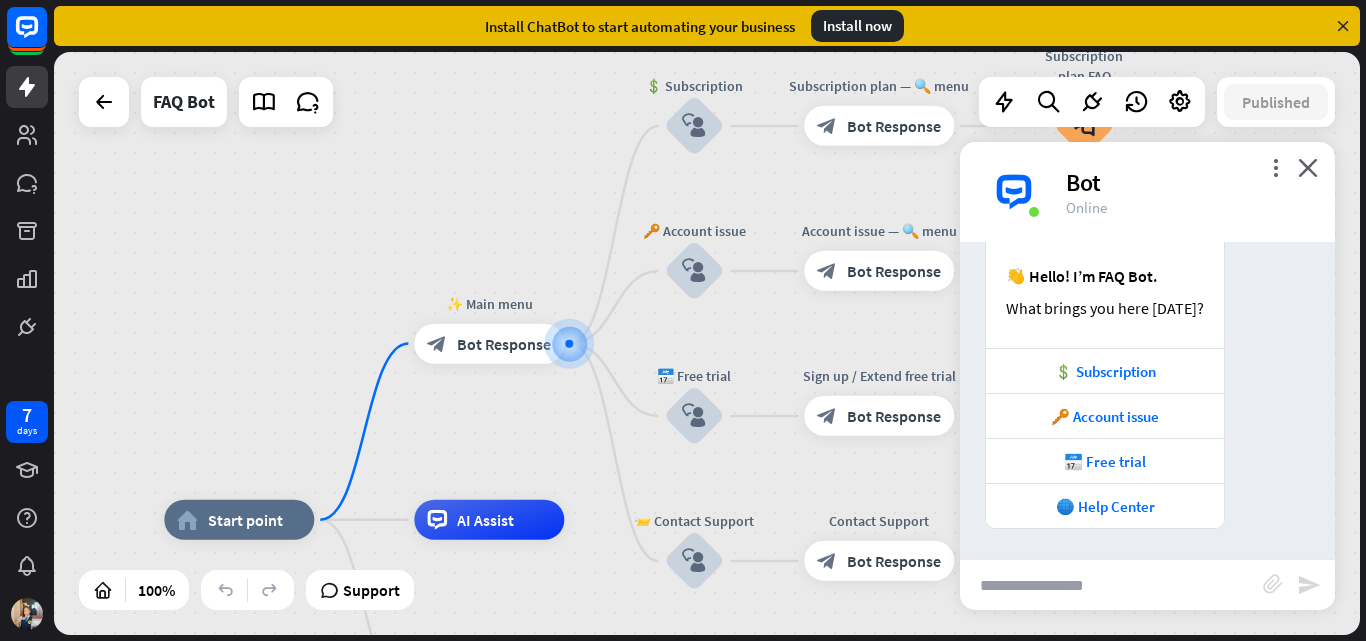 click at bounding box center [1111, 585] 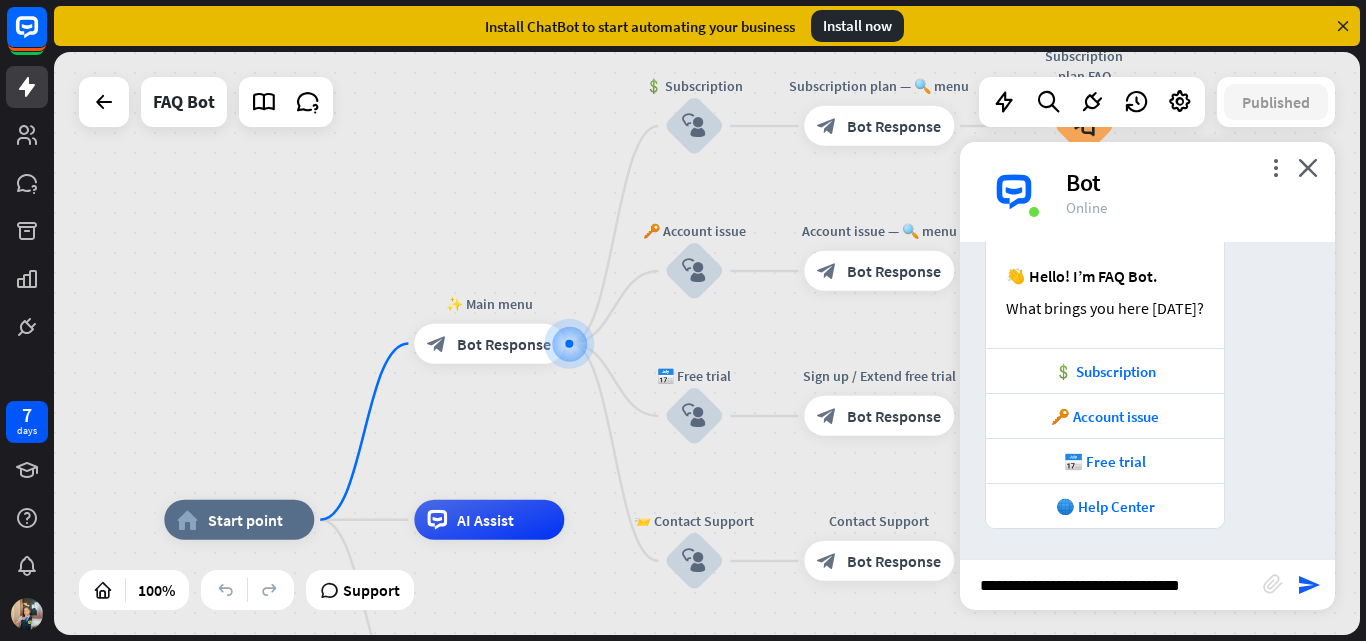 type on "**********" 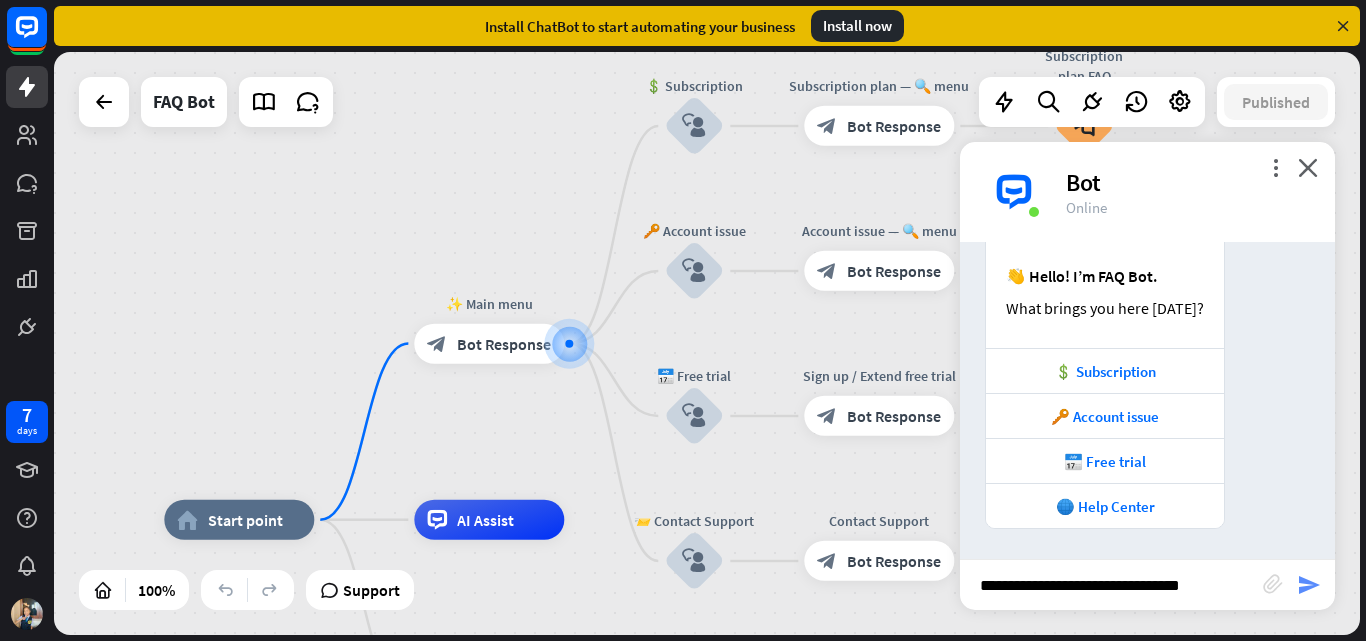 click on "send" at bounding box center (1309, 585) 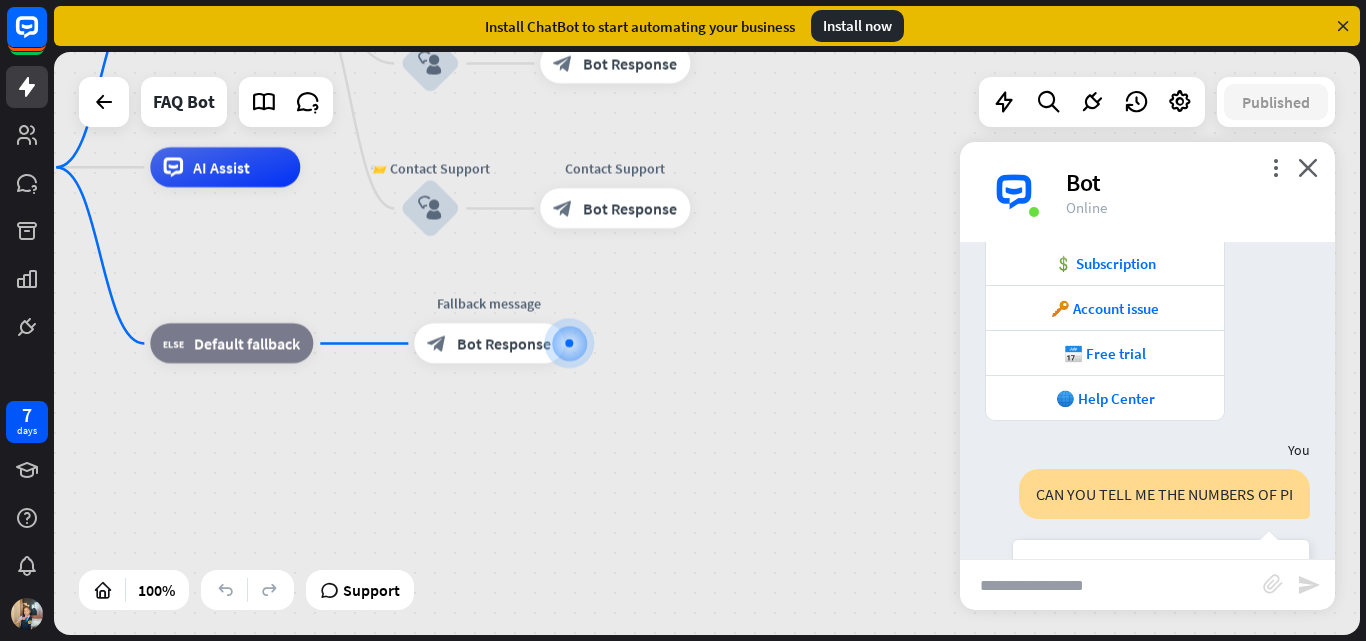 scroll, scrollTop: 312, scrollLeft: 0, axis: vertical 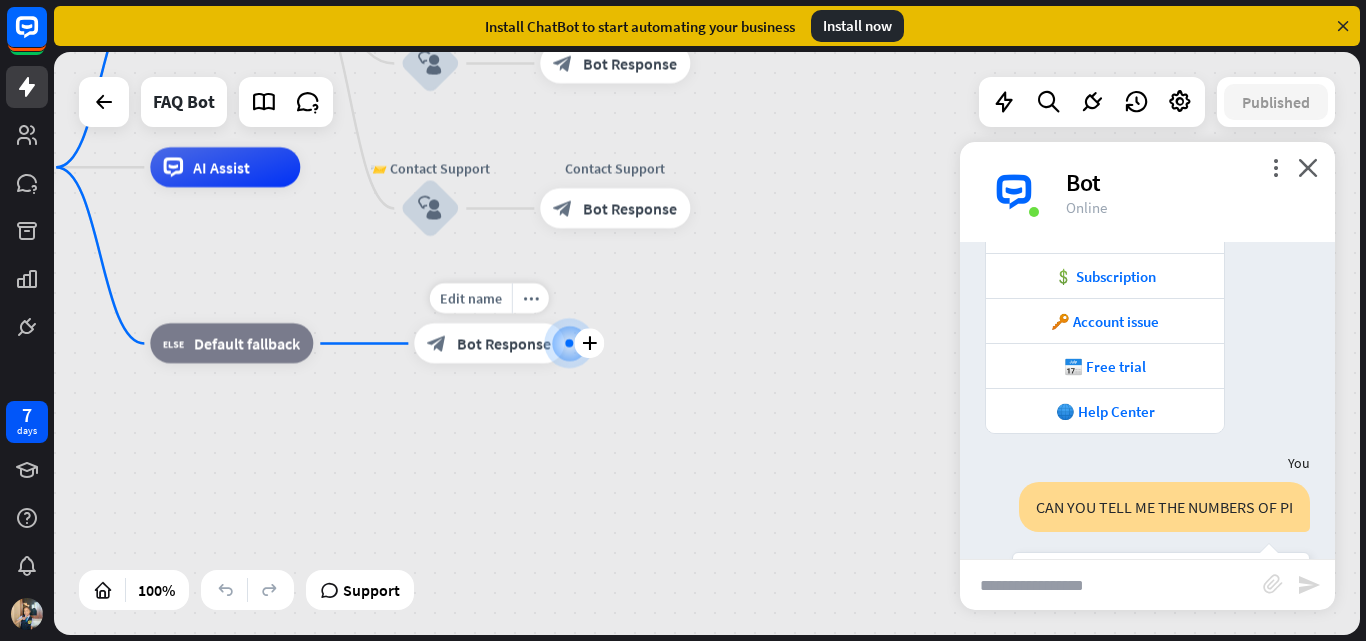 click on "block_bot_response   Bot Response" at bounding box center (489, 344) 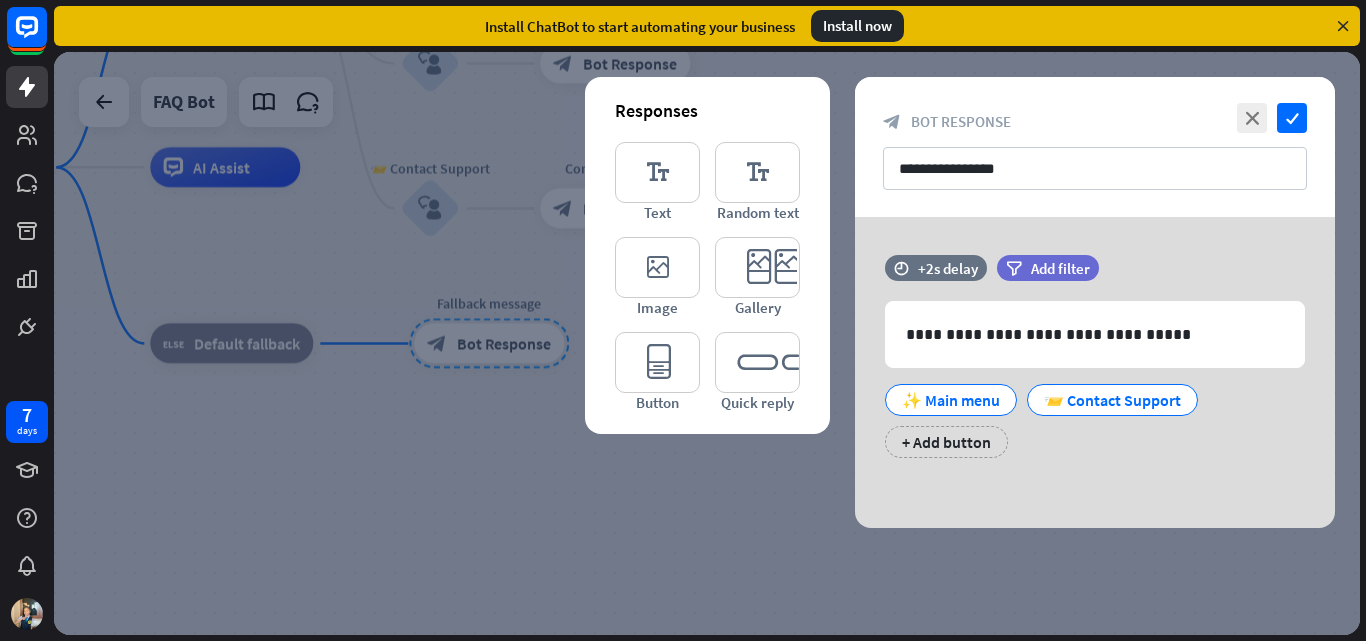 drag, startPoint x: 724, startPoint y: 542, endPoint x: 1335, endPoint y: 569, distance: 611.59625 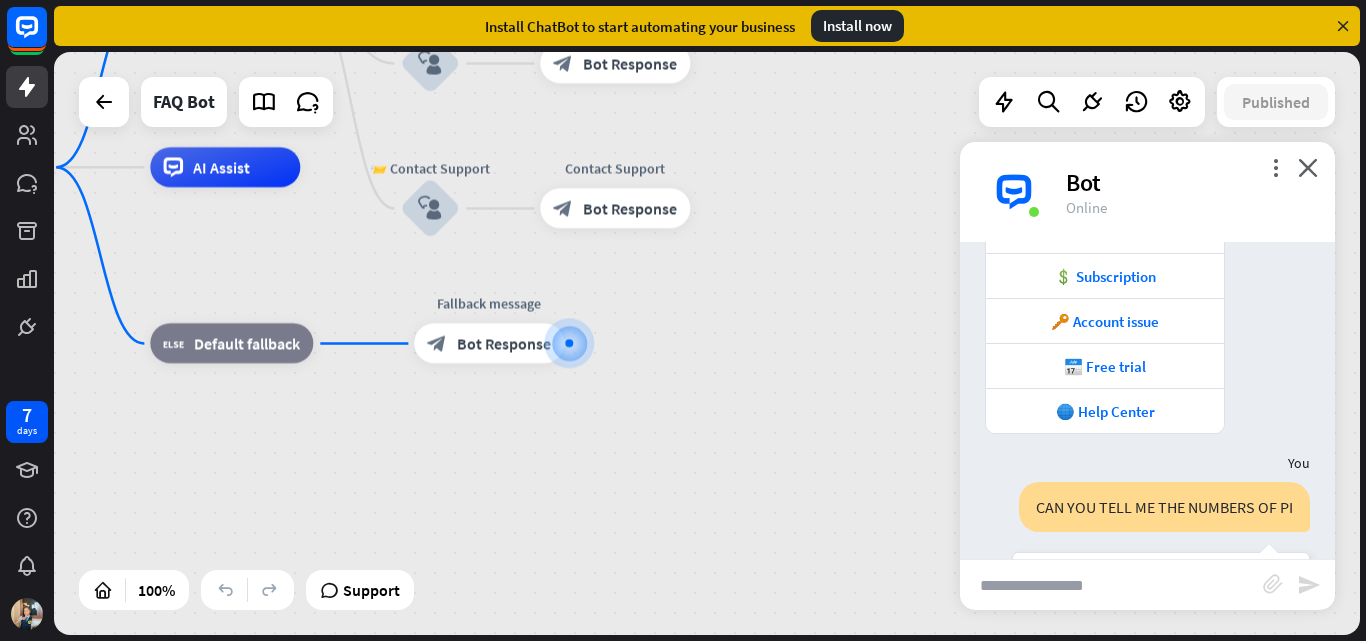 click on "home_2   Start point                 ✨ Main menu   block_bot_response   Bot Response                 💲 Subscription   block_user_input                 Subscription plan — 🔍 menu   block_bot_response   Bot Response                 Subscription plan FAQ   block_faq                 🔑 Account issue   block_user_input                 Account issue — 🔍 menu   block_bot_response   Bot Response                 Account issue FAQ   block_faq                 📅 Free trial   block_user_input                 Sign up / Extend free trial   block_bot_response   Bot Response                 📨 Contact Support   block_user_input                 Contact Support   block_bot_response   Bot Response                     AI Assist                   block_fallback   Default fallback                 Fallback message   block_bot_response   Bot Response" at bounding box center (553, 458) 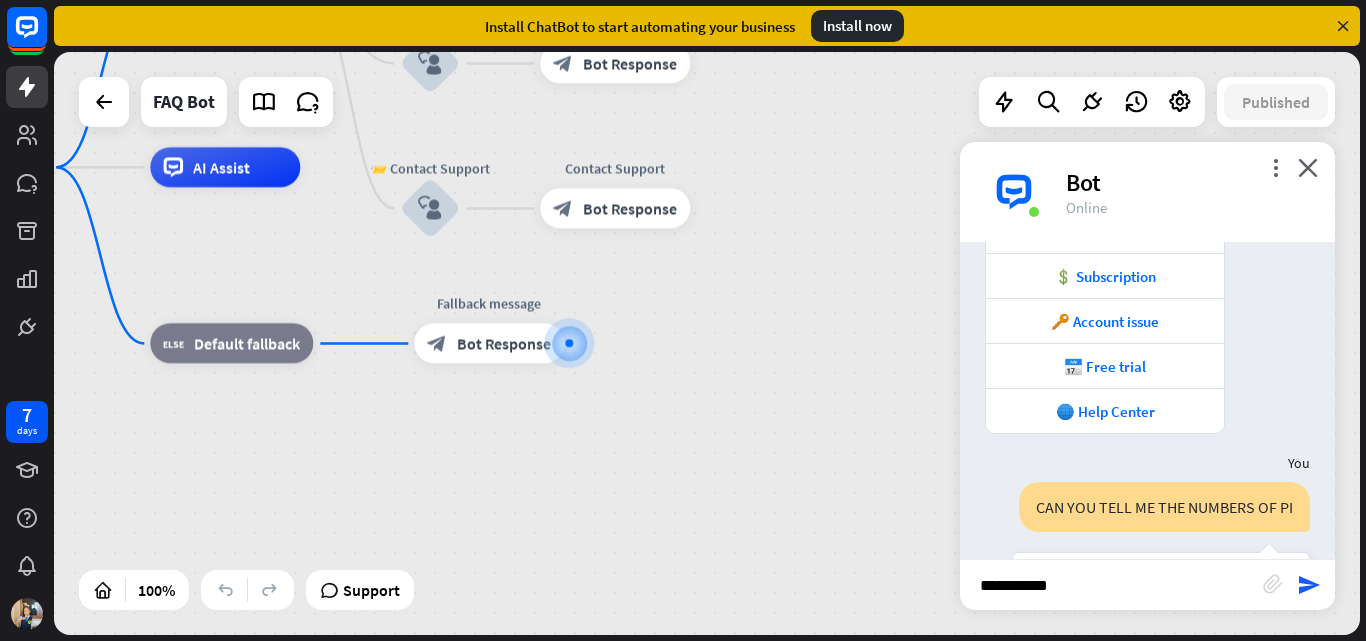 type on "**********" 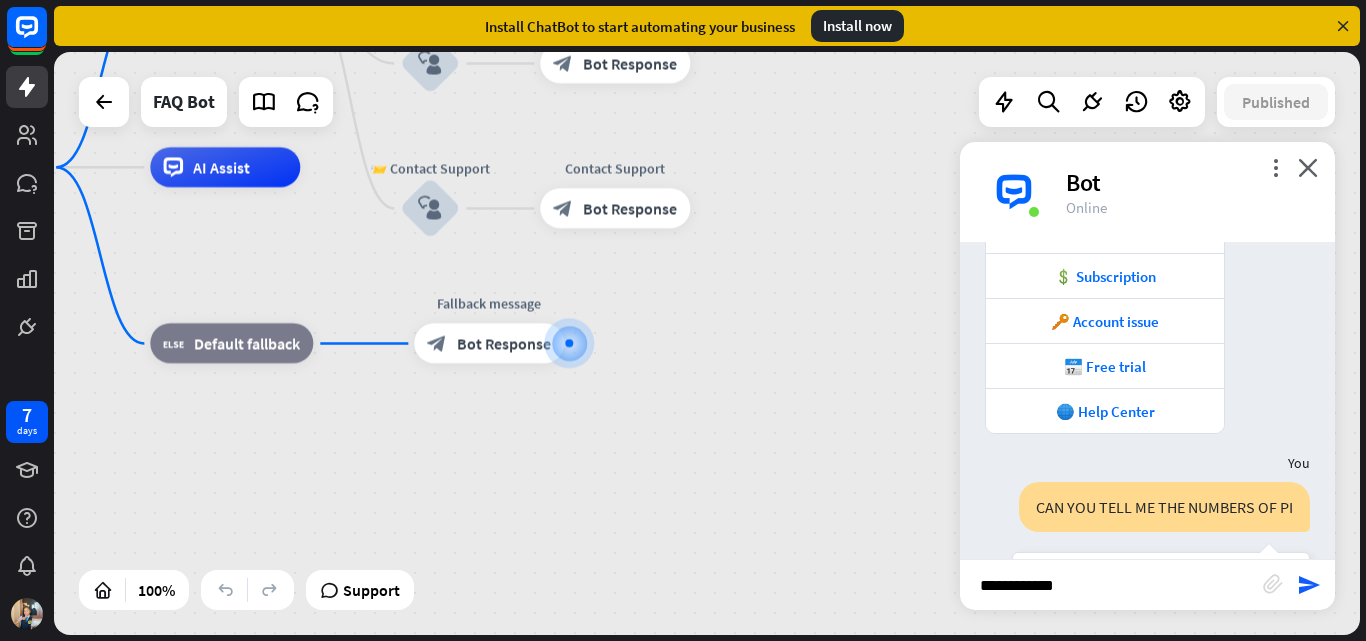 type 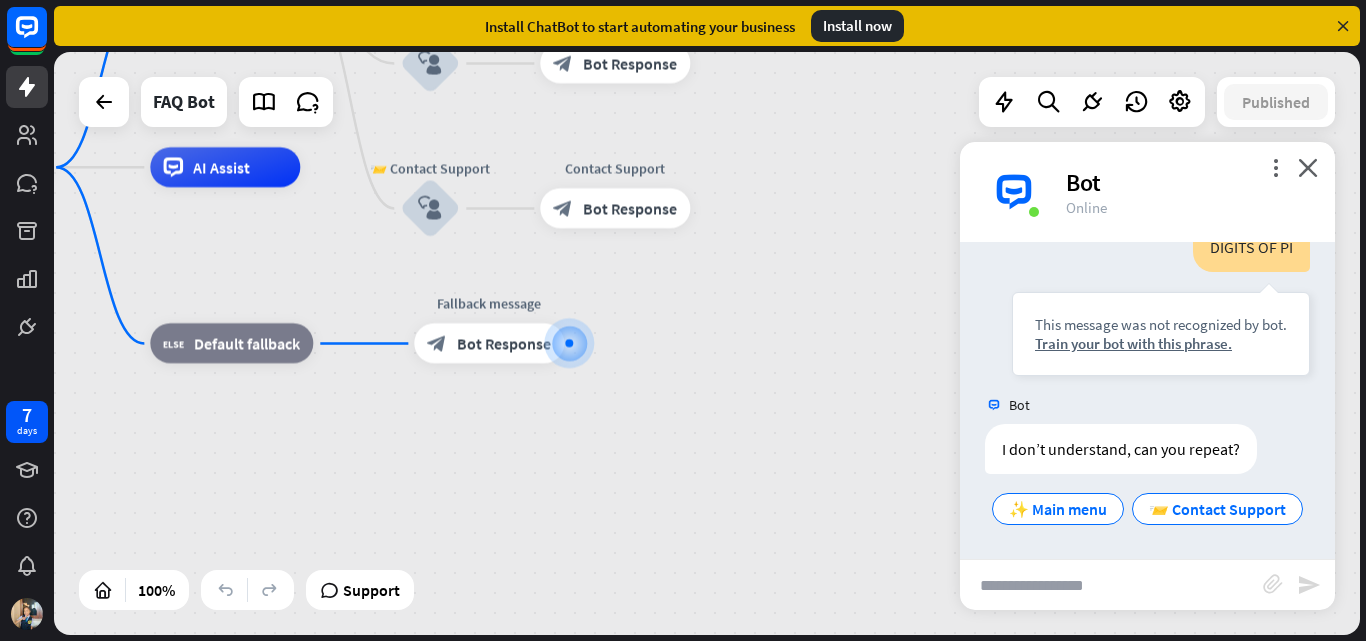 scroll, scrollTop: 912, scrollLeft: 0, axis: vertical 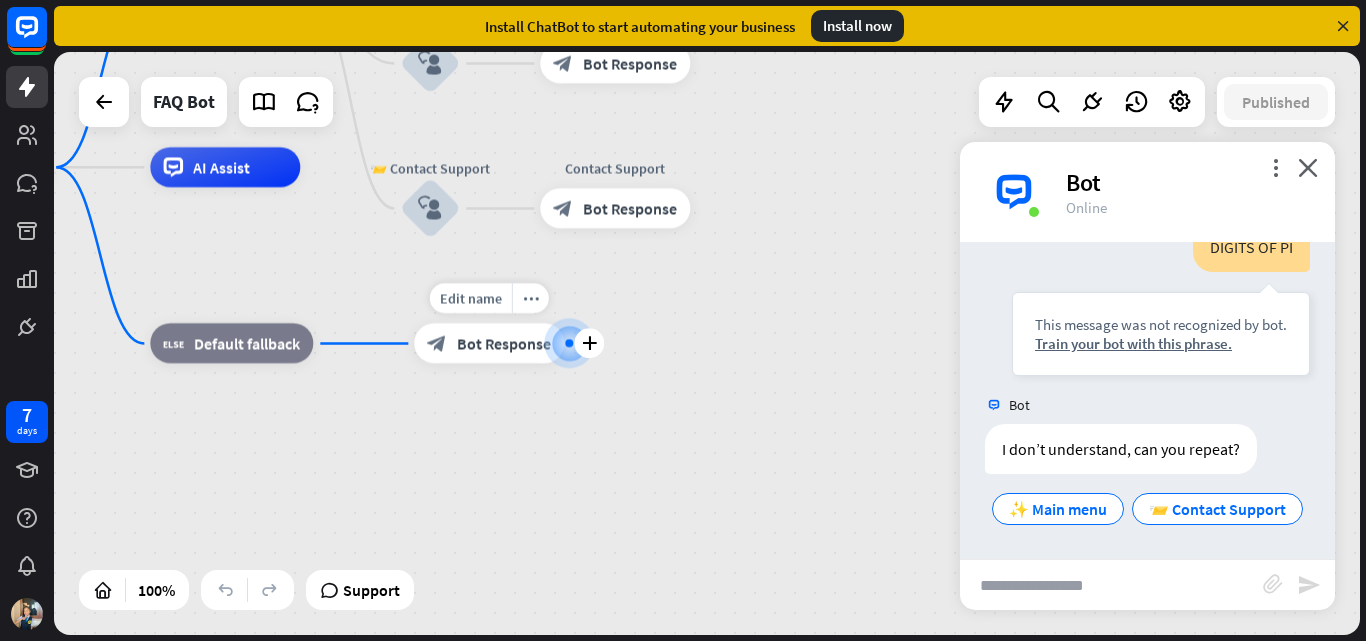 click on "Bot Response" at bounding box center [504, 344] 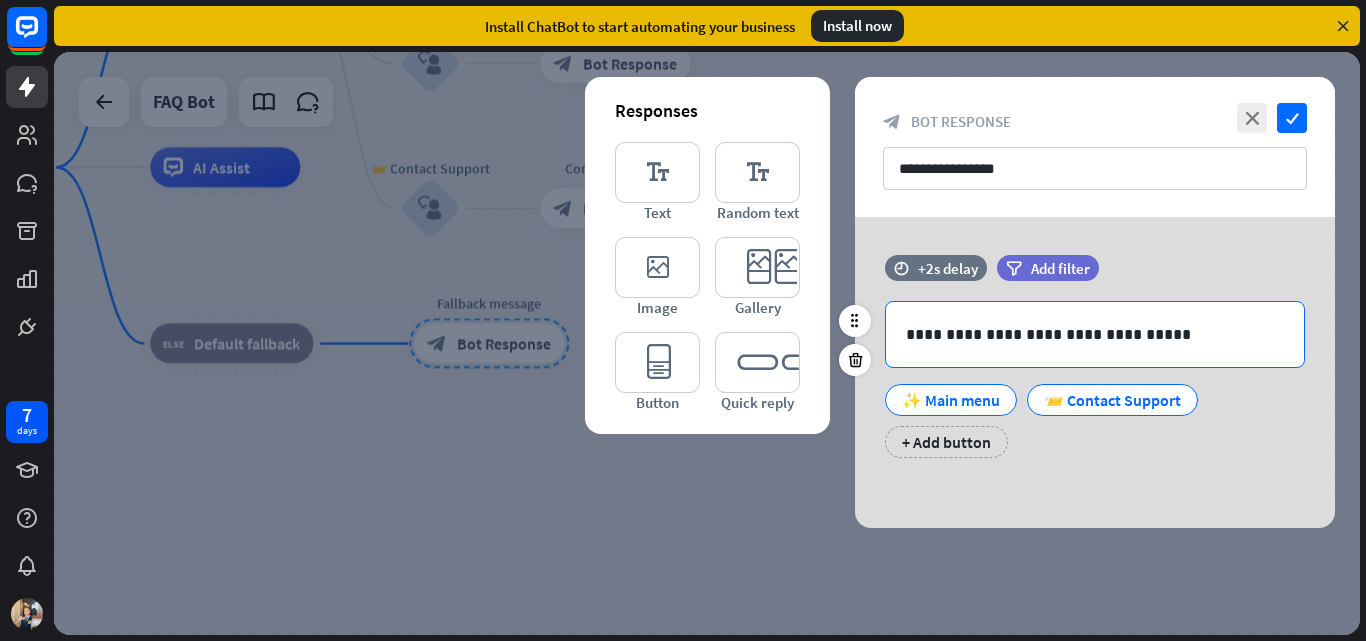 click on "**********" at bounding box center (1095, 334) 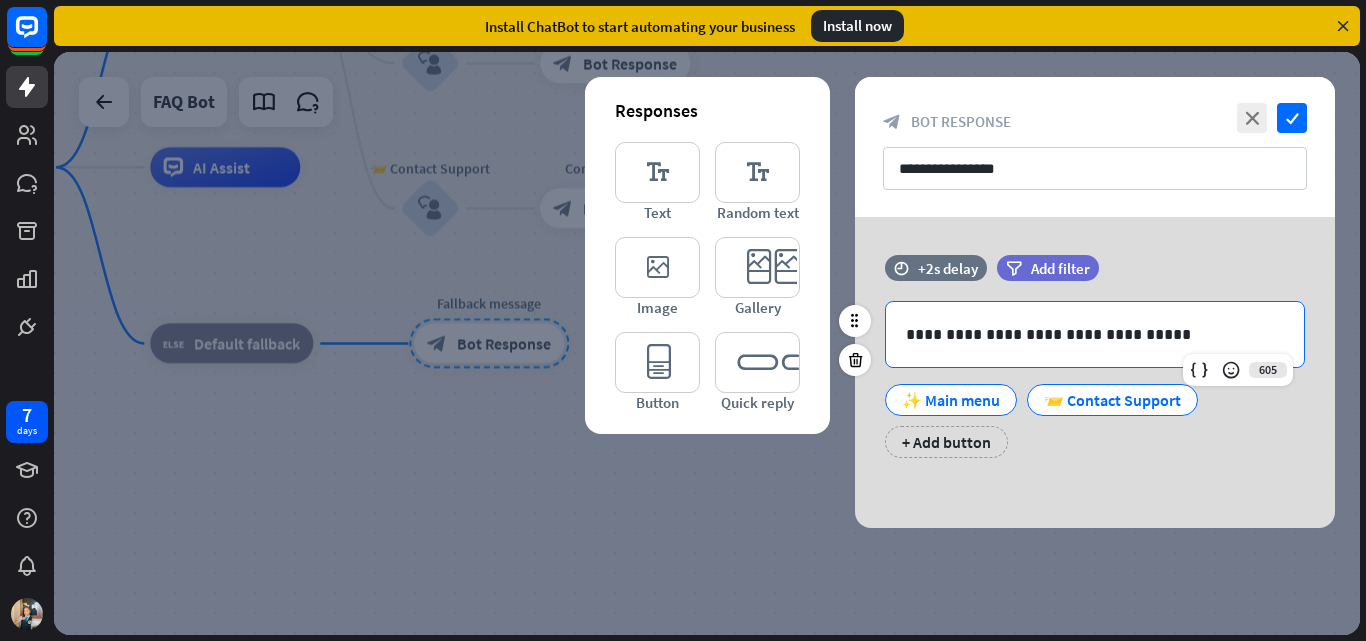 type 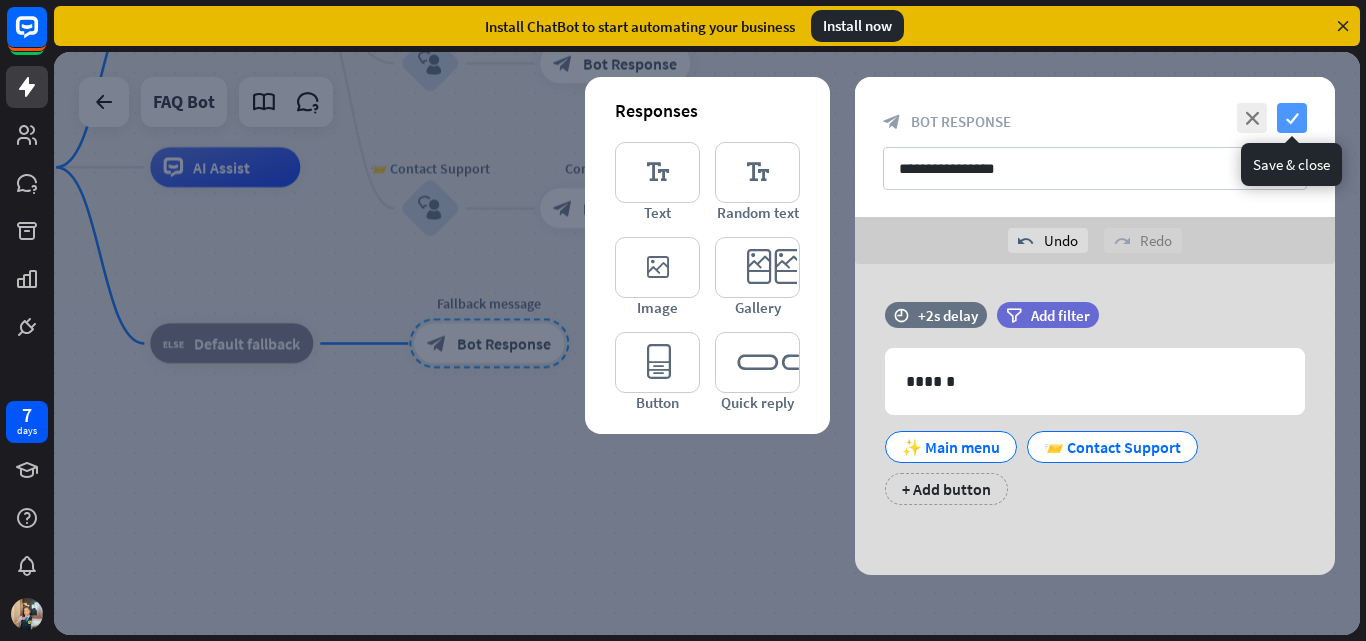 click on "**********" at bounding box center [1095, 147] 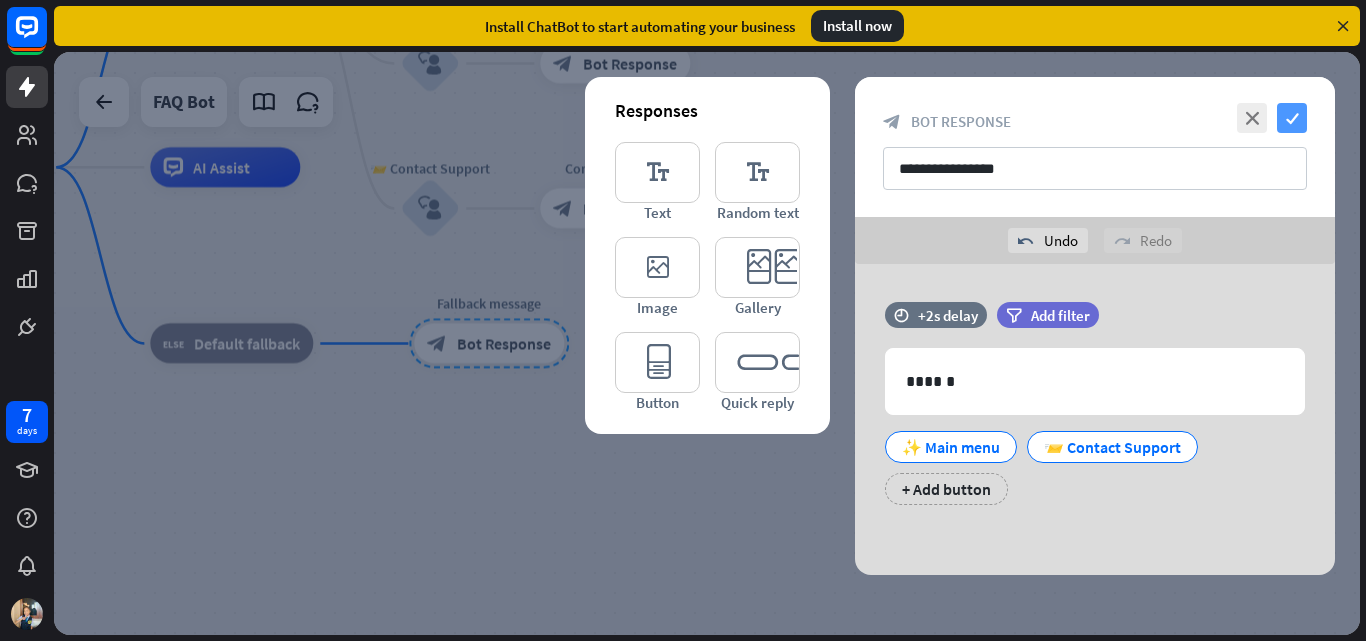 click on "check" at bounding box center [1292, 118] 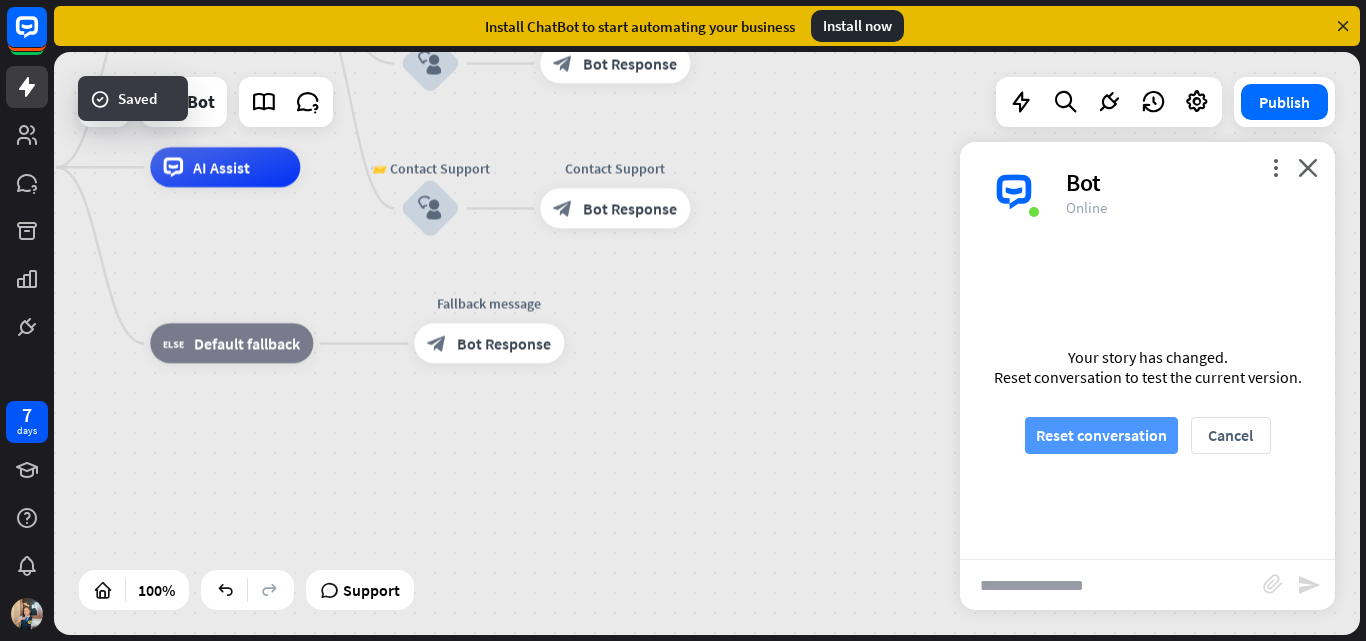 click on "Reset conversation" at bounding box center (1101, 435) 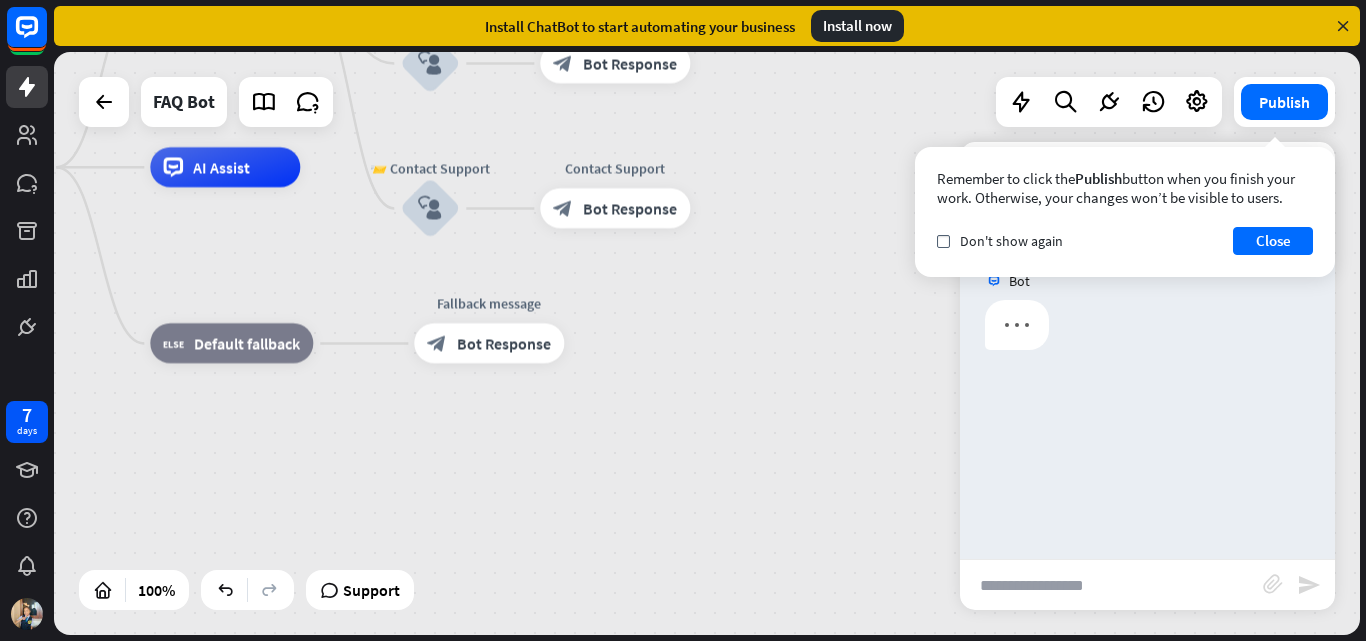 scroll, scrollTop: 0, scrollLeft: 0, axis: both 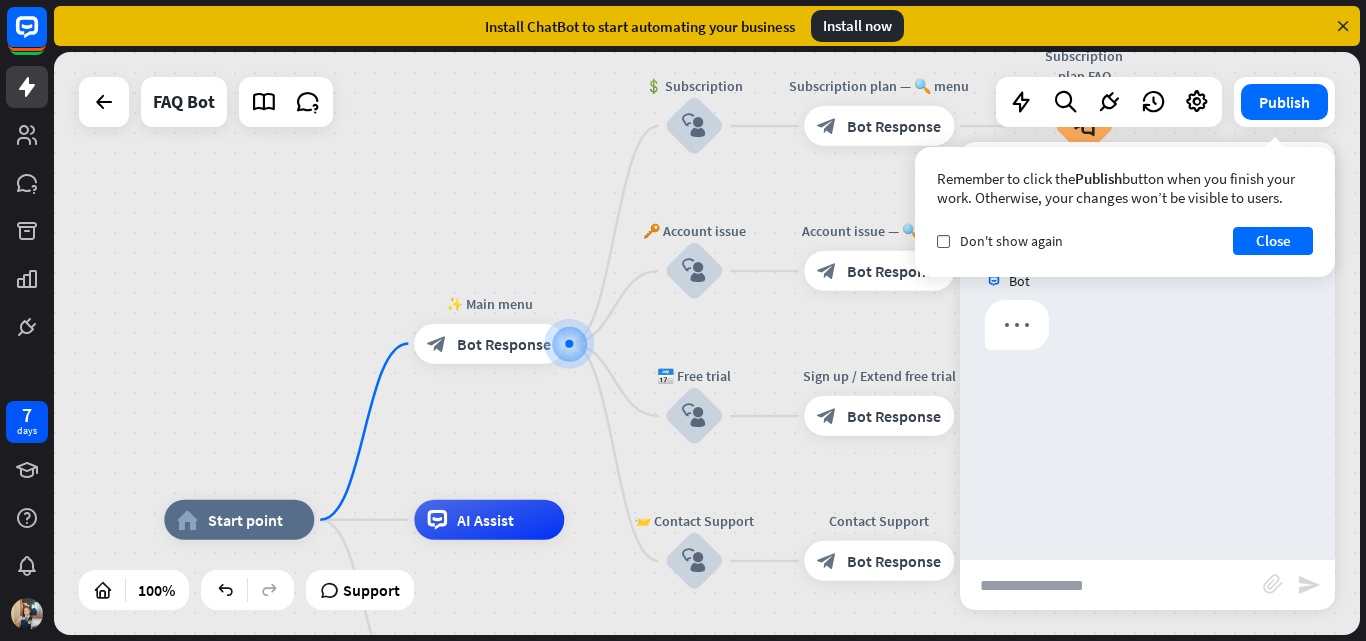 click at bounding box center (1111, 585) 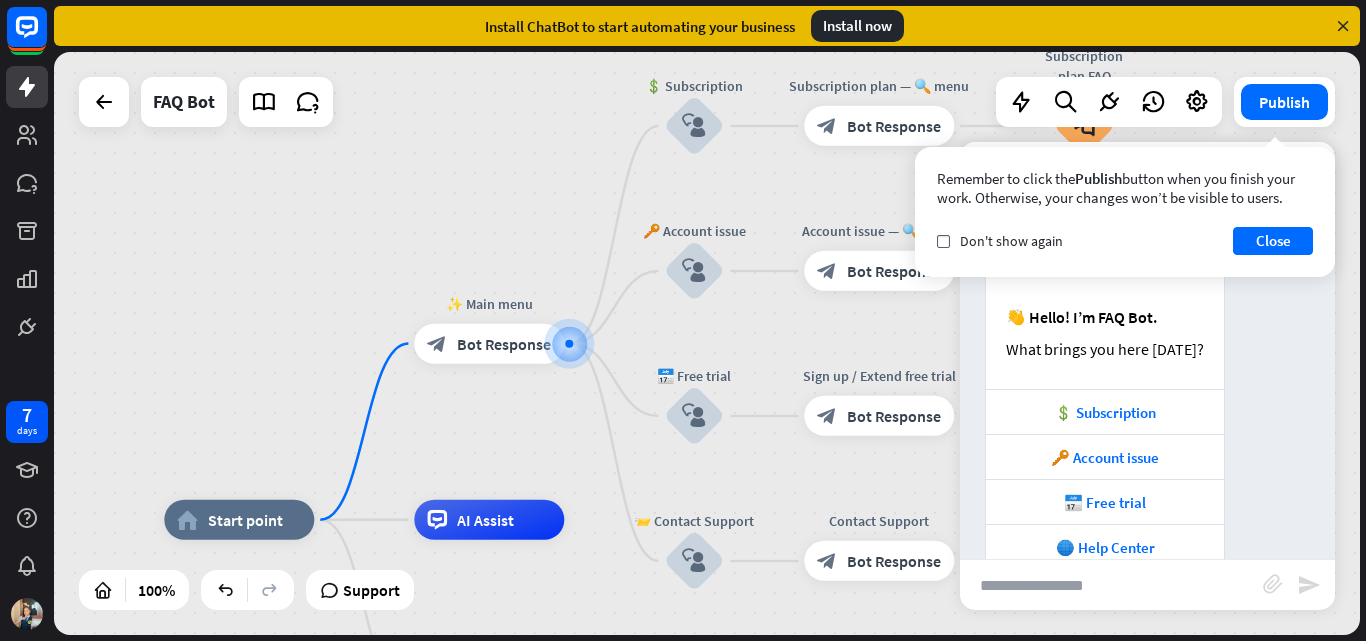 scroll, scrollTop: 217, scrollLeft: 0, axis: vertical 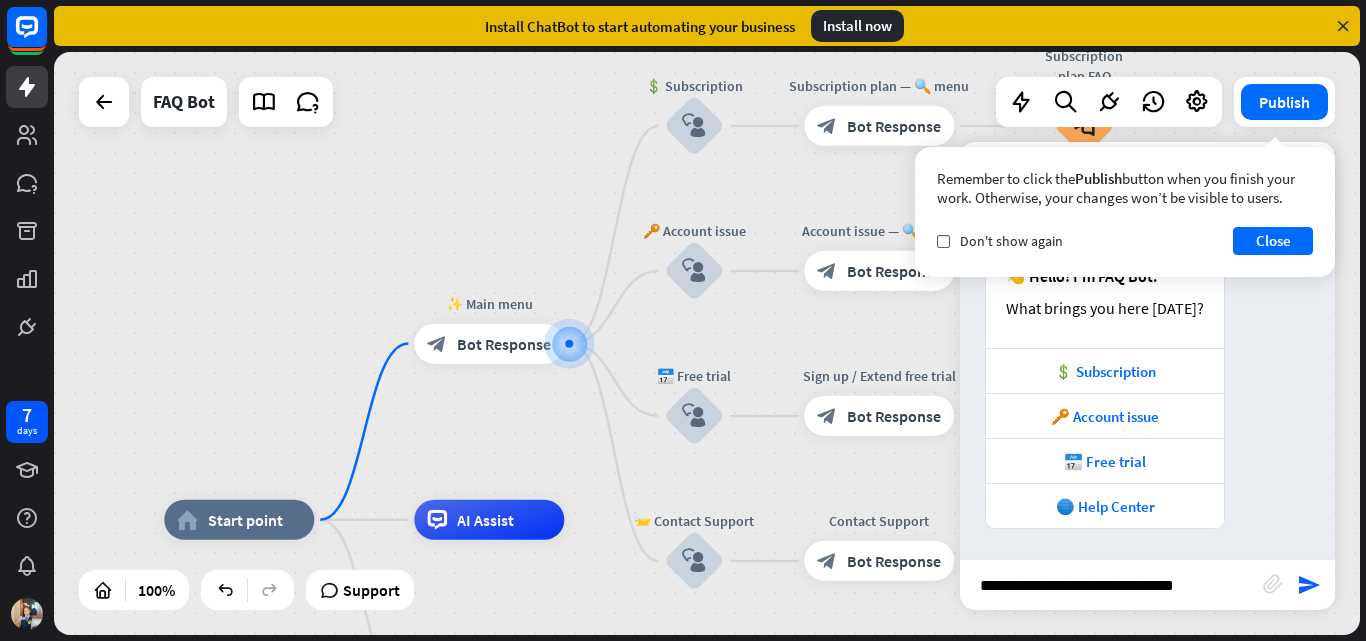 type on "**********" 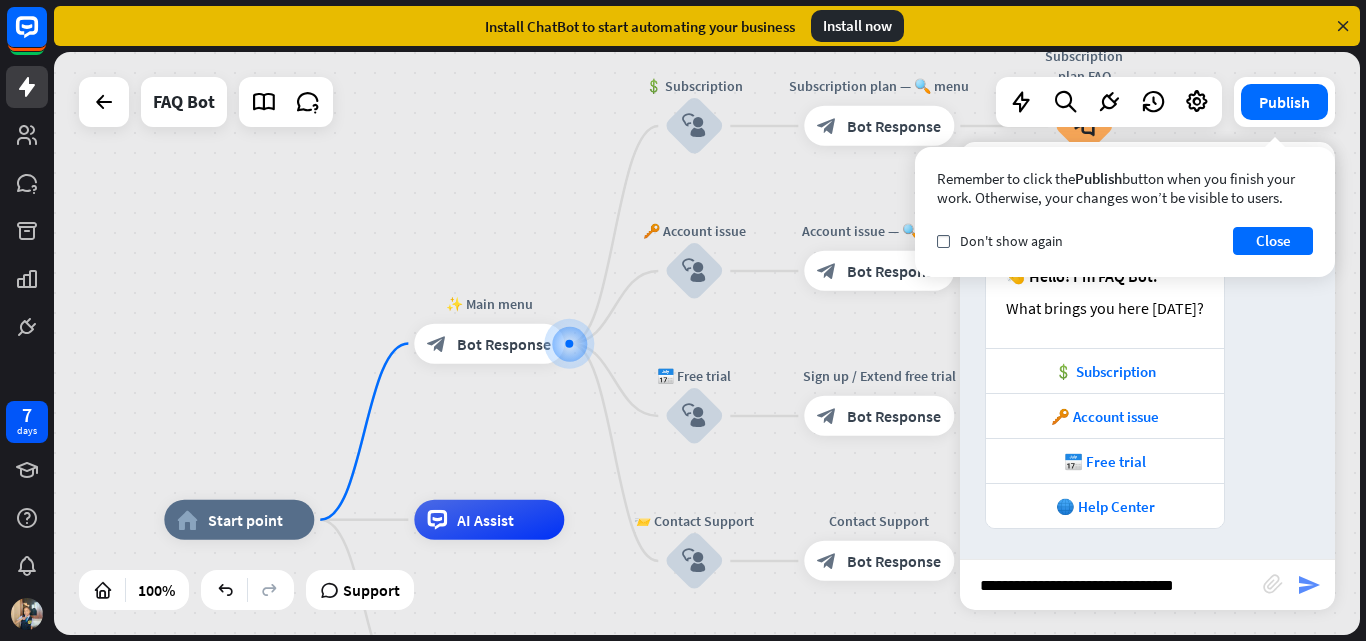 click on "send" at bounding box center (1309, 585) 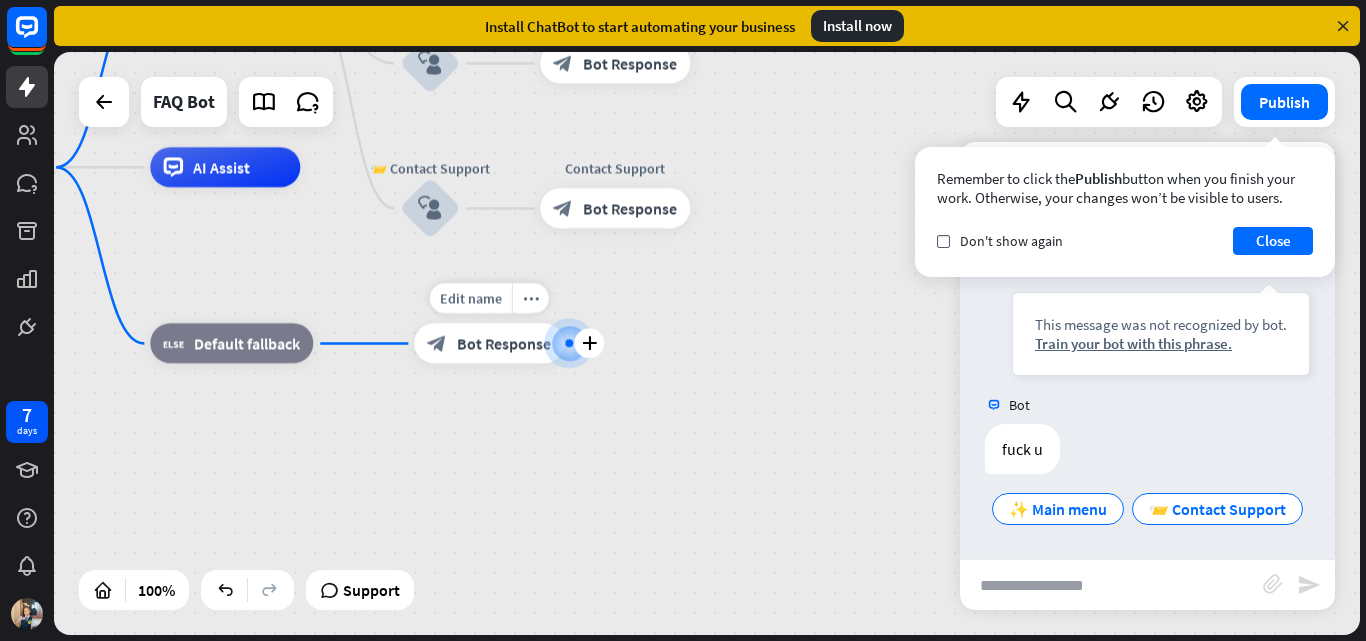 scroll, scrollTop: 612, scrollLeft: 0, axis: vertical 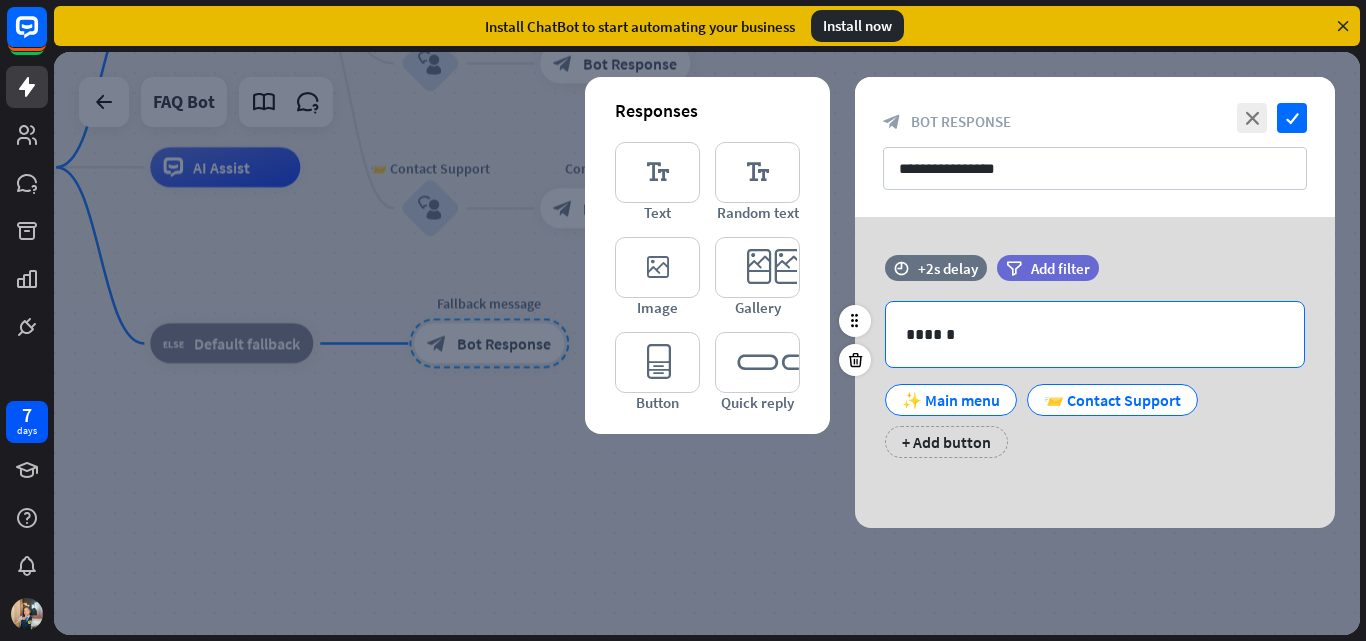 click on "******" at bounding box center (1095, 334) 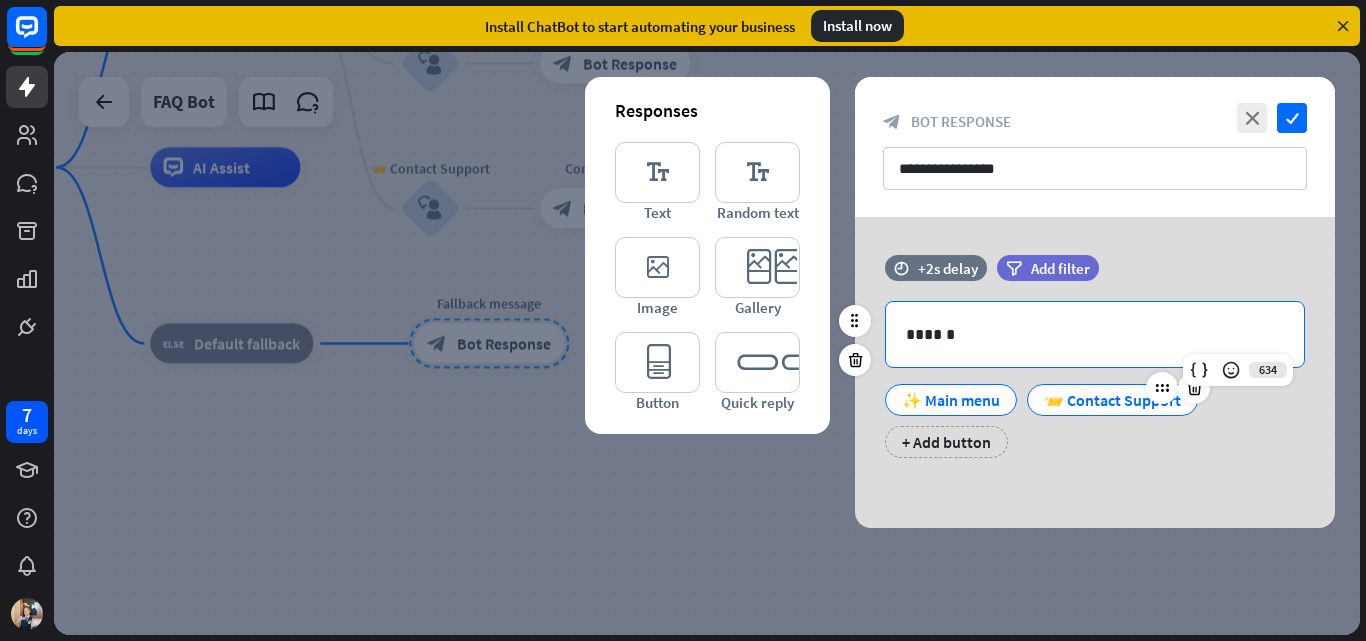 type 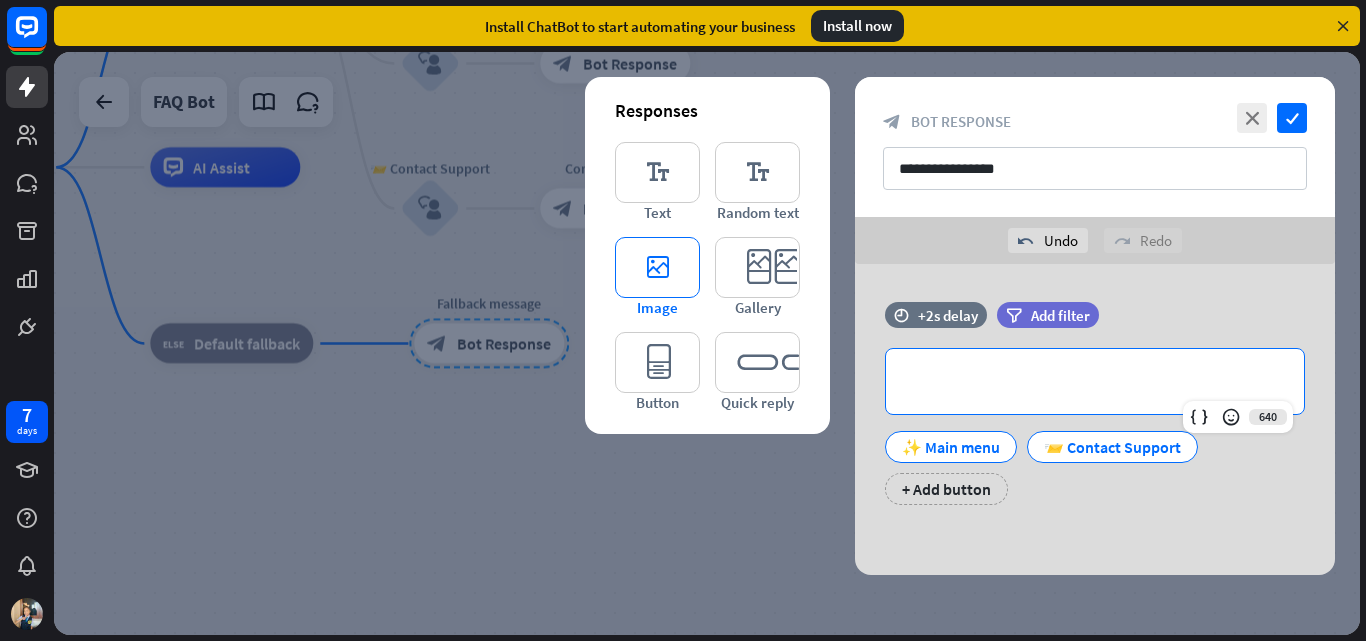 click on "editor_image" at bounding box center (657, 267) 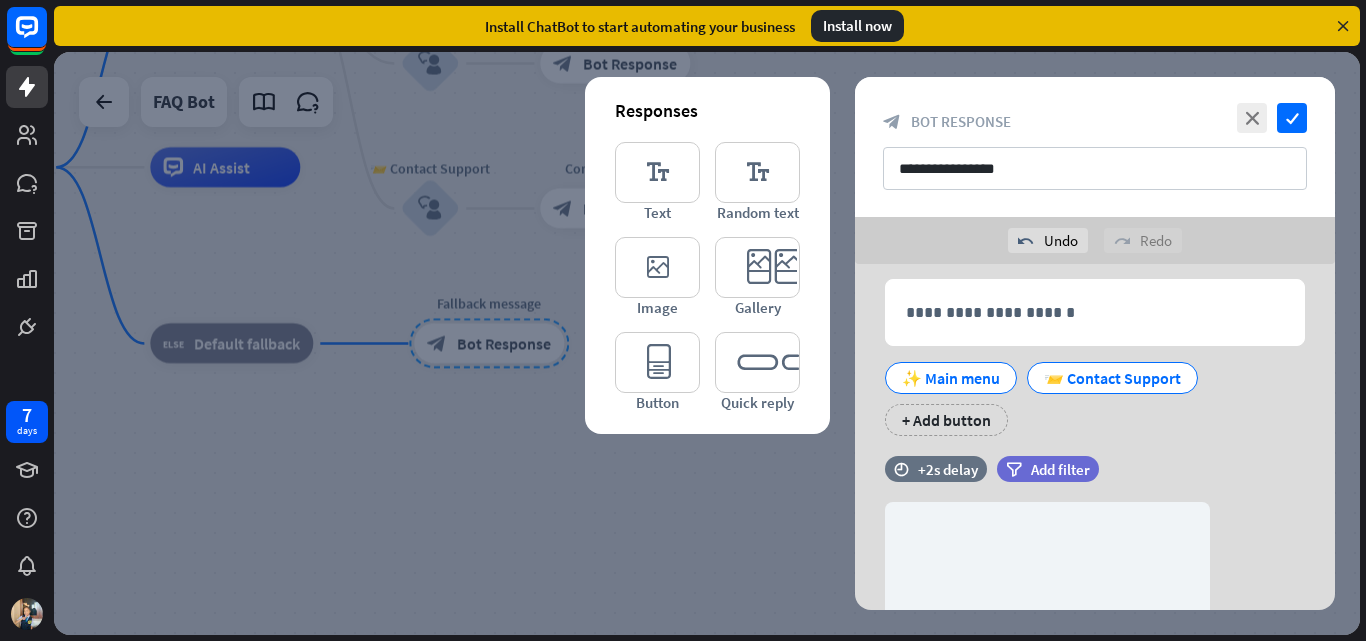 scroll, scrollTop: 261, scrollLeft: 0, axis: vertical 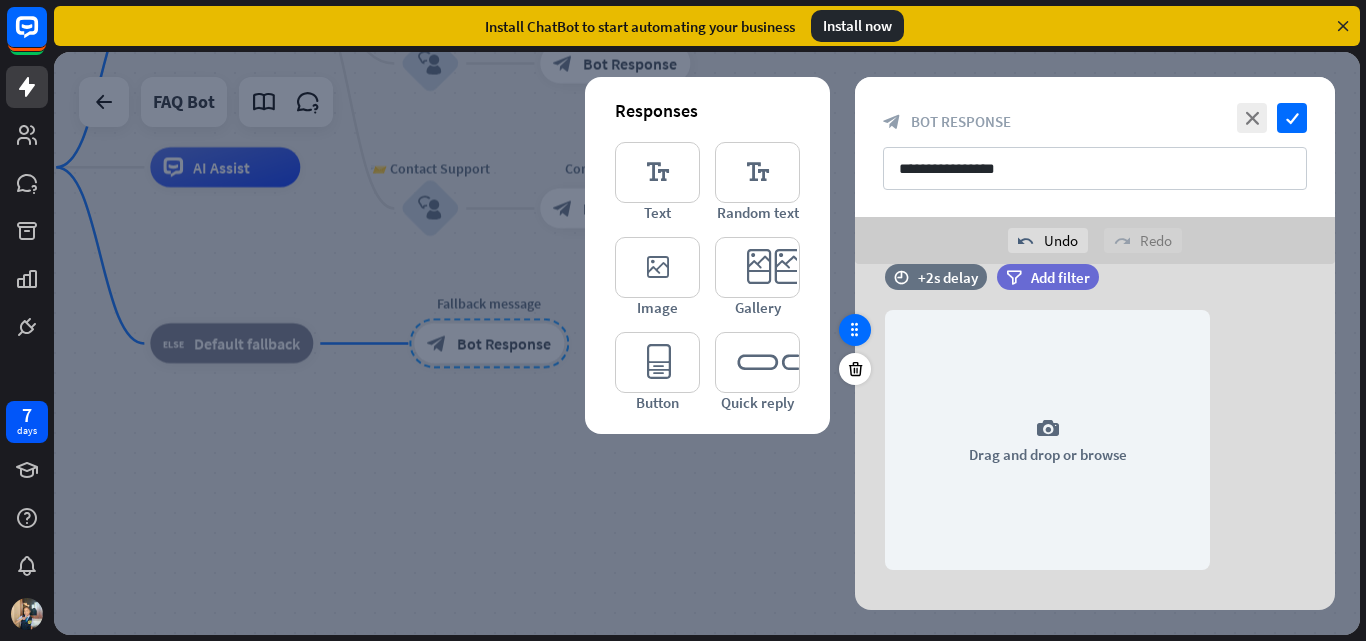 click at bounding box center [855, 330] 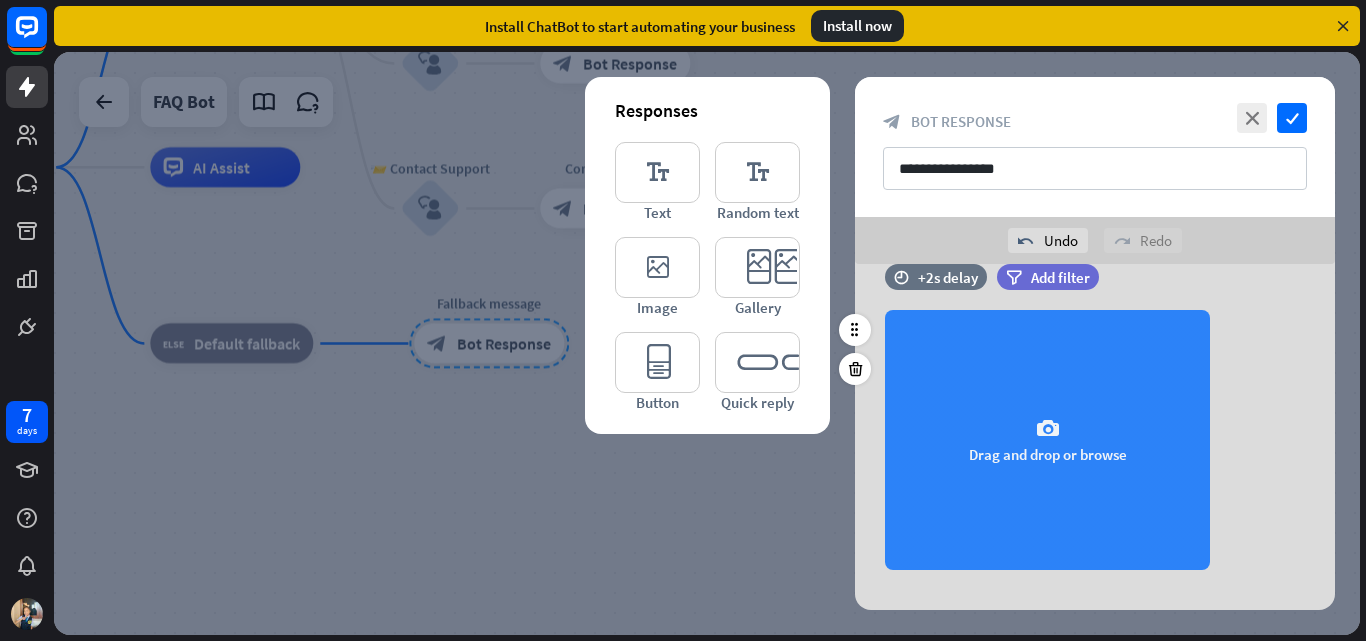 click on "camera
Drag and drop or browse" at bounding box center [1047, 440] 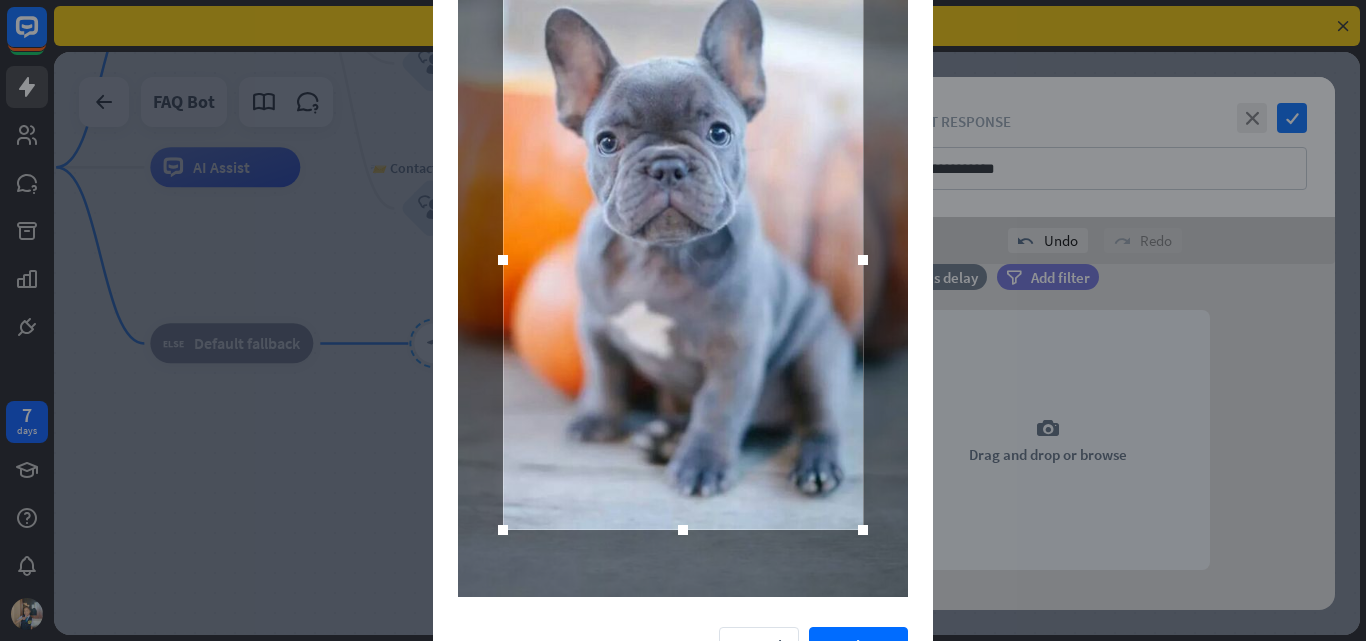 scroll, scrollTop: 255, scrollLeft: 0, axis: vertical 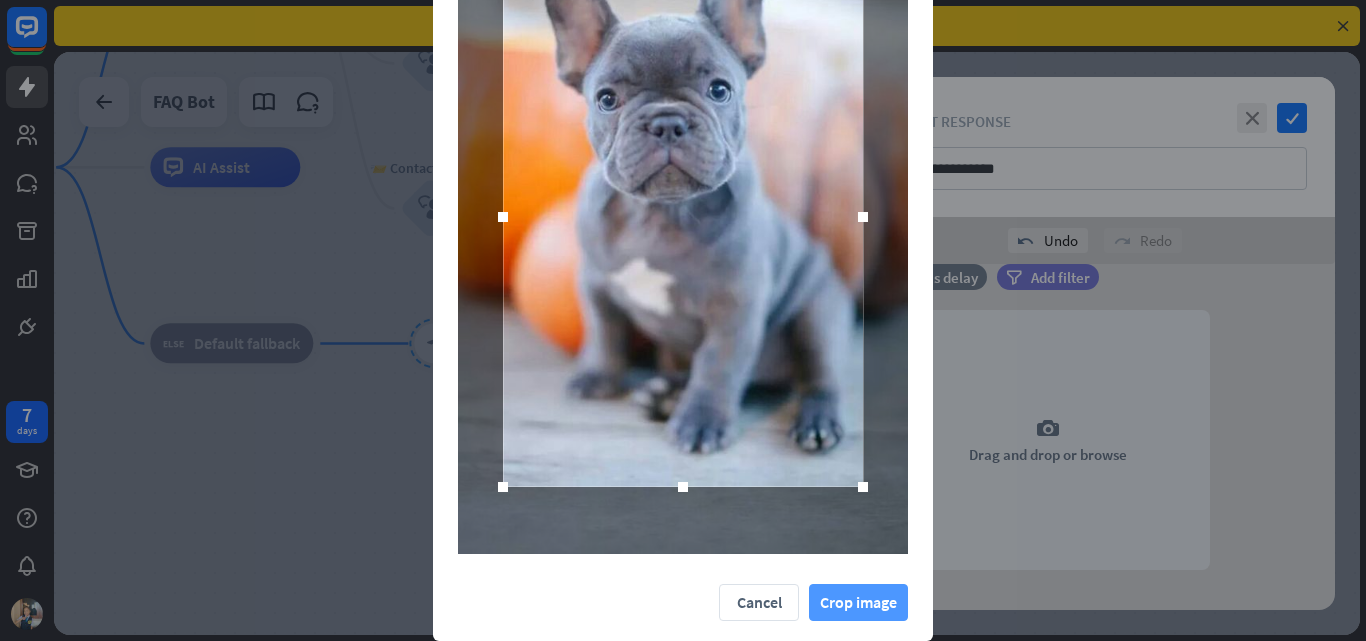 click on "Crop image" at bounding box center [858, 602] 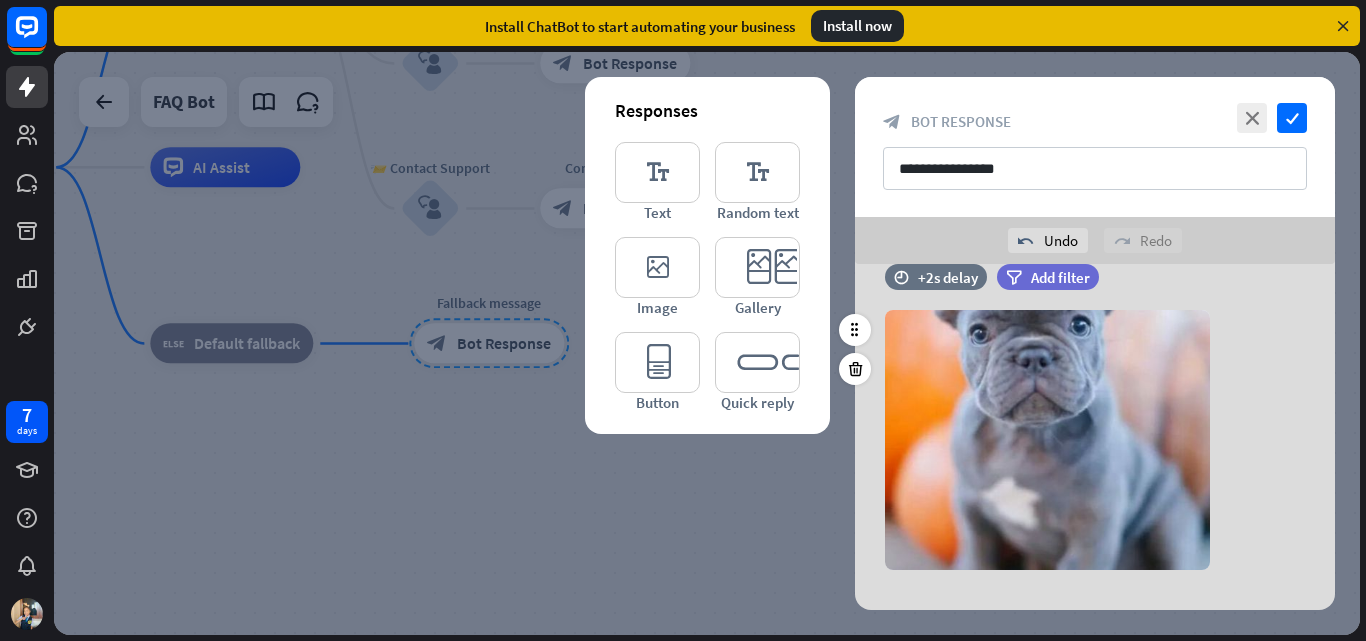 click on "**********" at bounding box center [1095, 147] 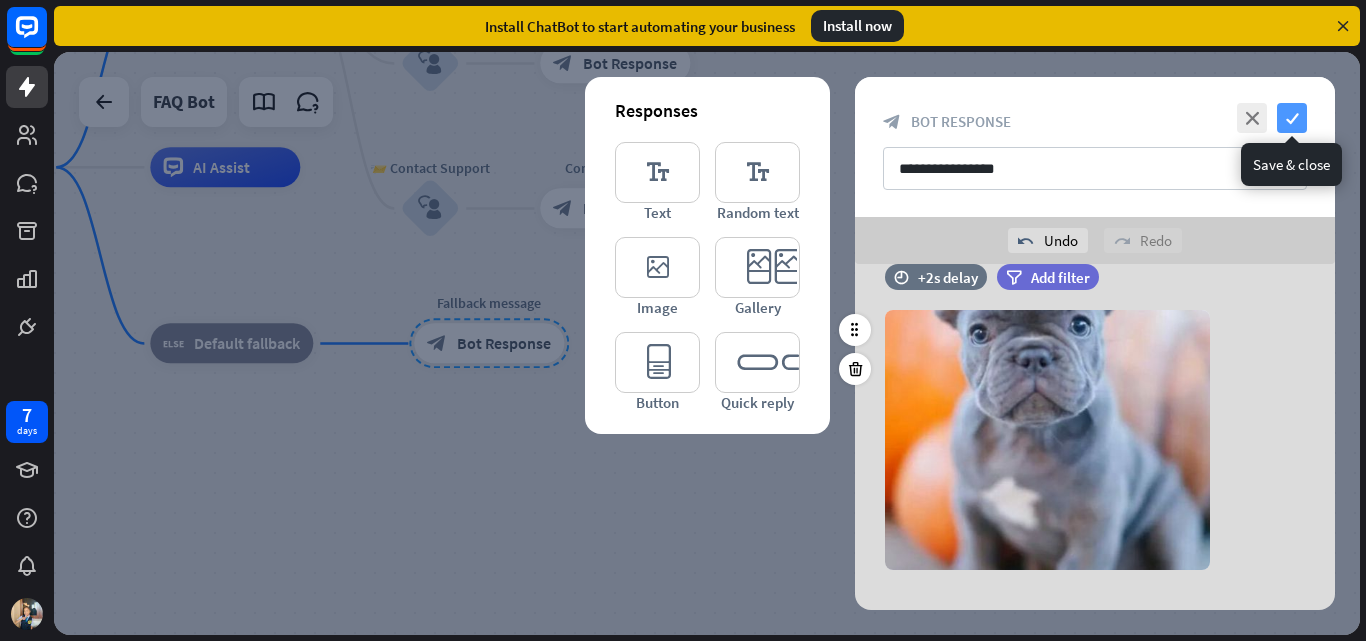 click on "check" at bounding box center (1292, 118) 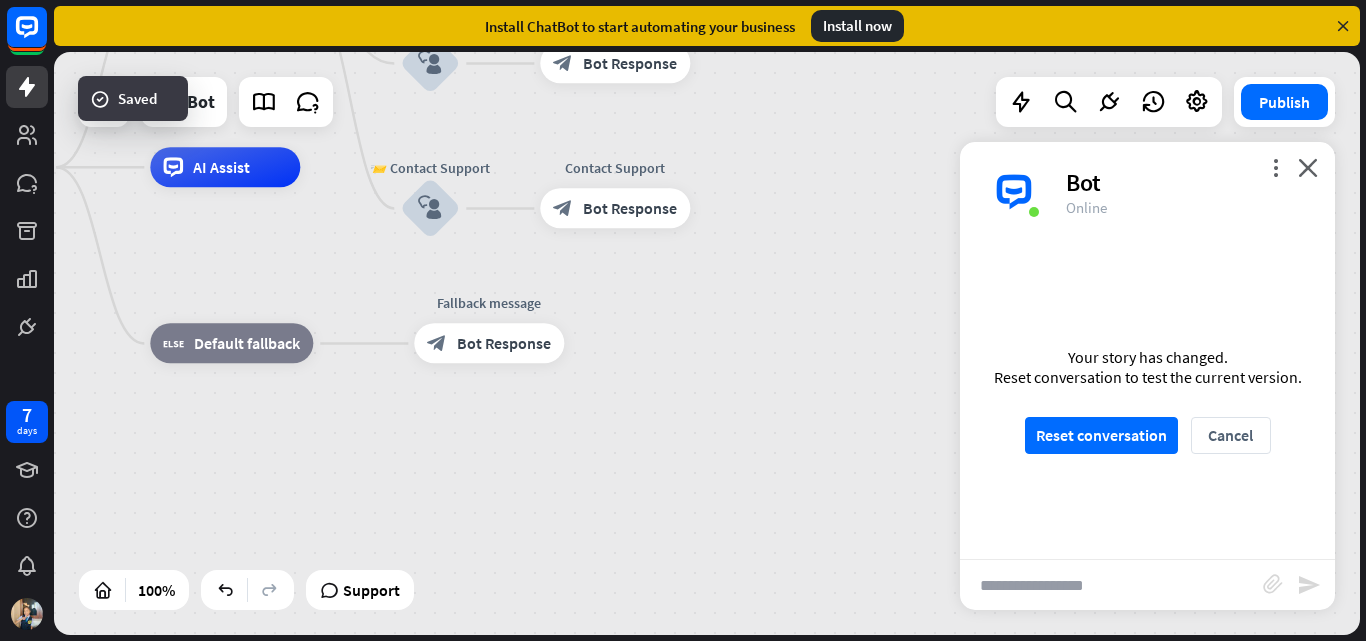 click at bounding box center [1111, 585] 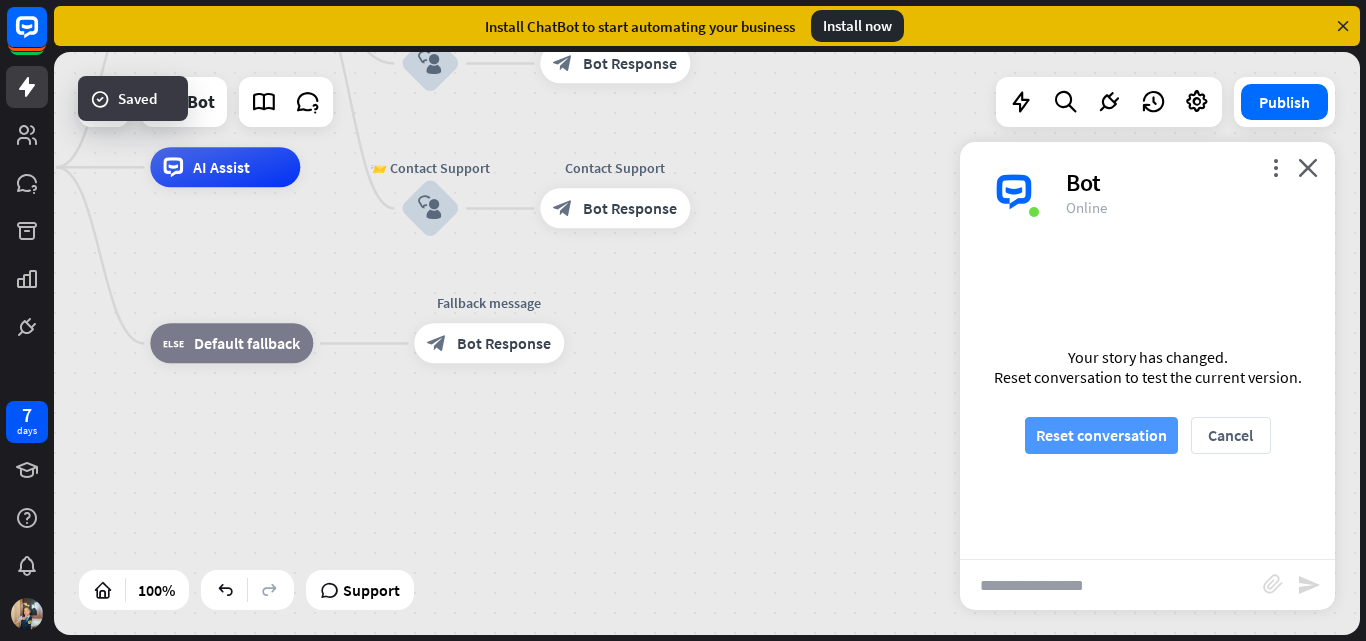 click on "Reset conversation" at bounding box center [1101, 435] 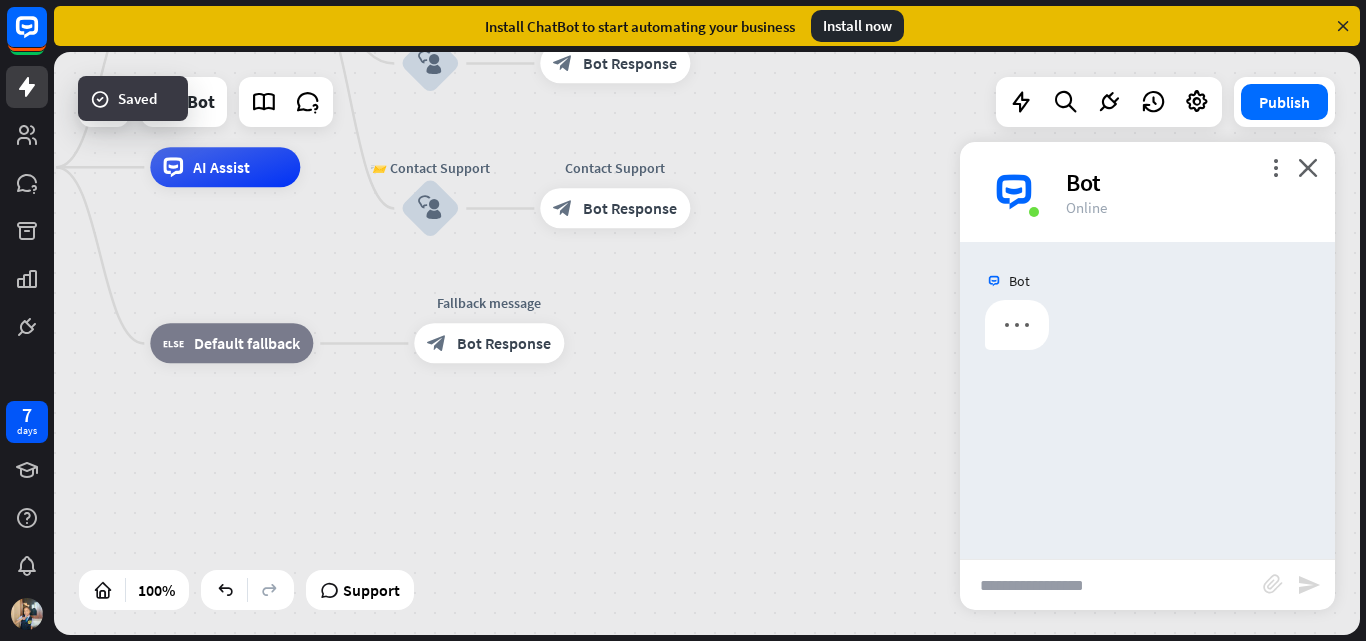 scroll, scrollTop: 0, scrollLeft: 0, axis: both 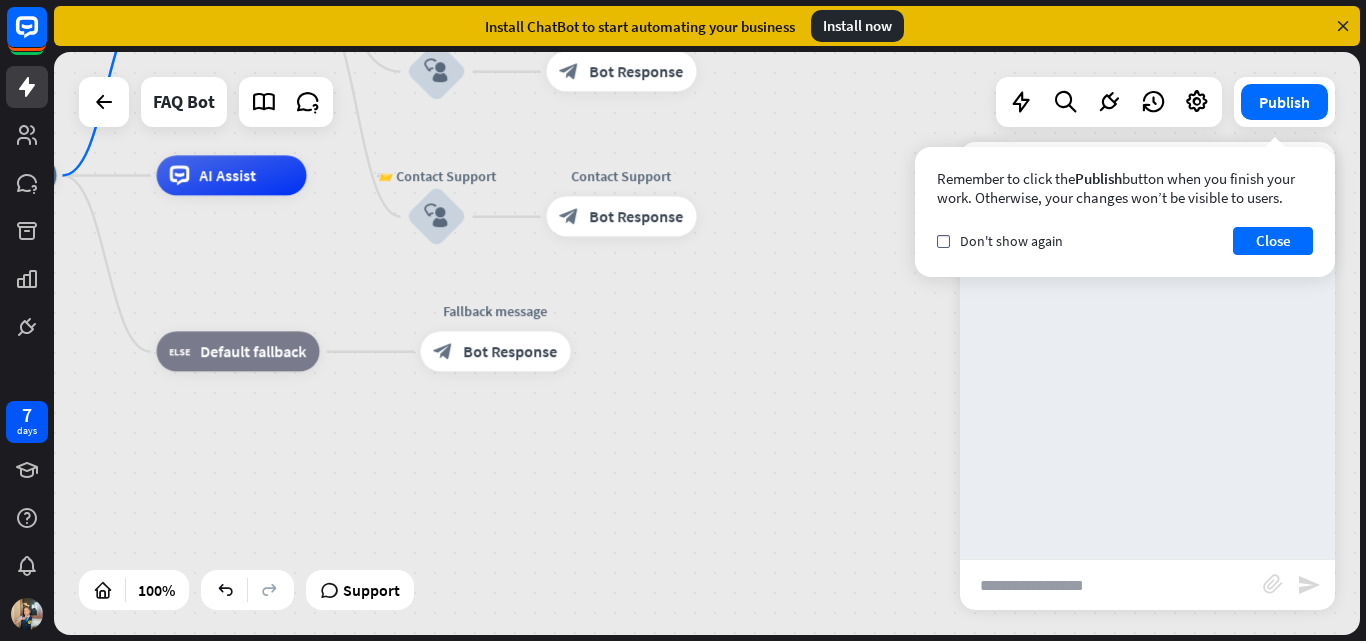 click at bounding box center (1111, 585) 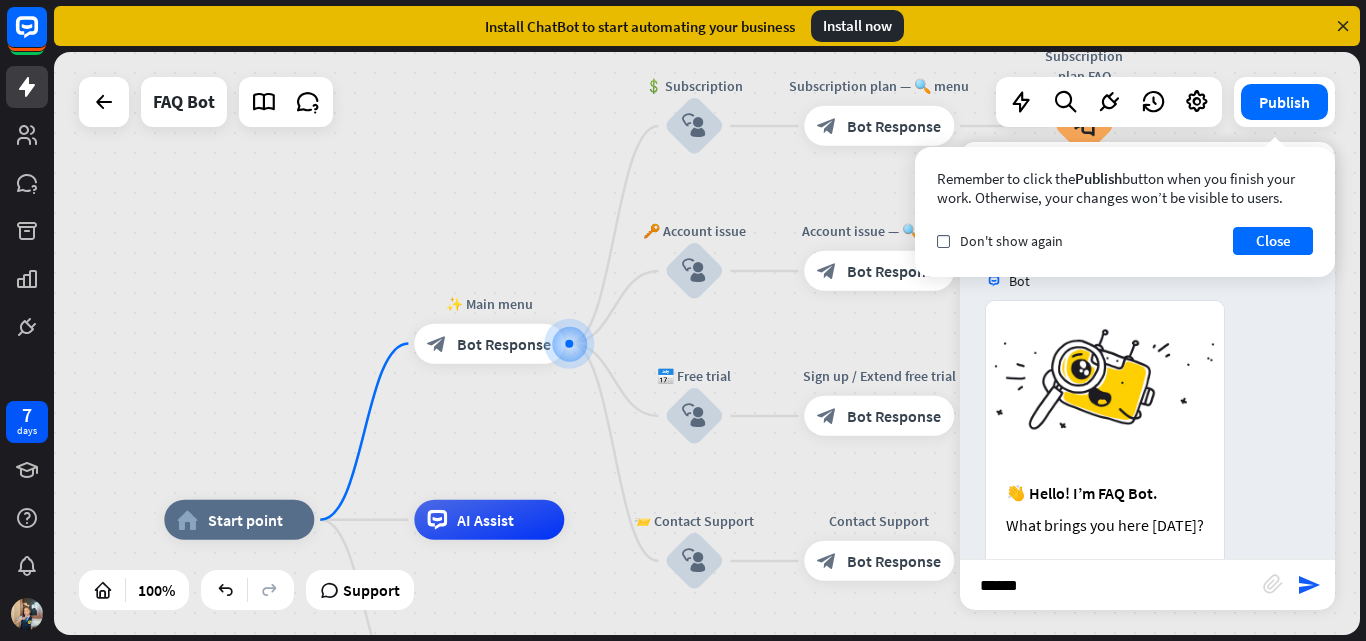 type on "*******" 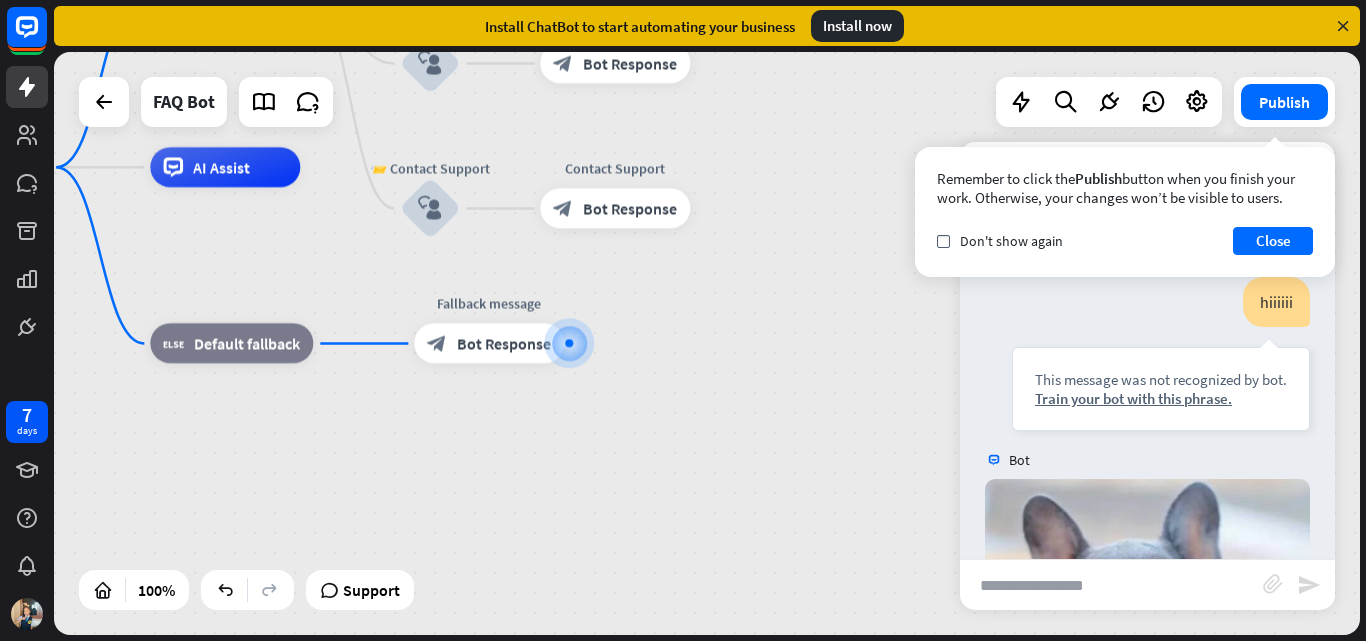 scroll, scrollTop: 932, scrollLeft: 0, axis: vertical 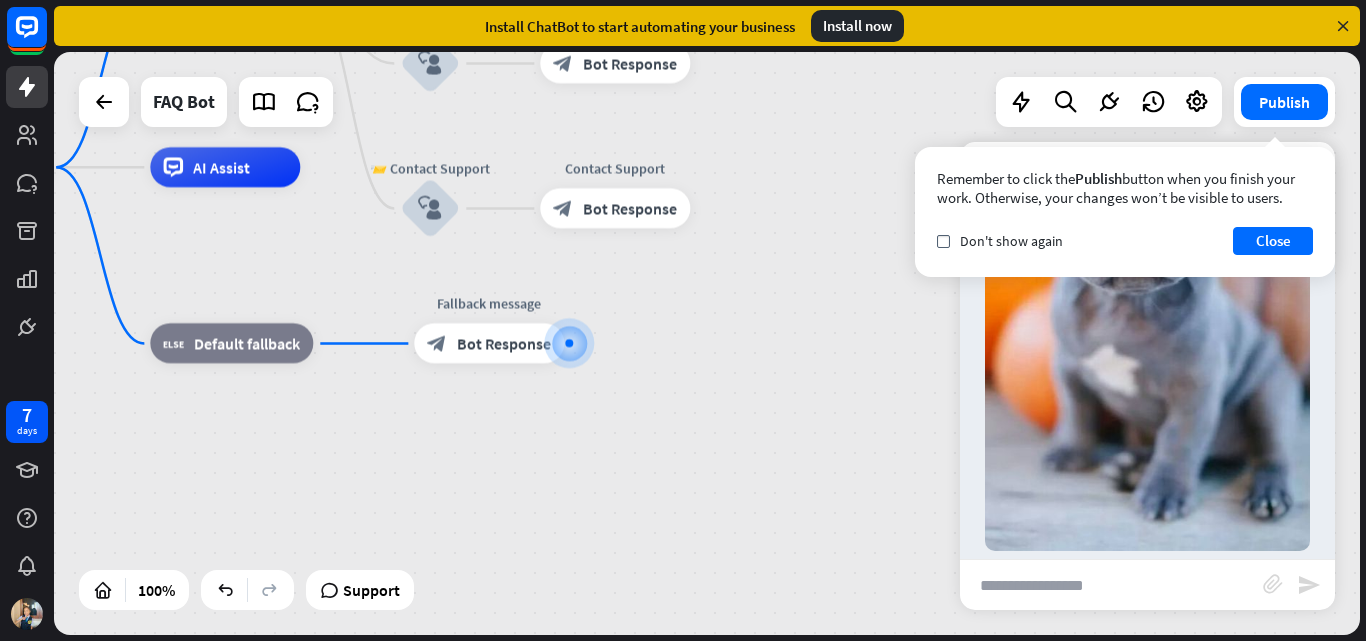 click on "home_2   Start point                 ✨ Main menu   block_bot_response   Bot Response                 💲 Subscription   block_user_input                 Subscription plan — 🔍 menu   block_bot_response   Bot Response                 Subscription plan FAQ   block_faq                 🔑 Account issue   block_user_input                 Account issue — 🔍 menu   block_bot_response   Bot Response                 Account issue FAQ   block_faq                 📅 Free trial   block_user_input                 Sign up / Extend free trial   block_bot_response   Bot Response                 📨 Contact Support   block_user_input                 Contact Support   block_bot_response   Bot Response                     AI Assist                   block_fallback   Default fallback                 Fallback message   block_bot_response   Bot Response" at bounding box center [553, 458] 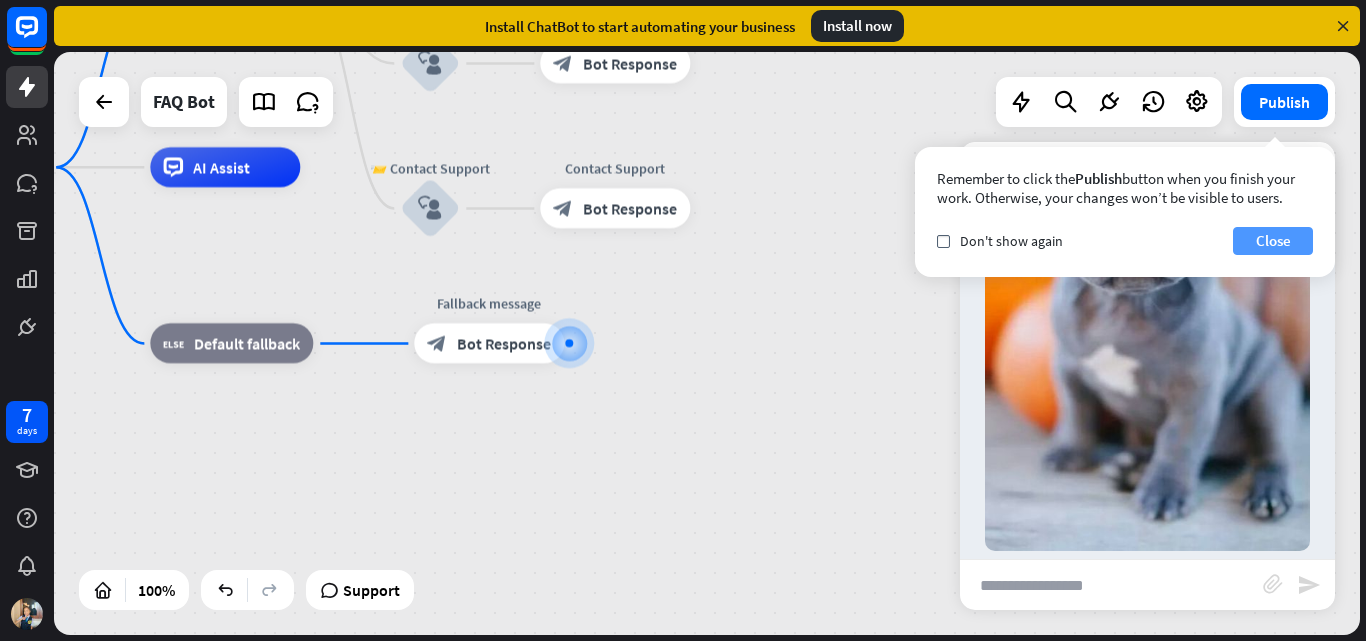 click on "Close" at bounding box center [1273, 241] 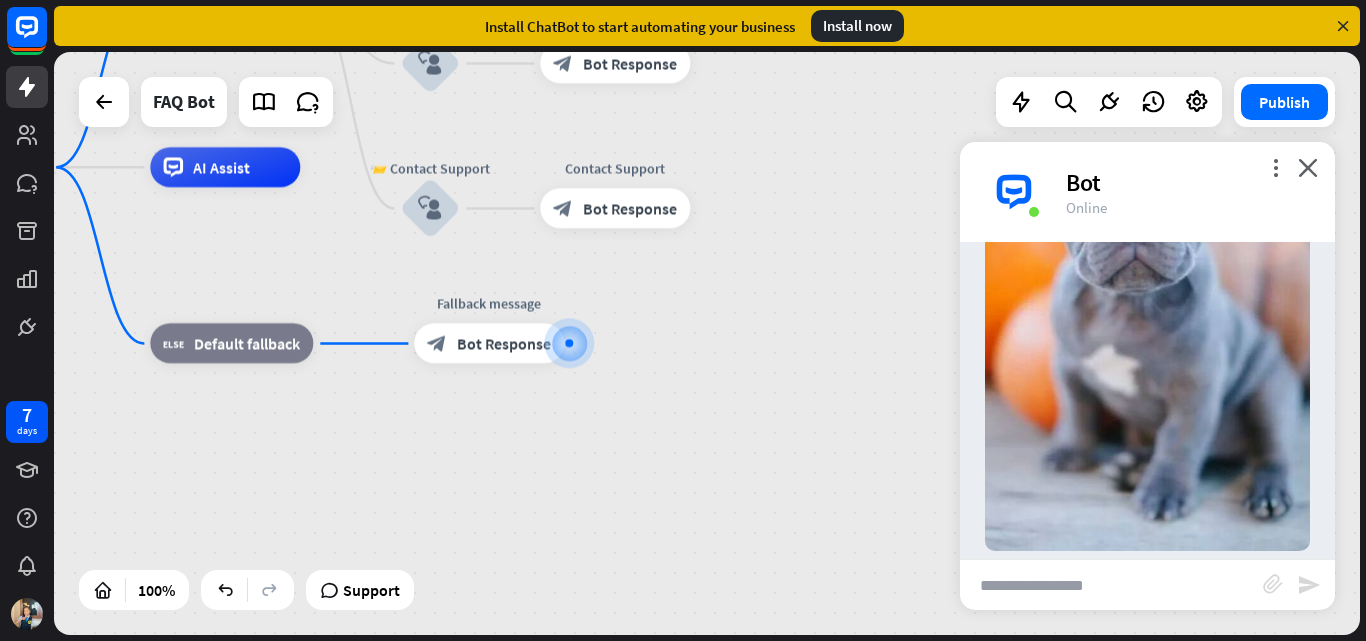 click at bounding box center (1111, 585) 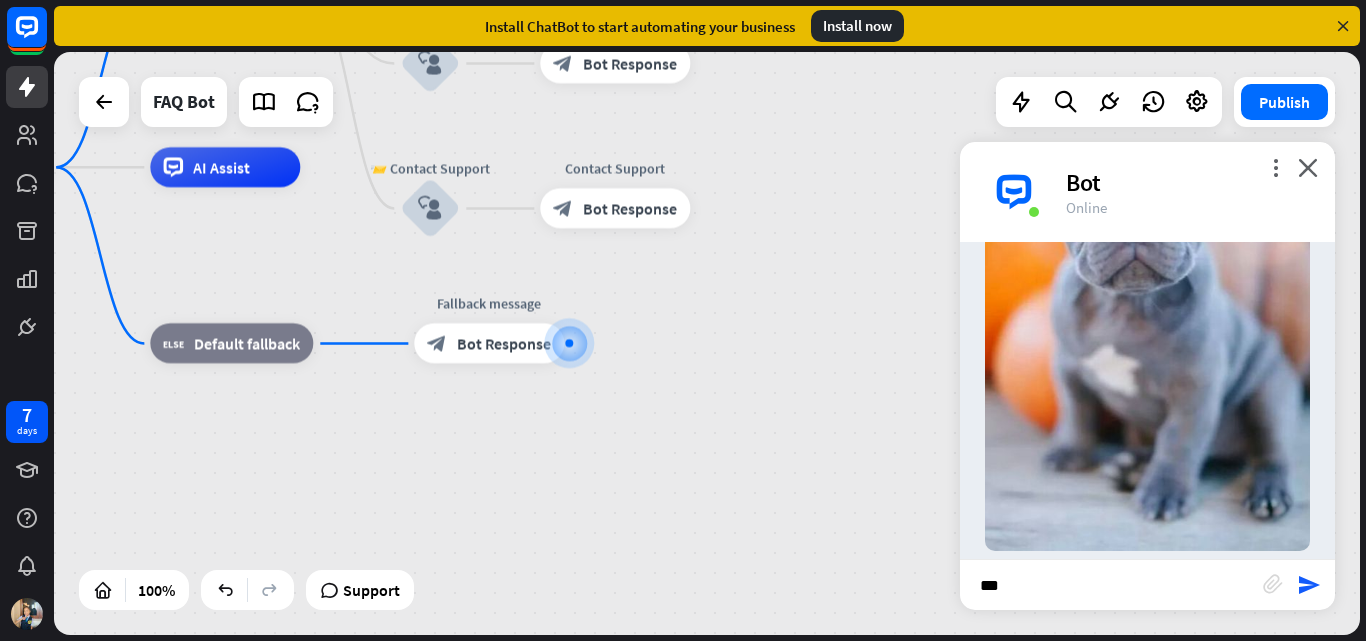 type on "****" 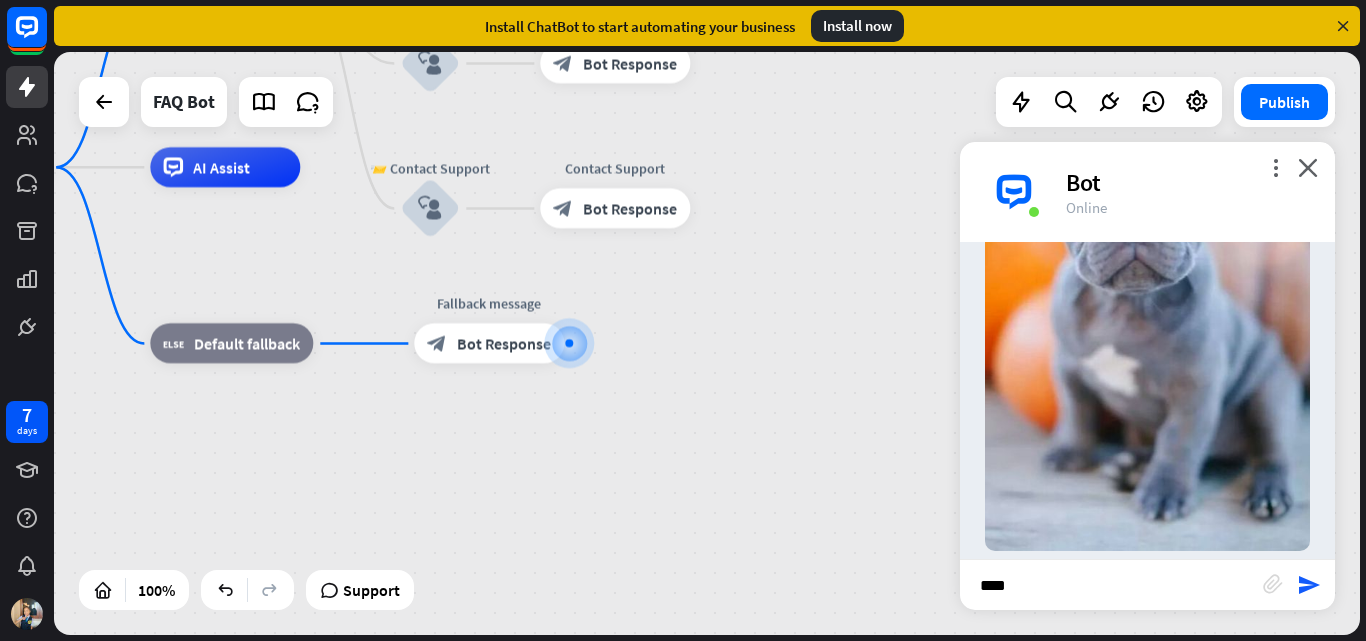 type 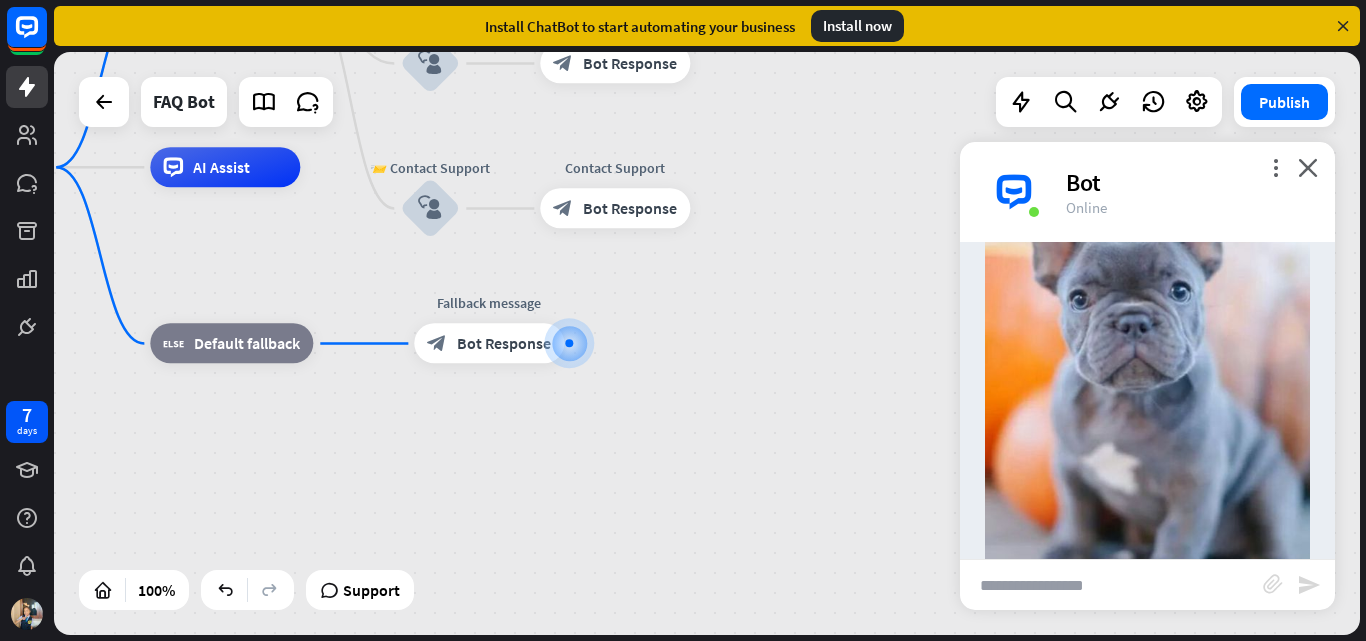 scroll, scrollTop: 1646, scrollLeft: 0, axis: vertical 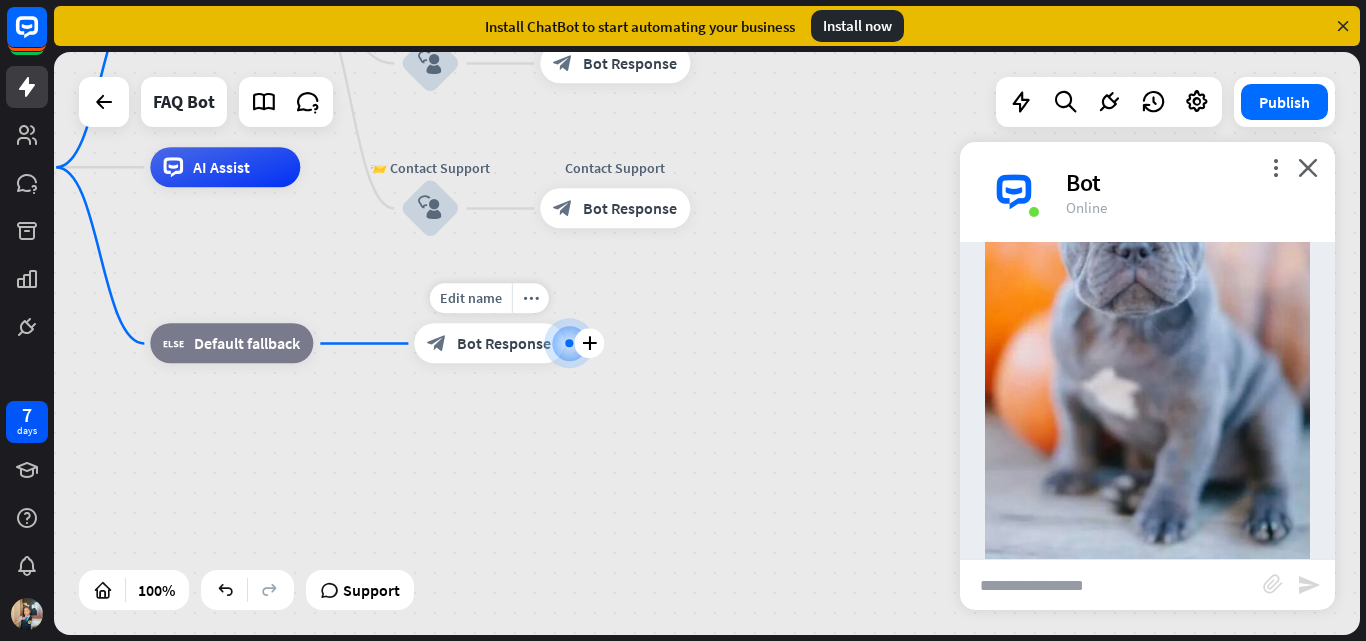 click on "Edit name   more_horiz         plus     block_bot_response   Bot Response" at bounding box center [489, 344] 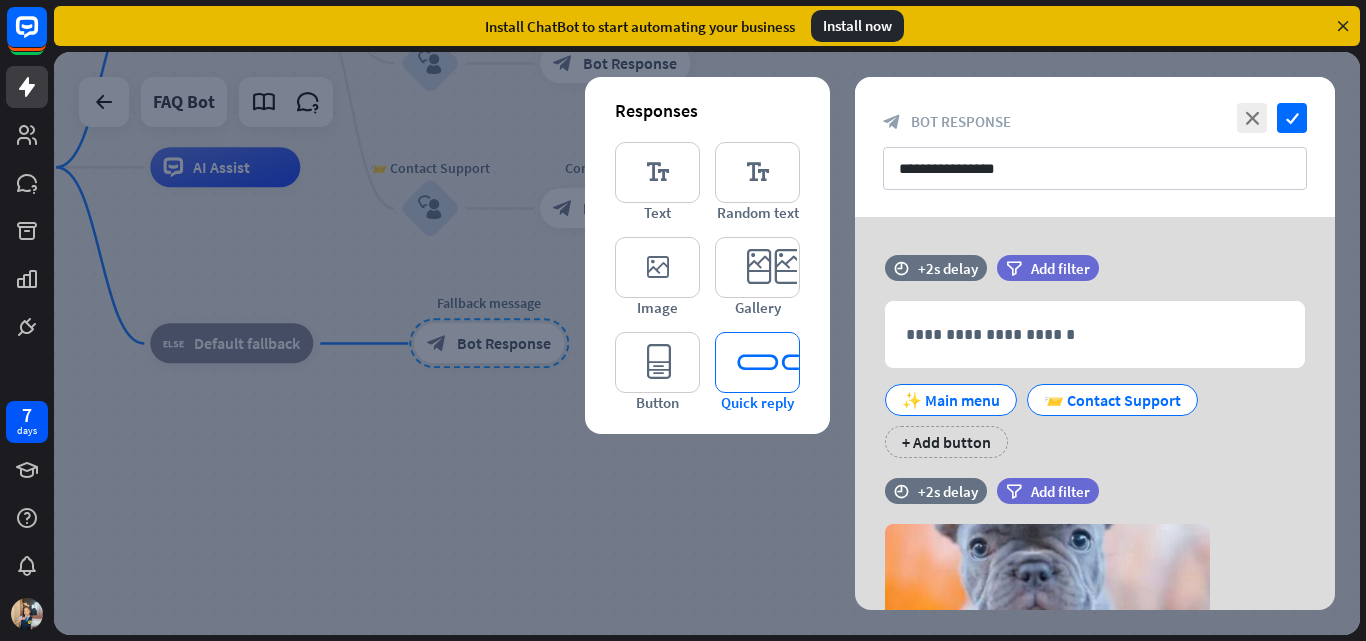click on "editor_quick_replies" at bounding box center [757, 362] 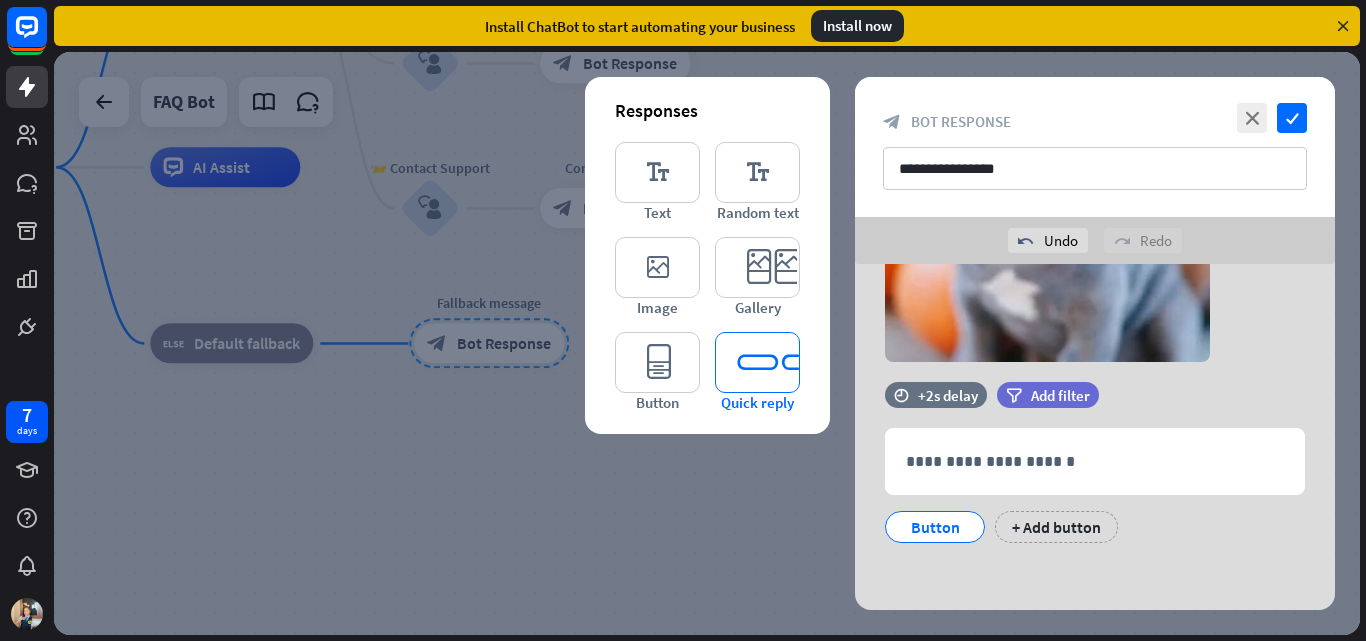 scroll, scrollTop: 472, scrollLeft: 0, axis: vertical 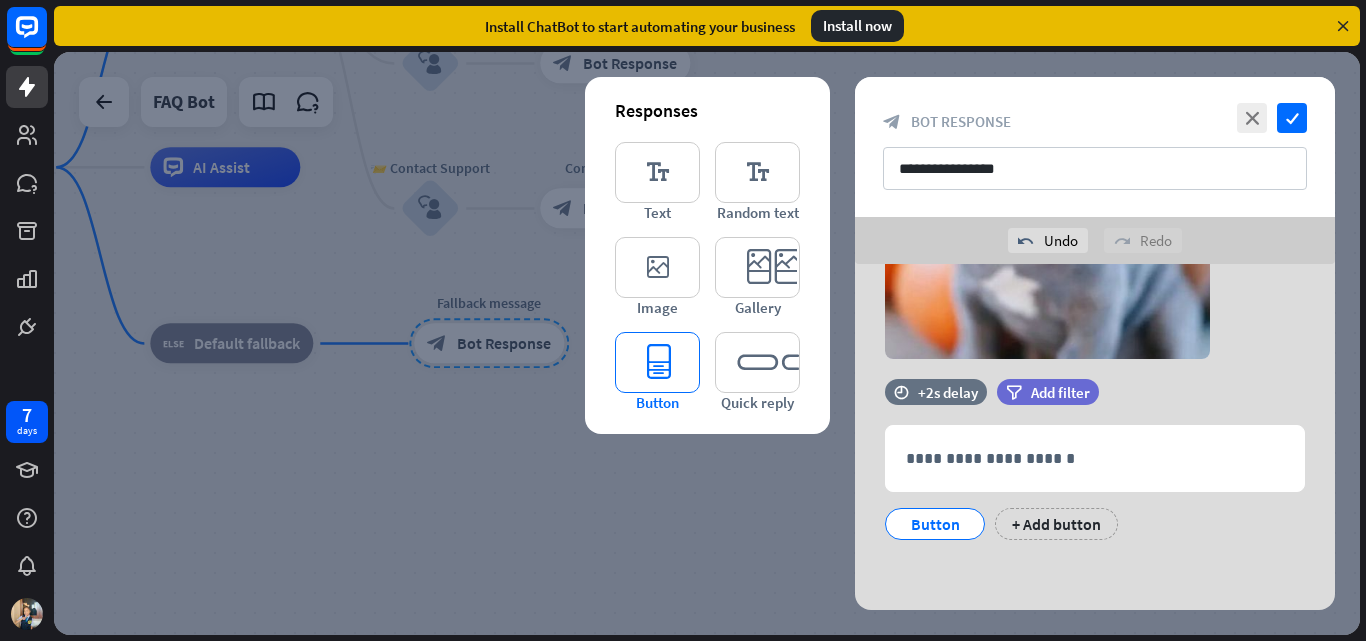 click on "editor_button" at bounding box center [657, 362] 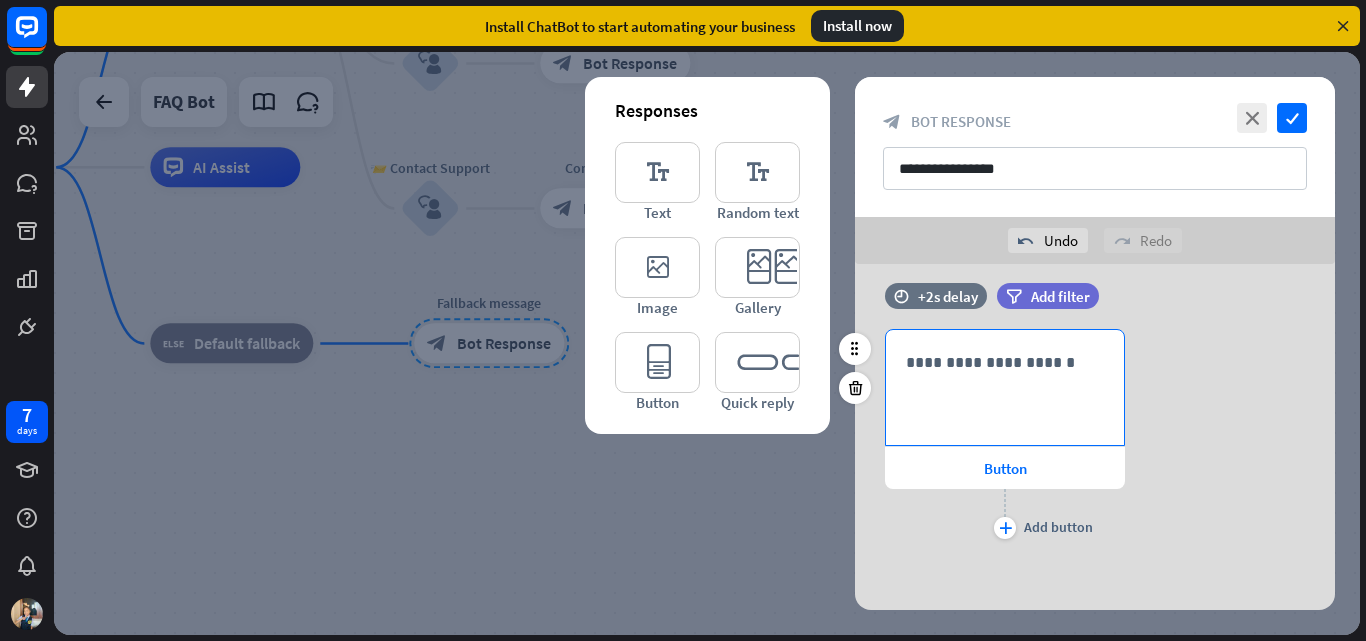 scroll, scrollTop: 753, scrollLeft: 0, axis: vertical 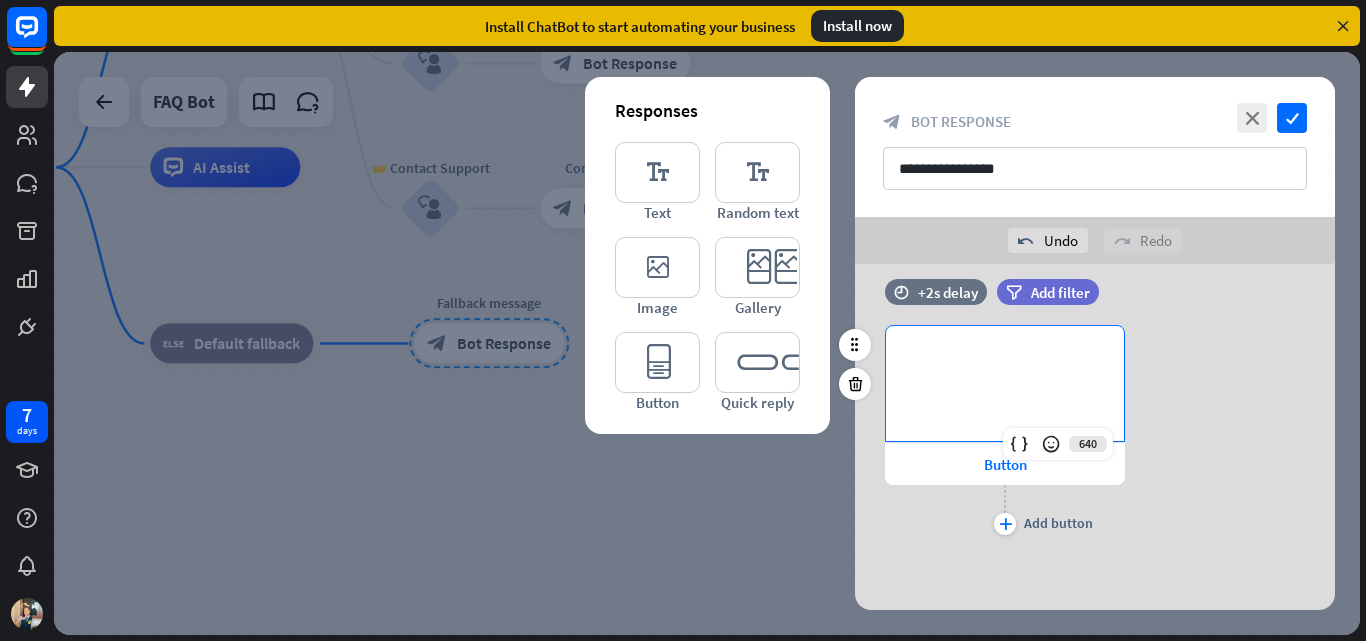 click on "**********" at bounding box center (1005, 383) 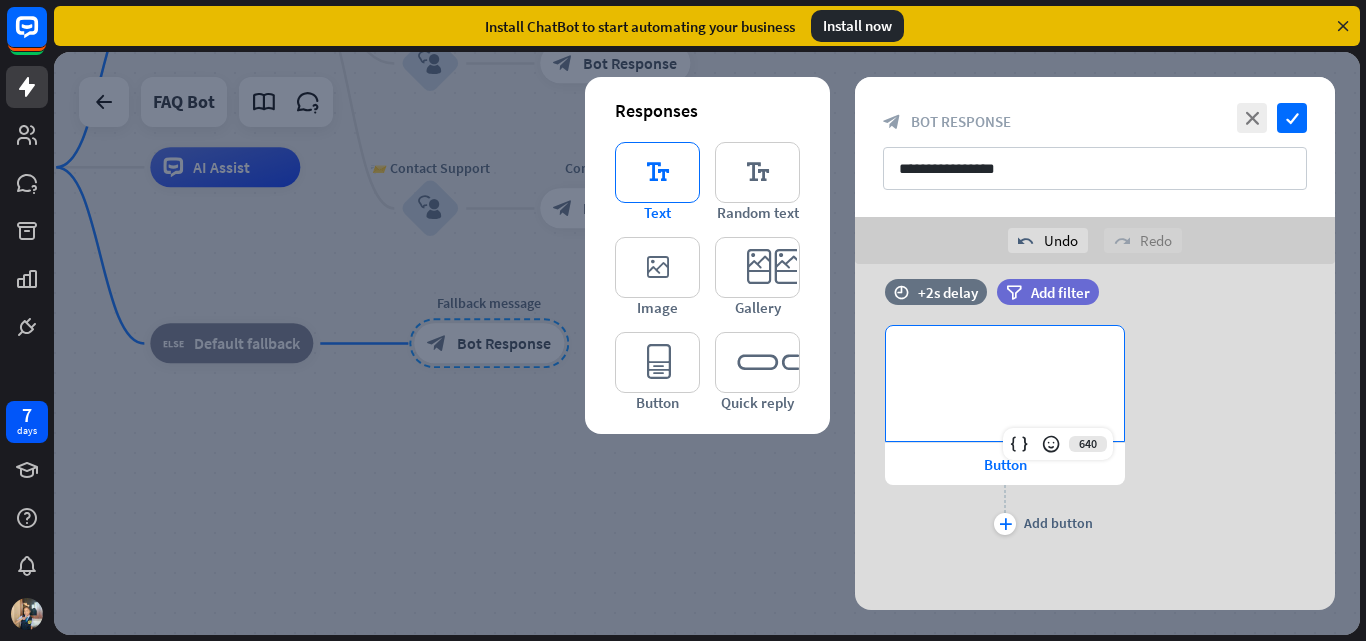 click on "editor_text" at bounding box center (657, 172) 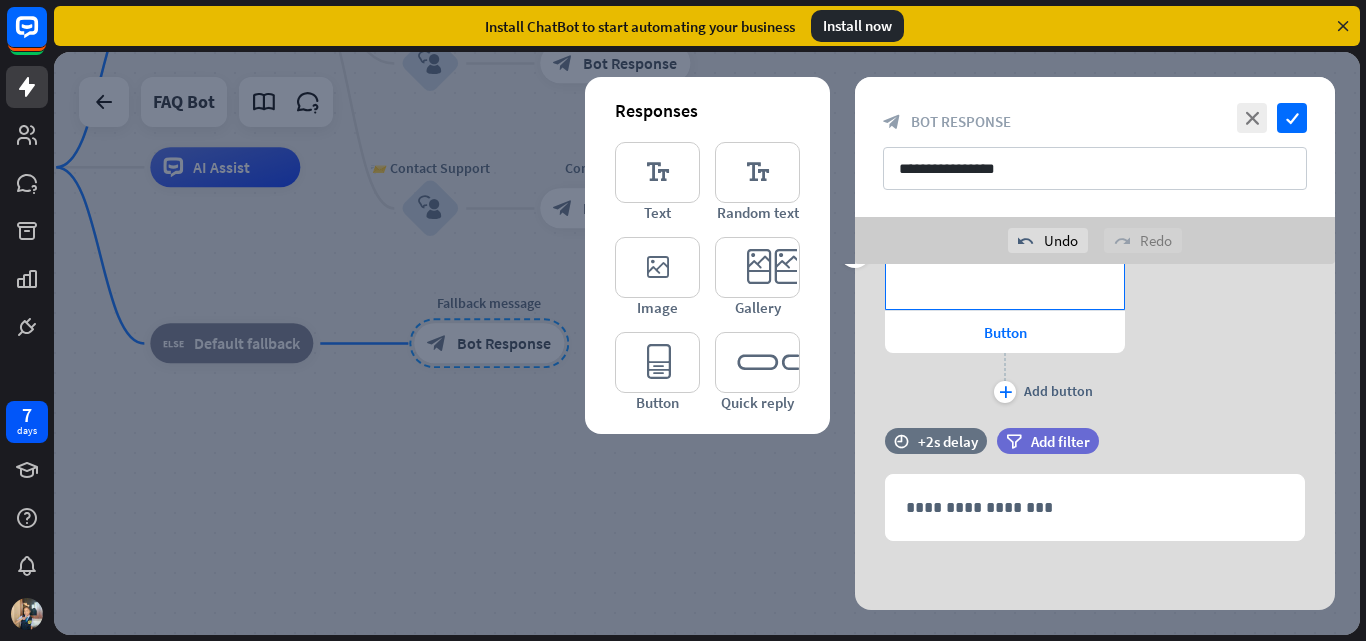 scroll, scrollTop: 886, scrollLeft: 0, axis: vertical 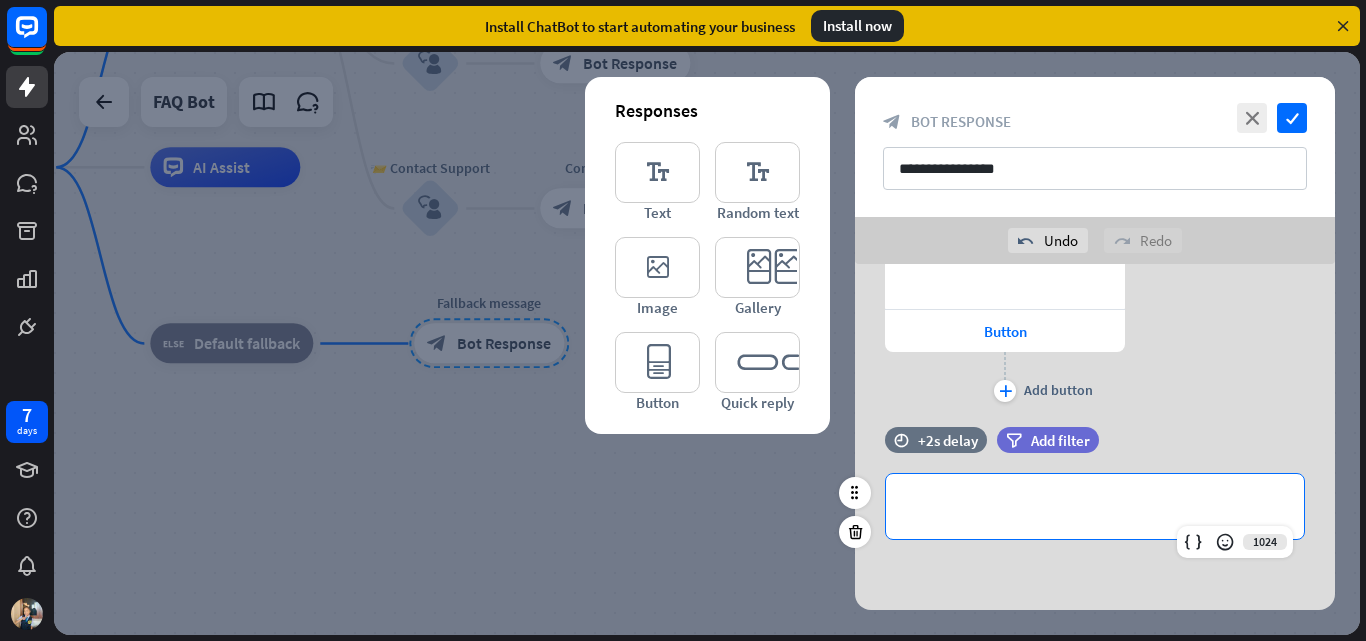 click on "**********" at bounding box center (1095, 506) 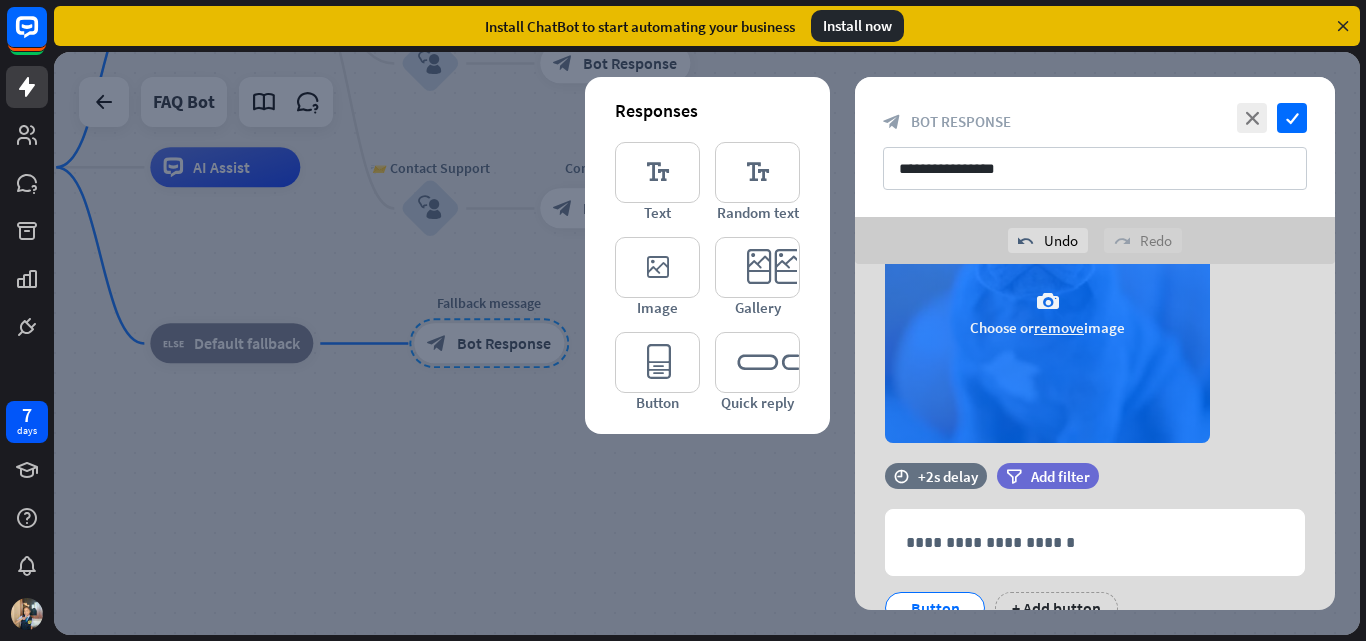scroll, scrollTop: 400, scrollLeft: 0, axis: vertical 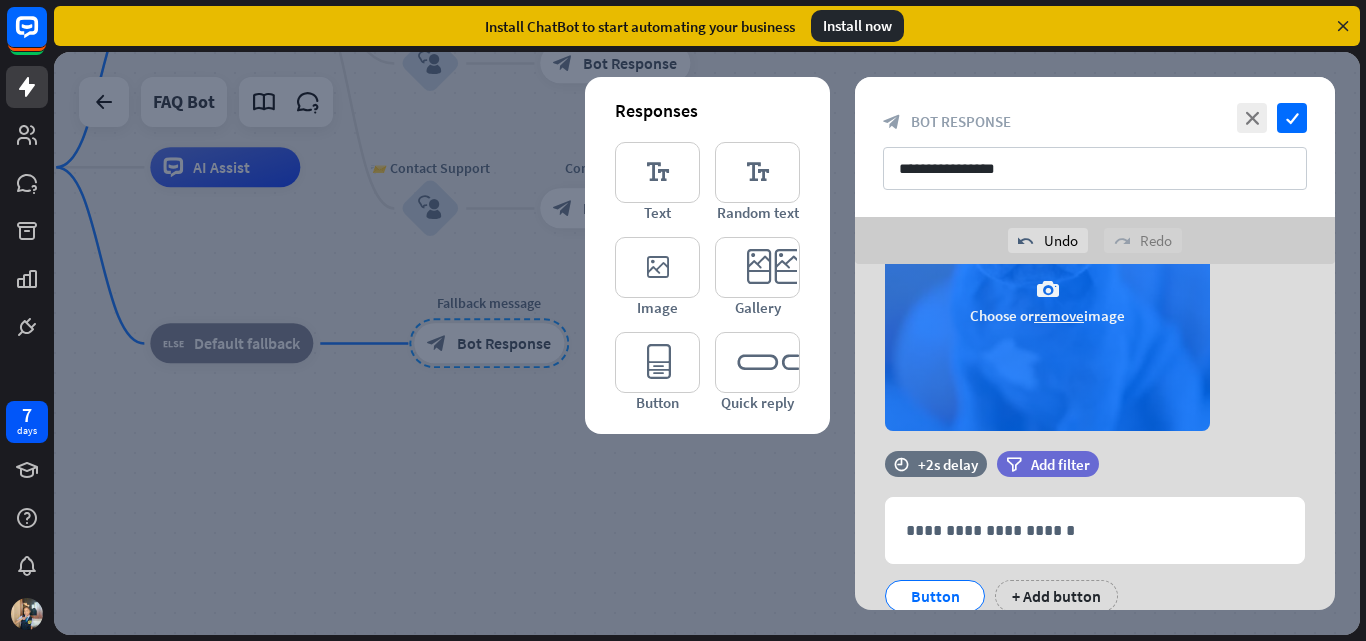 click on "camera
Choose or
remove
image" at bounding box center [1047, 301] 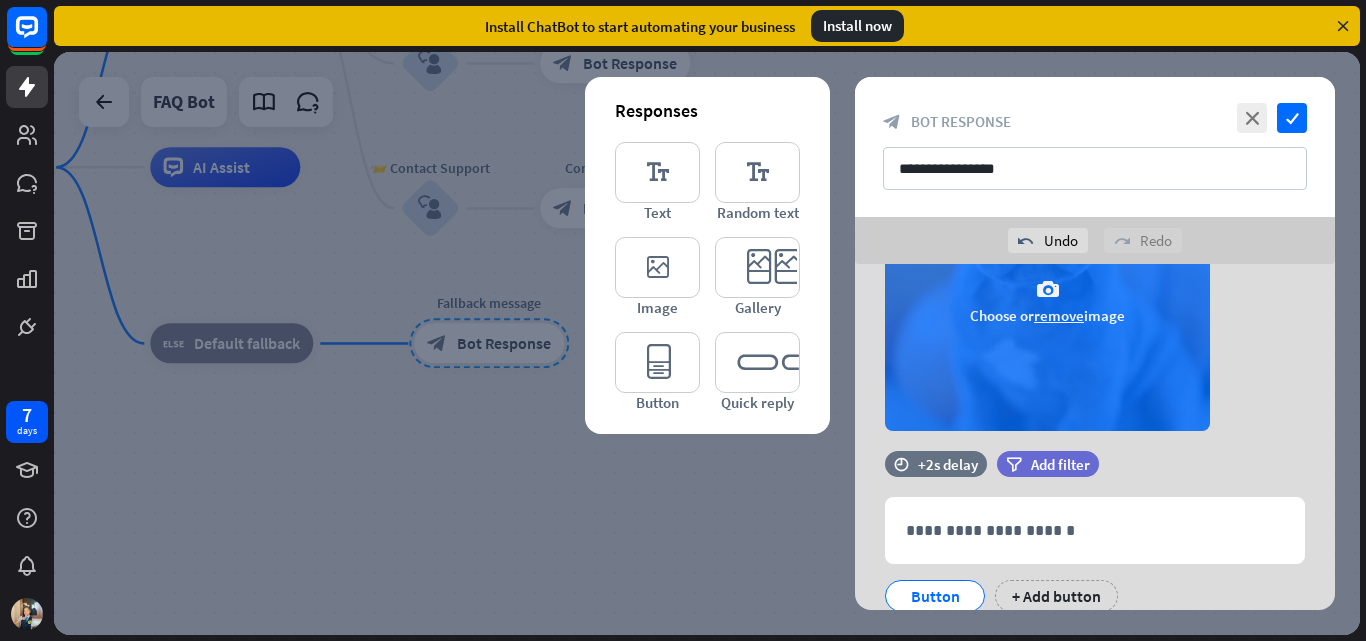 click on "remove" at bounding box center [1059, 315] 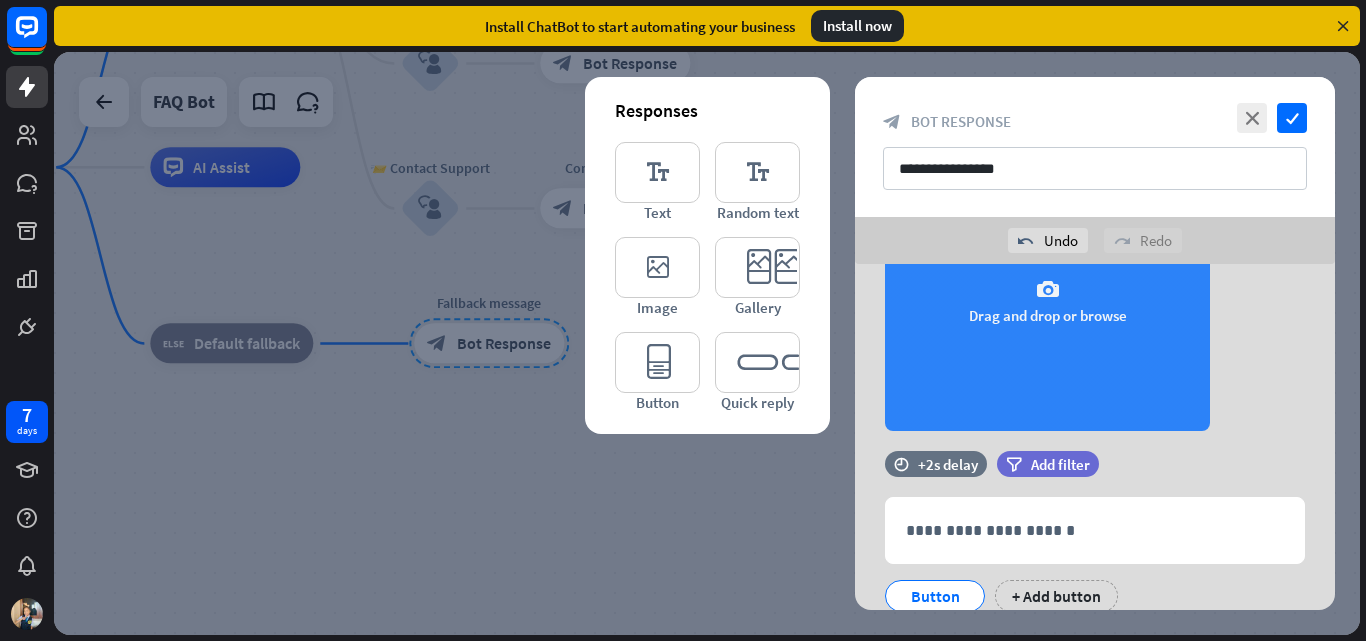 scroll, scrollTop: 0, scrollLeft: 0, axis: both 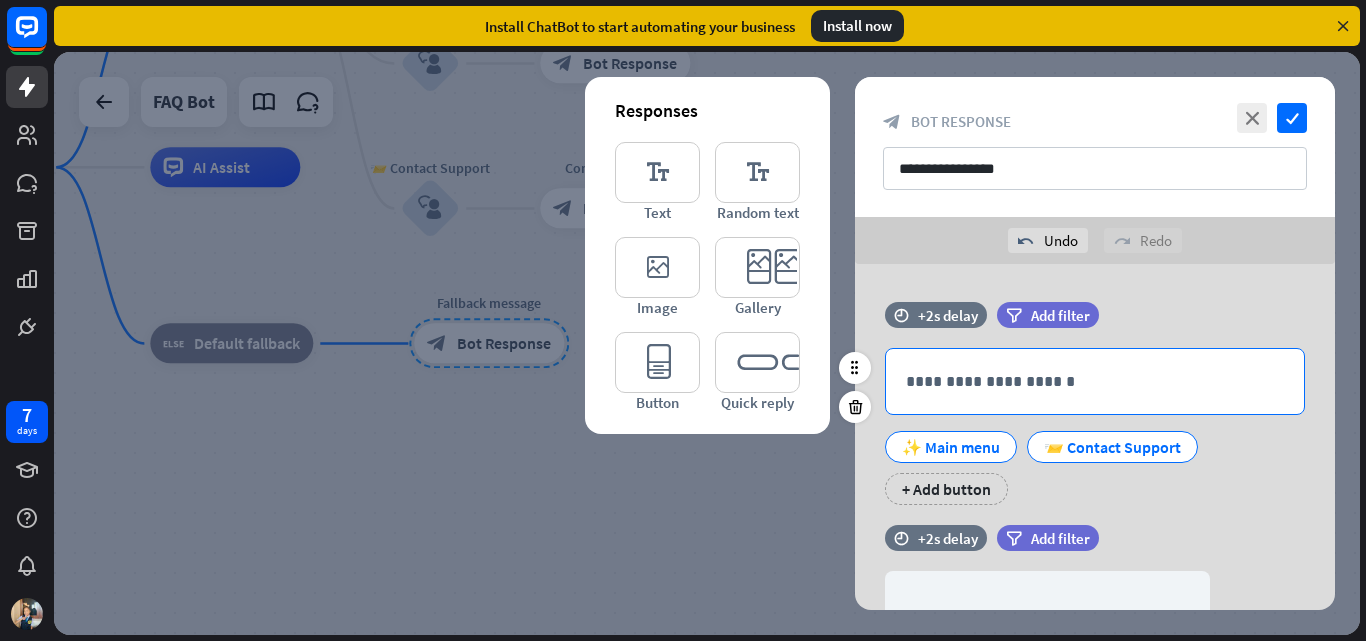 click on "**********" at bounding box center [1095, 381] 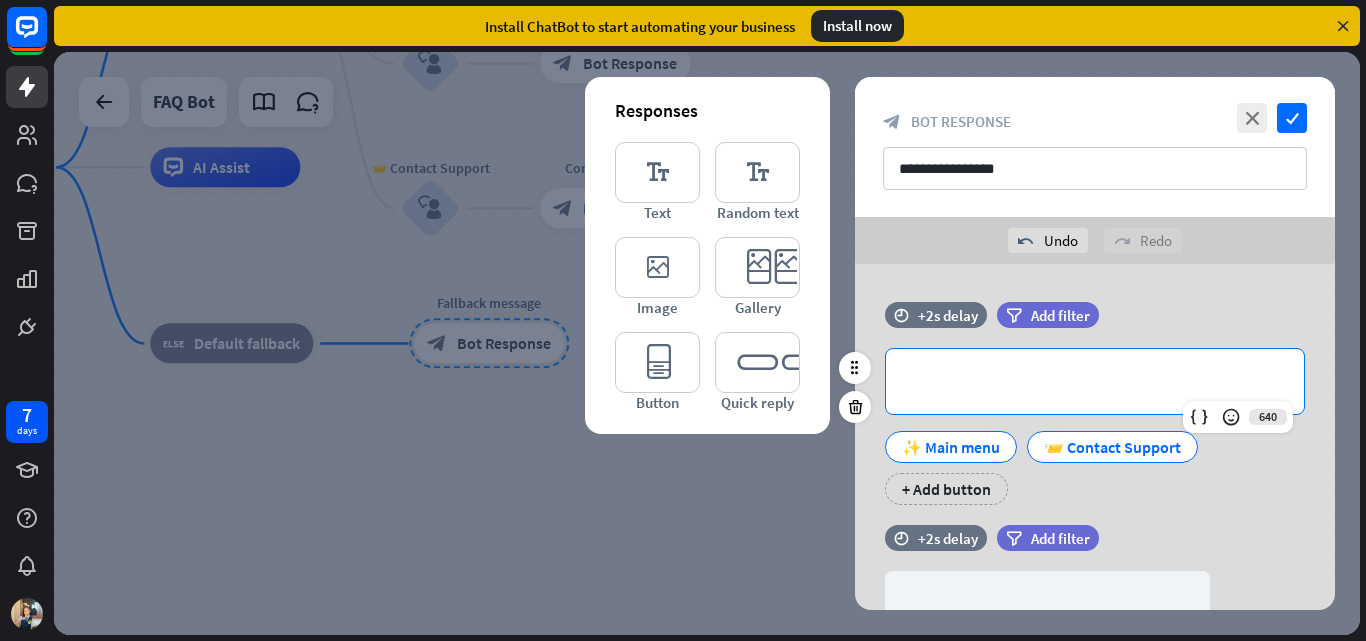 type 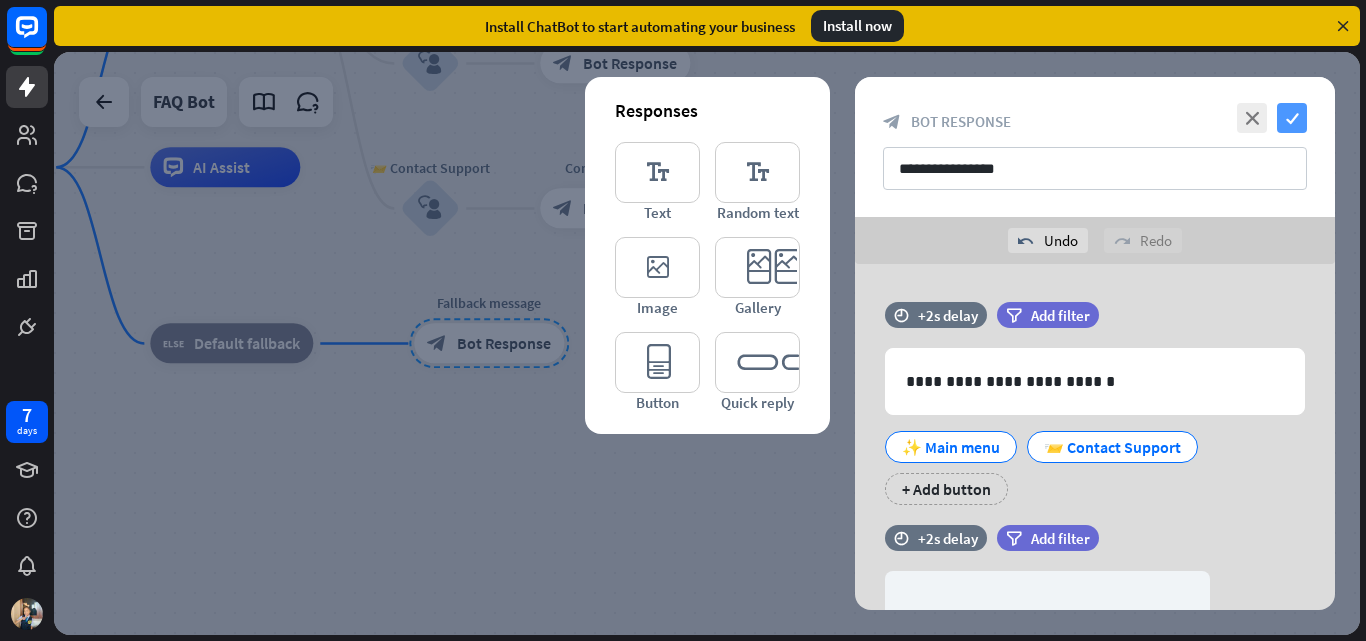 click on "check" at bounding box center [1292, 118] 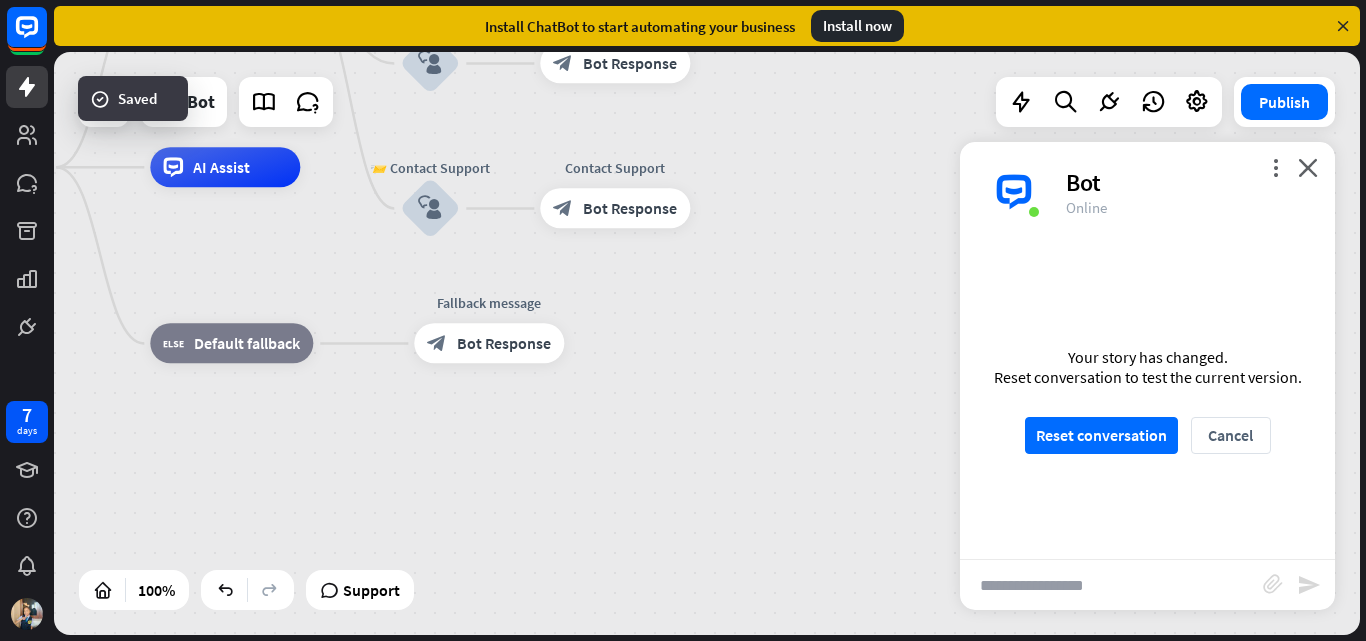 scroll, scrollTop: 1624, scrollLeft: 0, axis: vertical 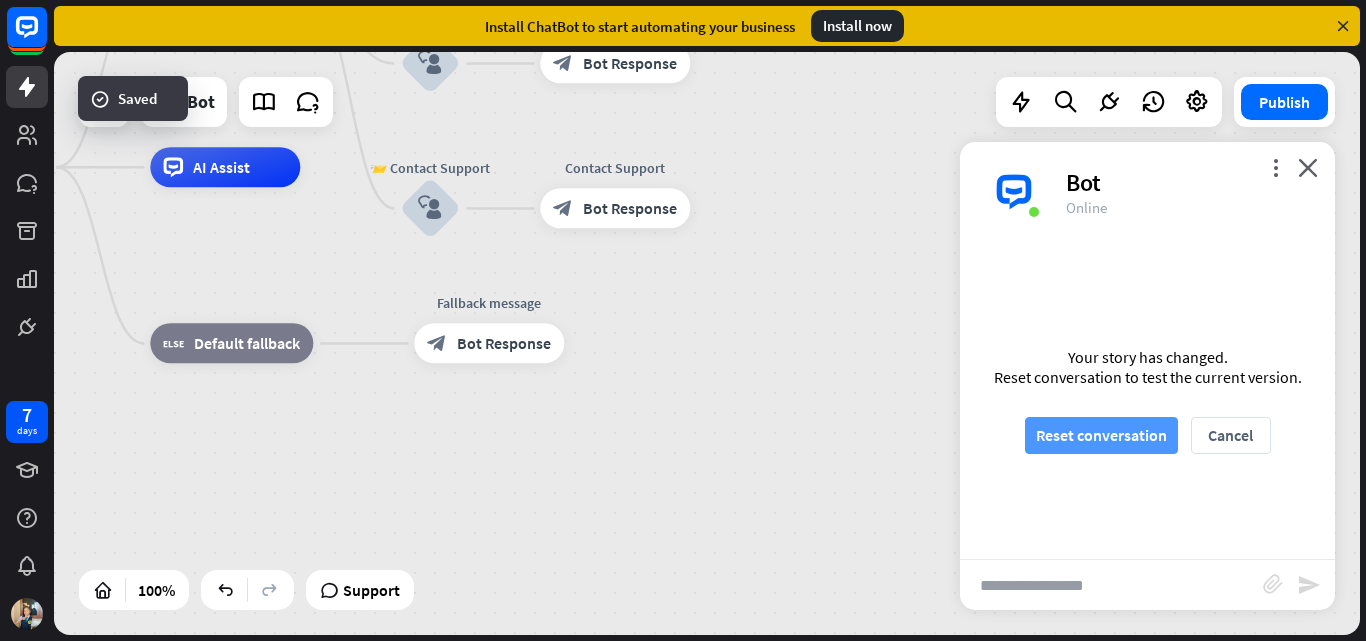 click on "Reset conversation" at bounding box center [1101, 435] 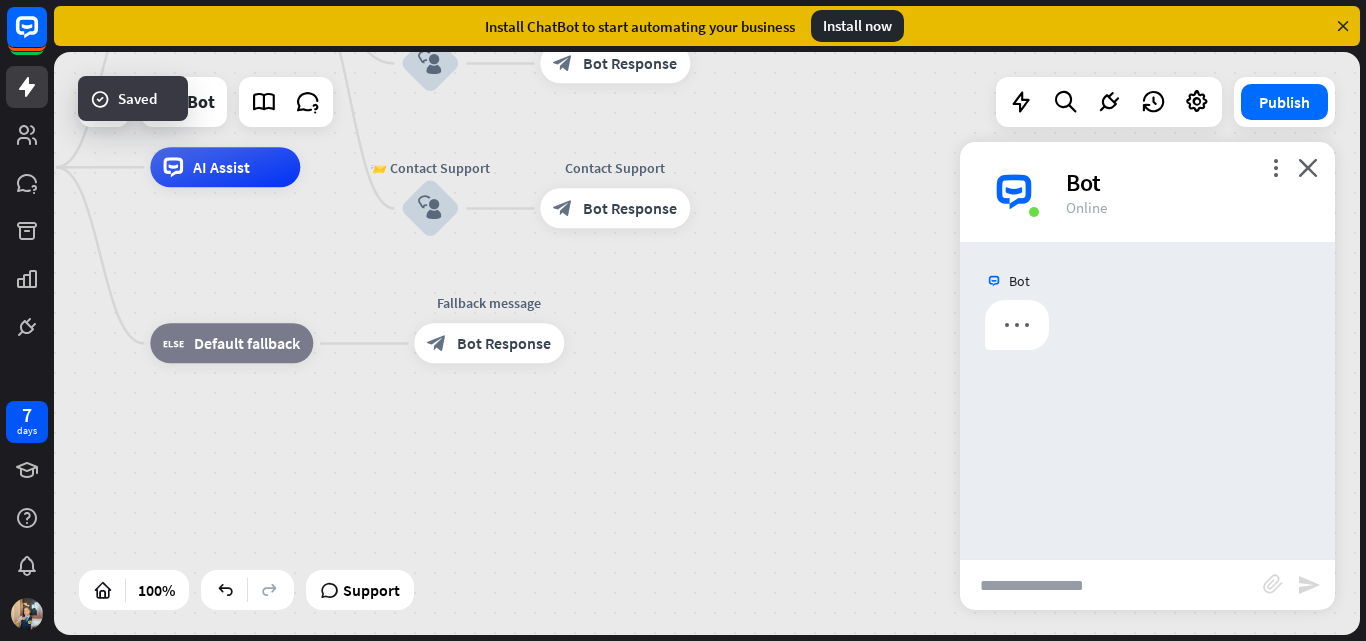 scroll, scrollTop: 0, scrollLeft: 0, axis: both 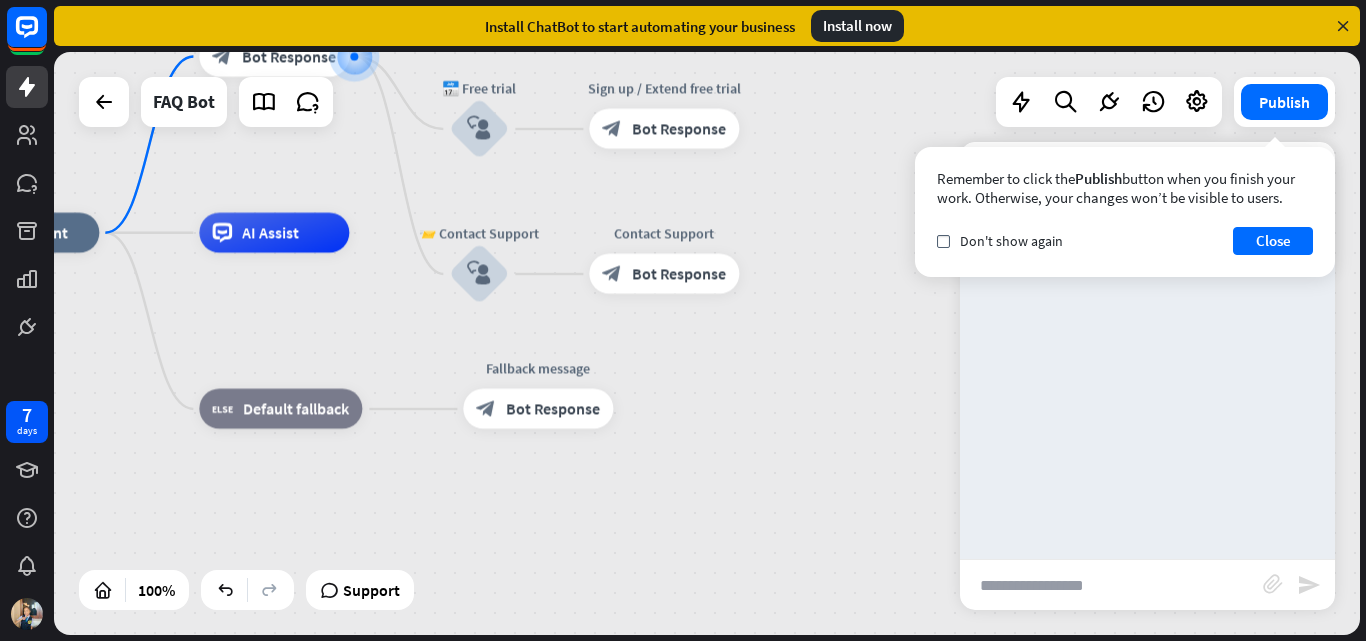 click at bounding box center [1111, 585] 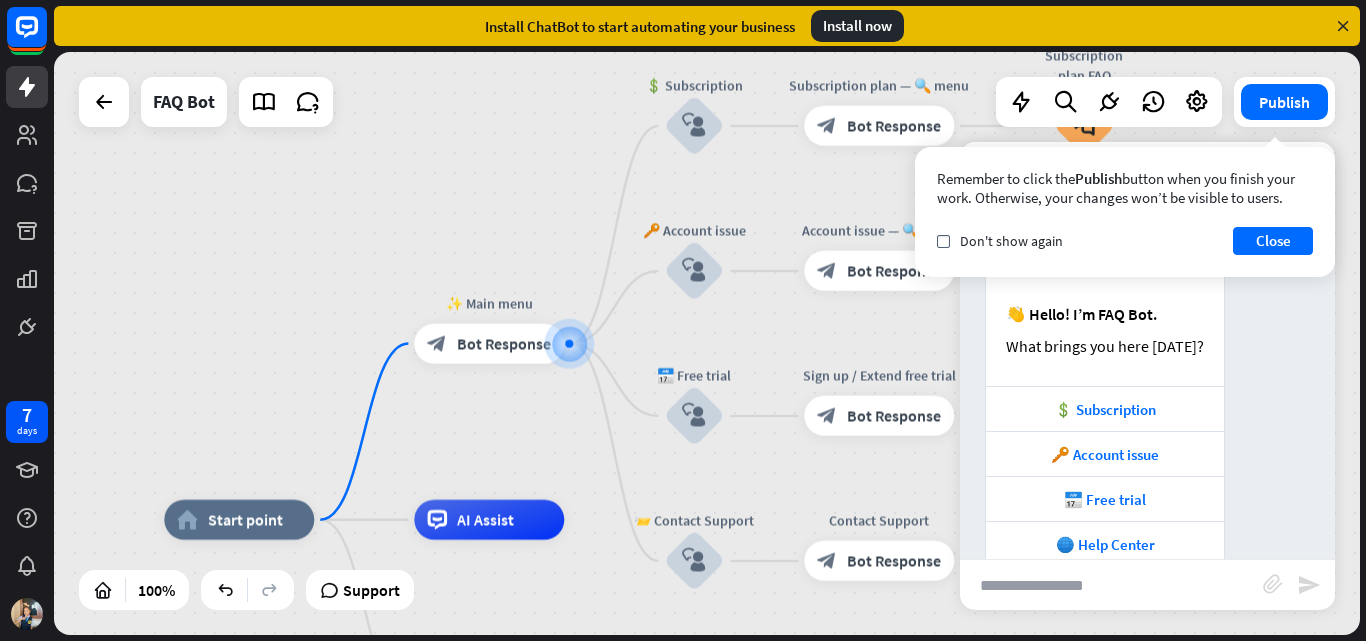 scroll, scrollTop: 217, scrollLeft: 0, axis: vertical 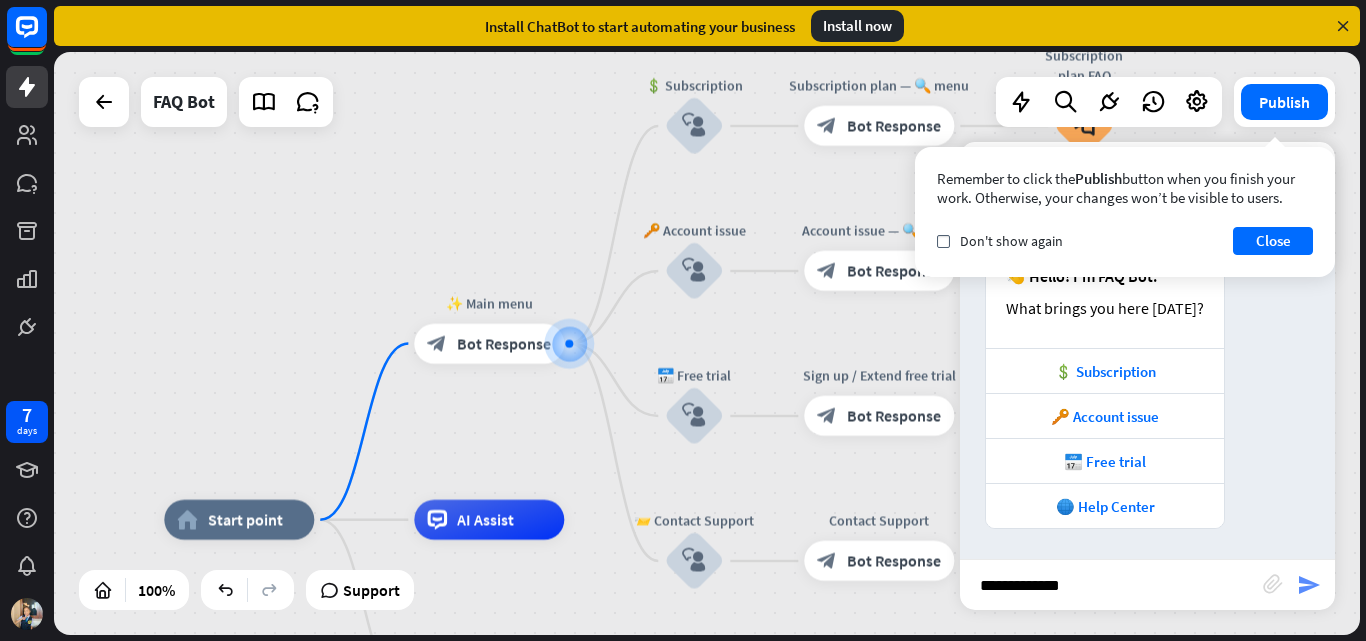 type on "**********" 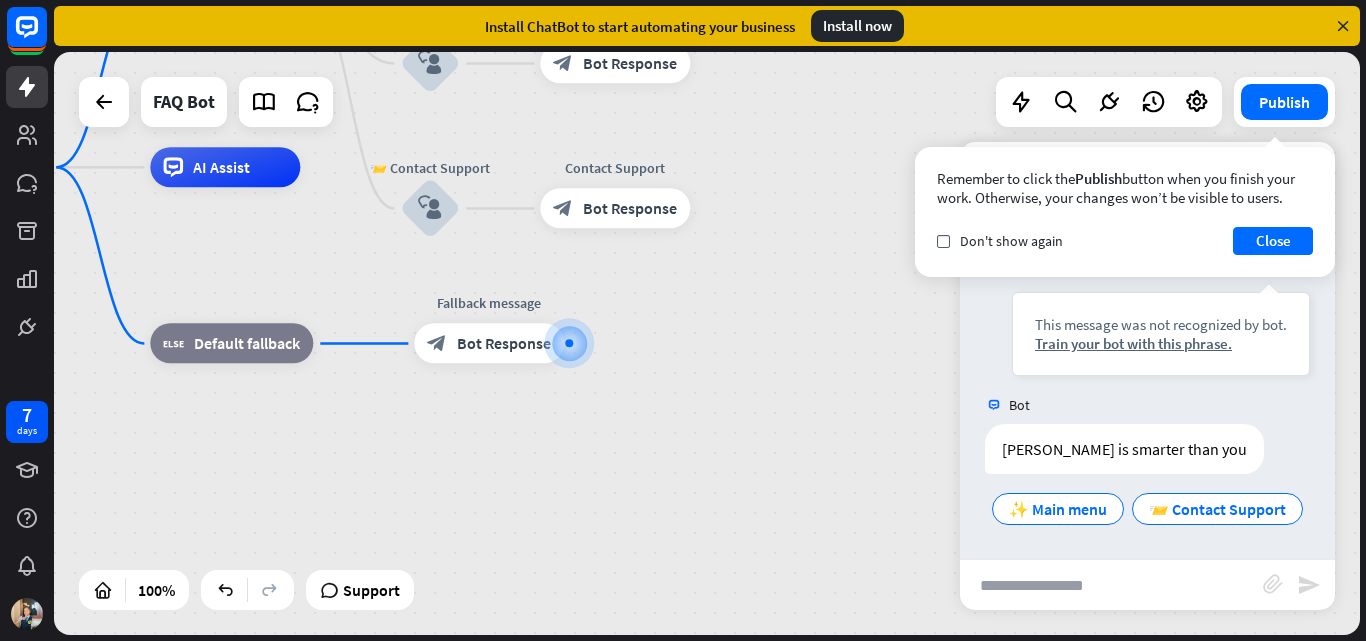 scroll, scrollTop: 612, scrollLeft: 0, axis: vertical 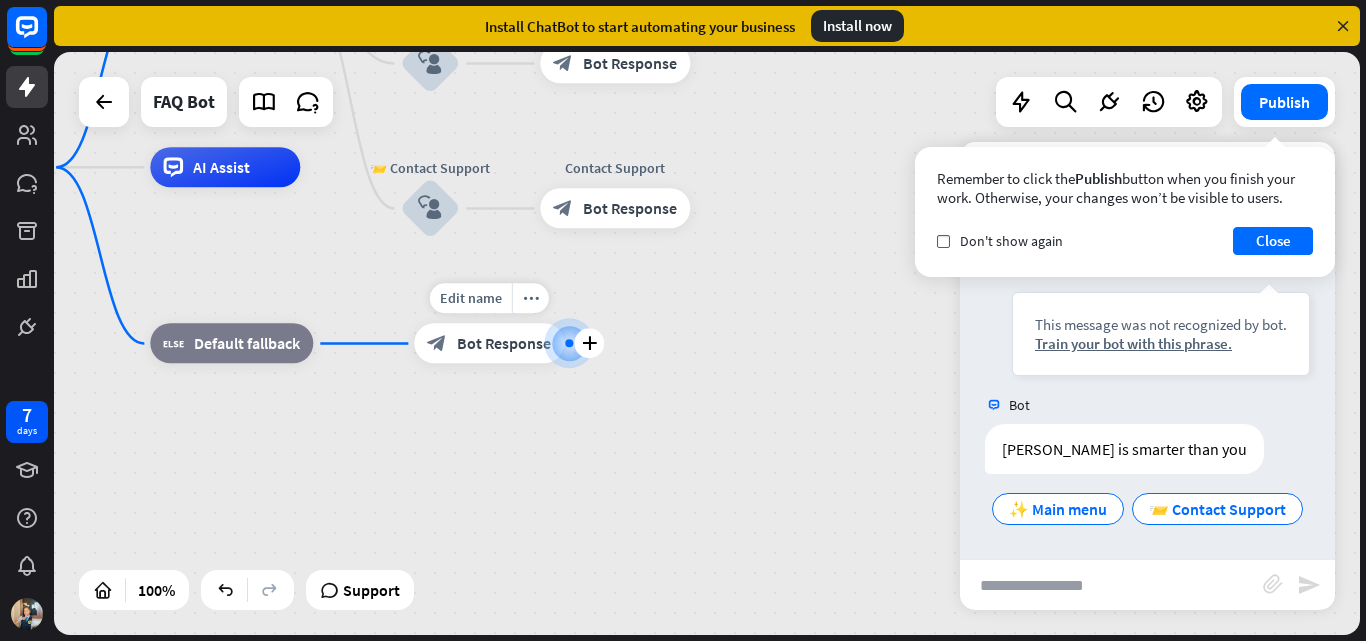 click on "block_bot_response   Bot Response" at bounding box center (489, 344) 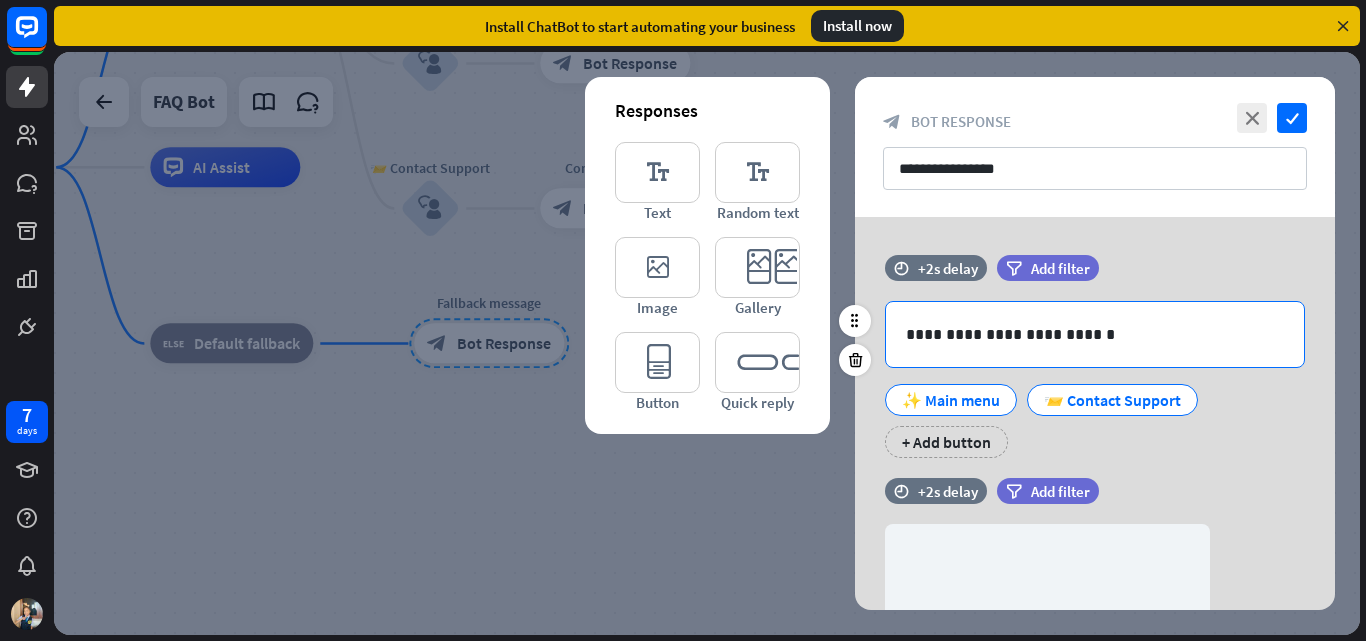 click on "**********" at bounding box center [1095, 334] 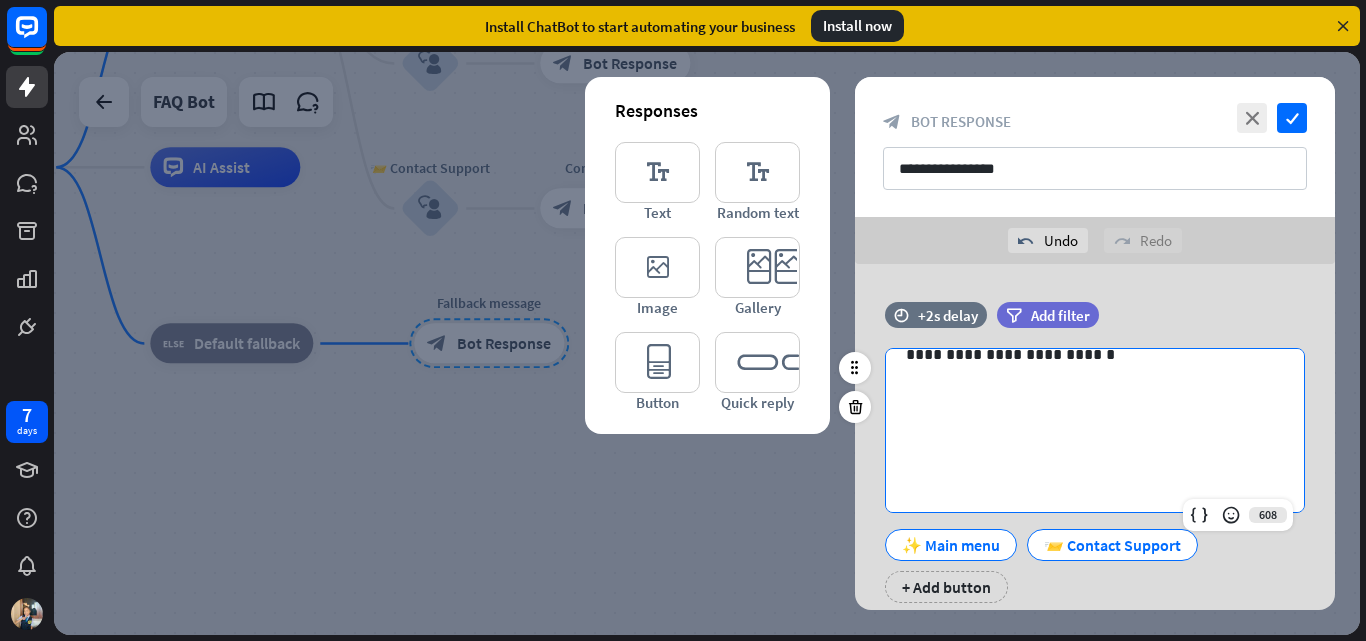 scroll, scrollTop: 0, scrollLeft: 0, axis: both 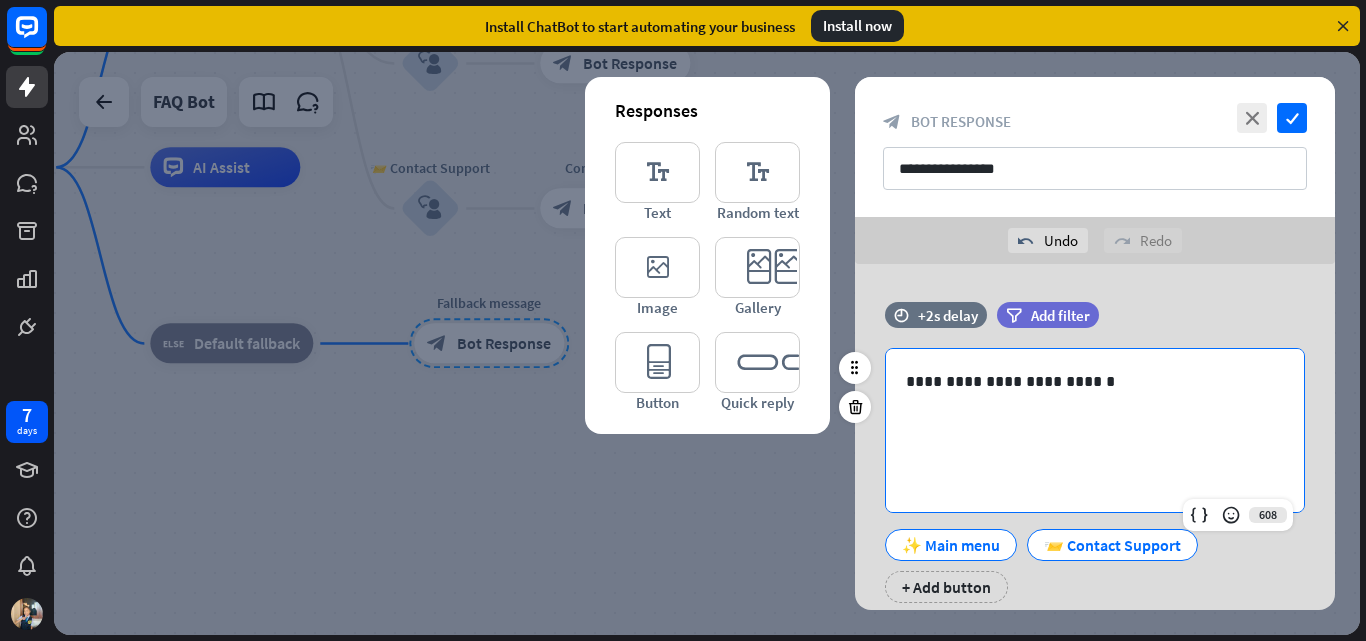 type 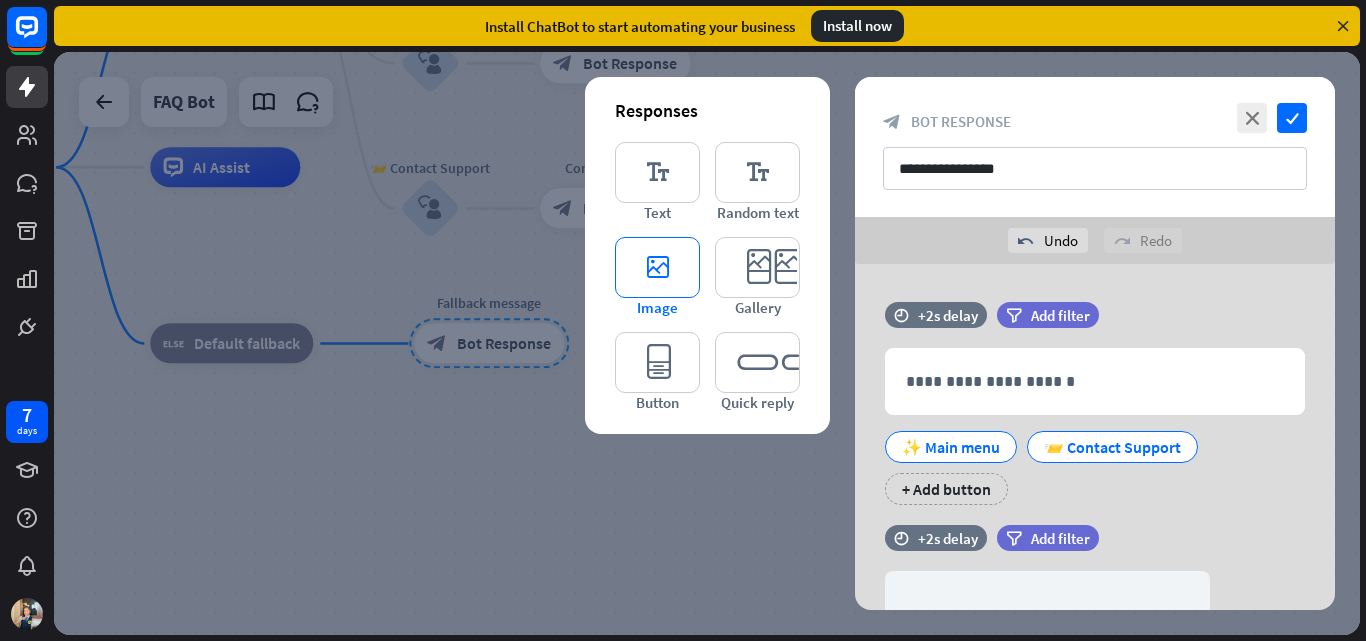 click on "editor_image" at bounding box center (657, 267) 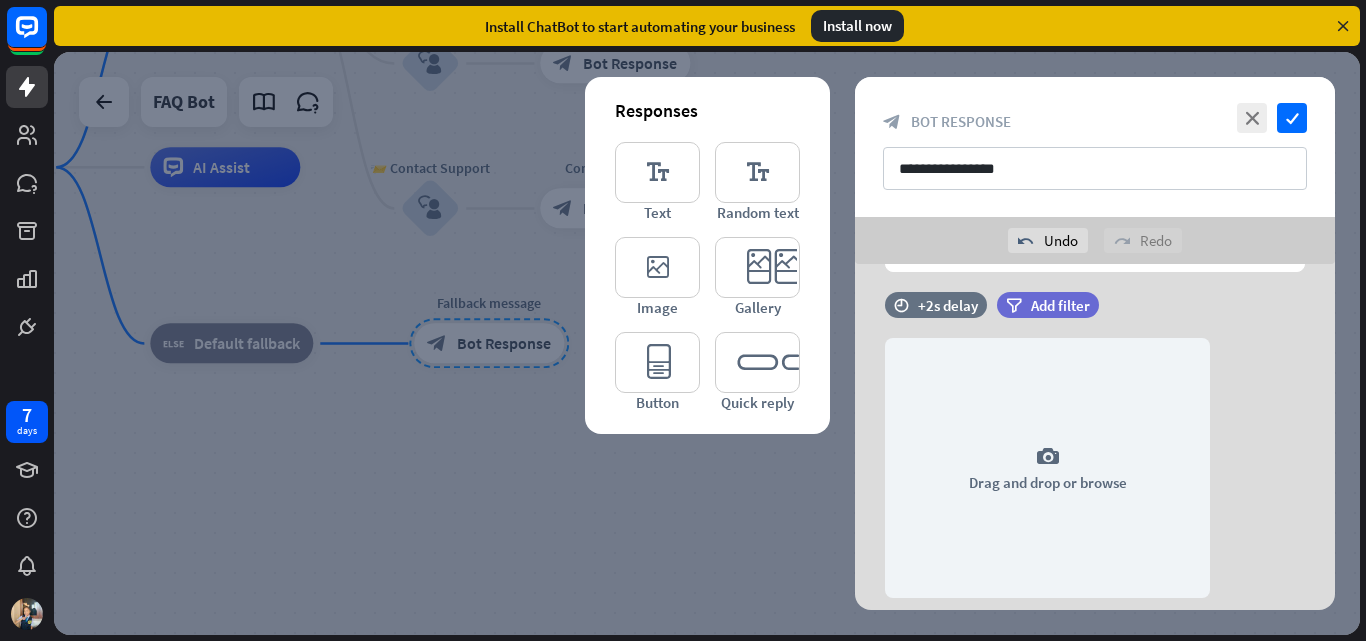 scroll, scrollTop: 1182, scrollLeft: 0, axis: vertical 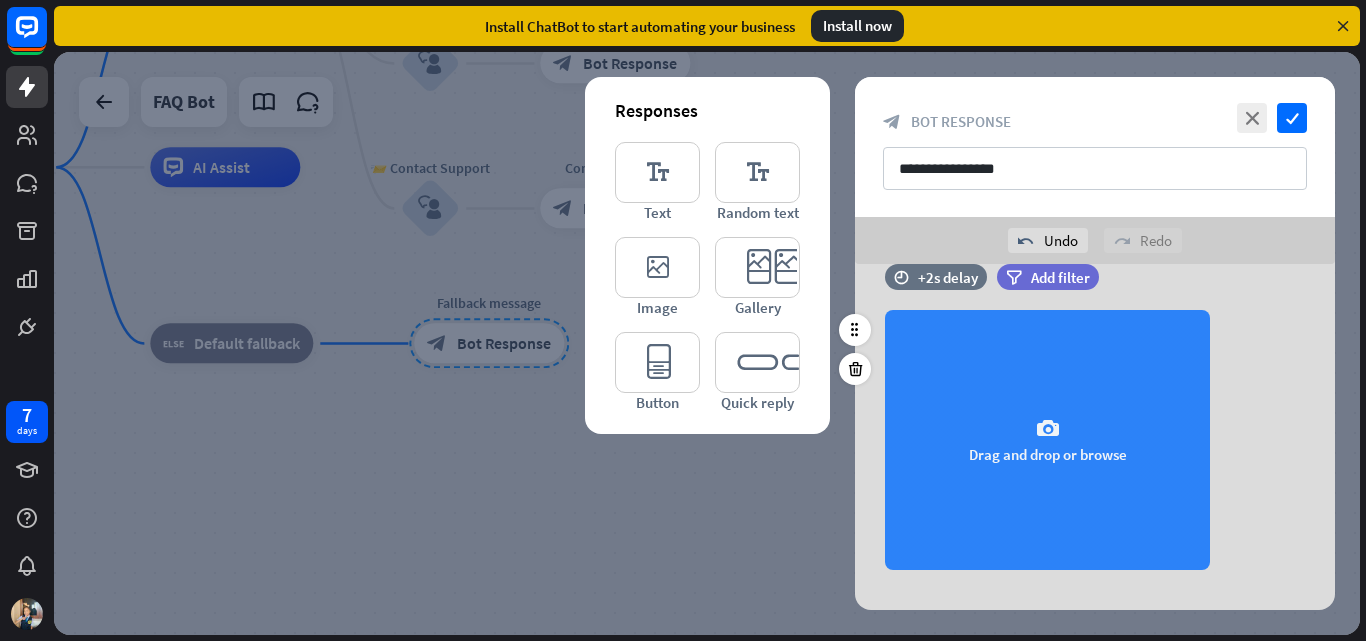 click on "camera
Drag and drop or browse" at bounding box center (1047, 440) 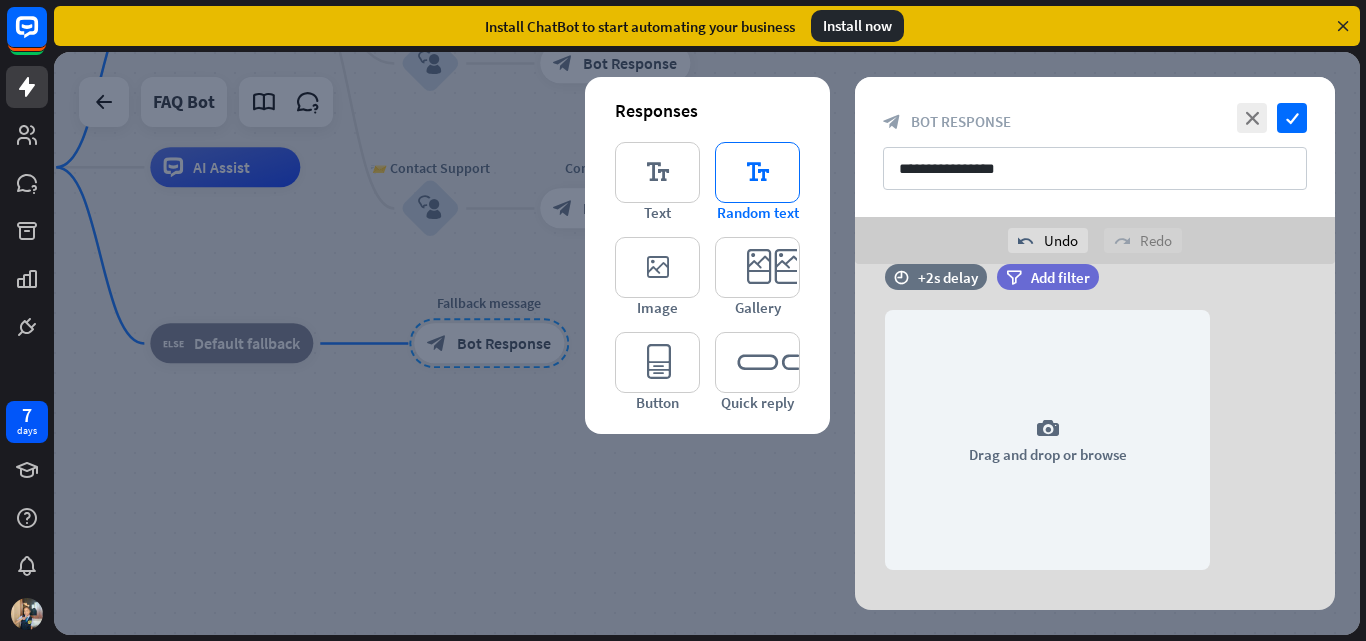 click on "editor_text" at bounding box center (757, 172) 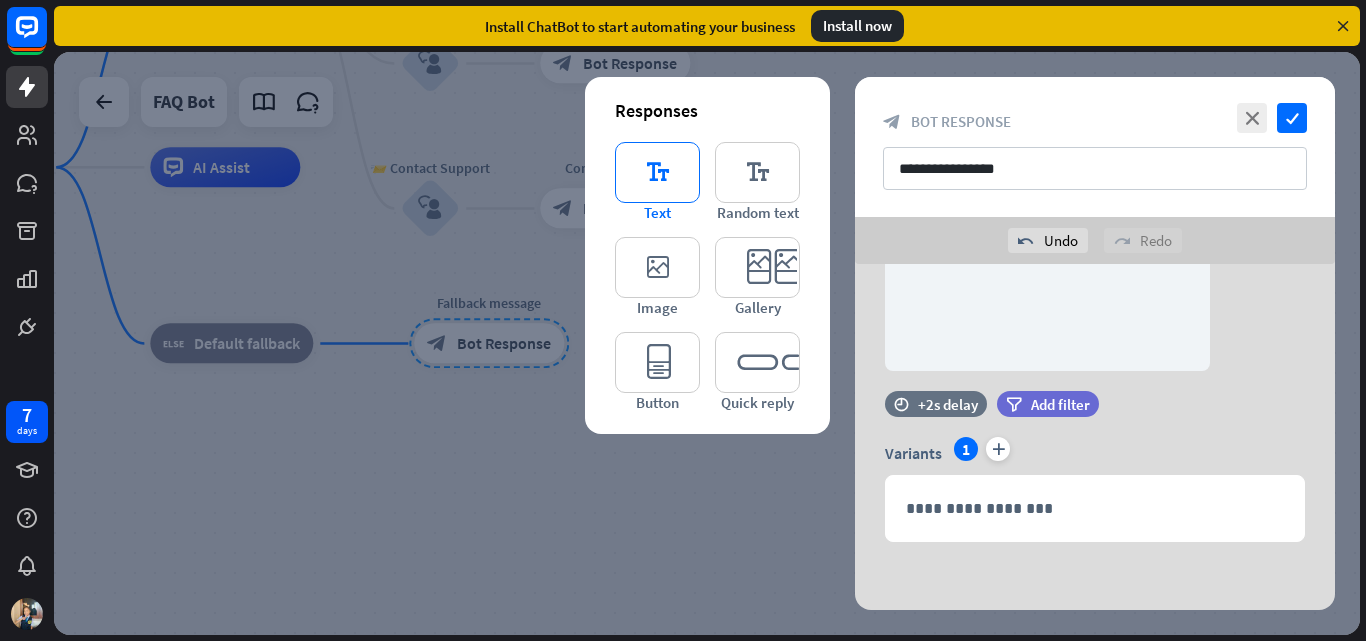 scroll, scrollTop: 1383, scrollLeft: 0, axis: vertical 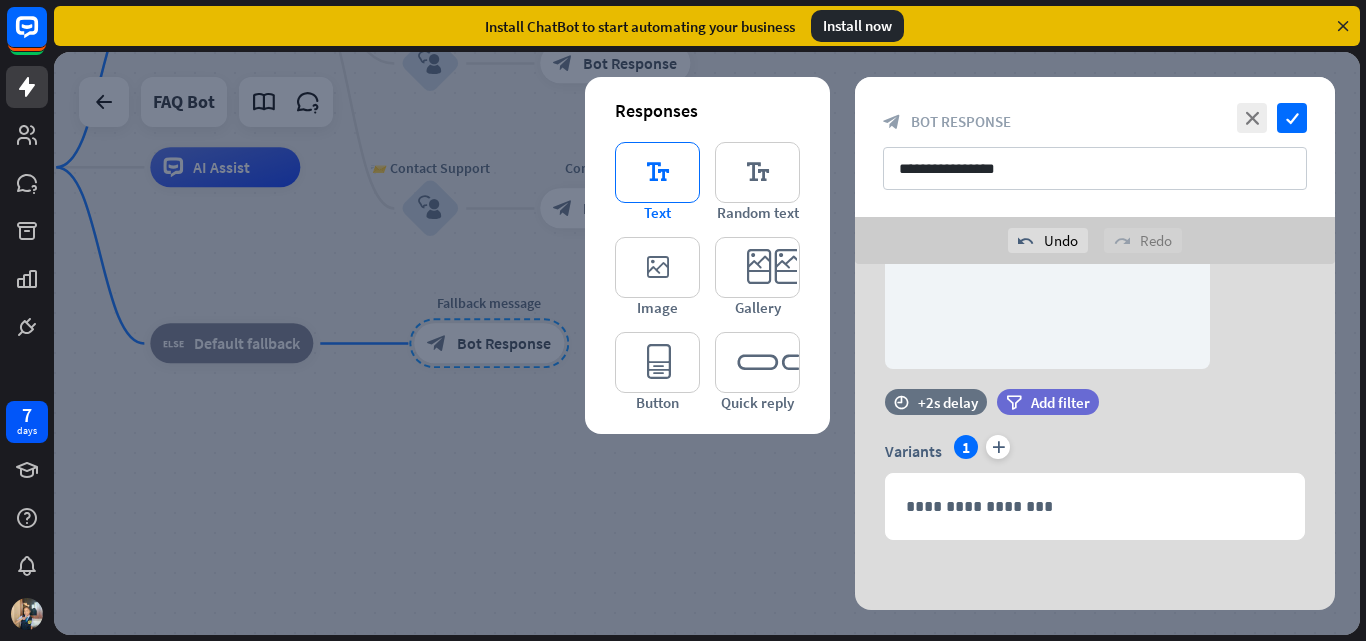 click on "editor_text" at bounding box center [657, 172] 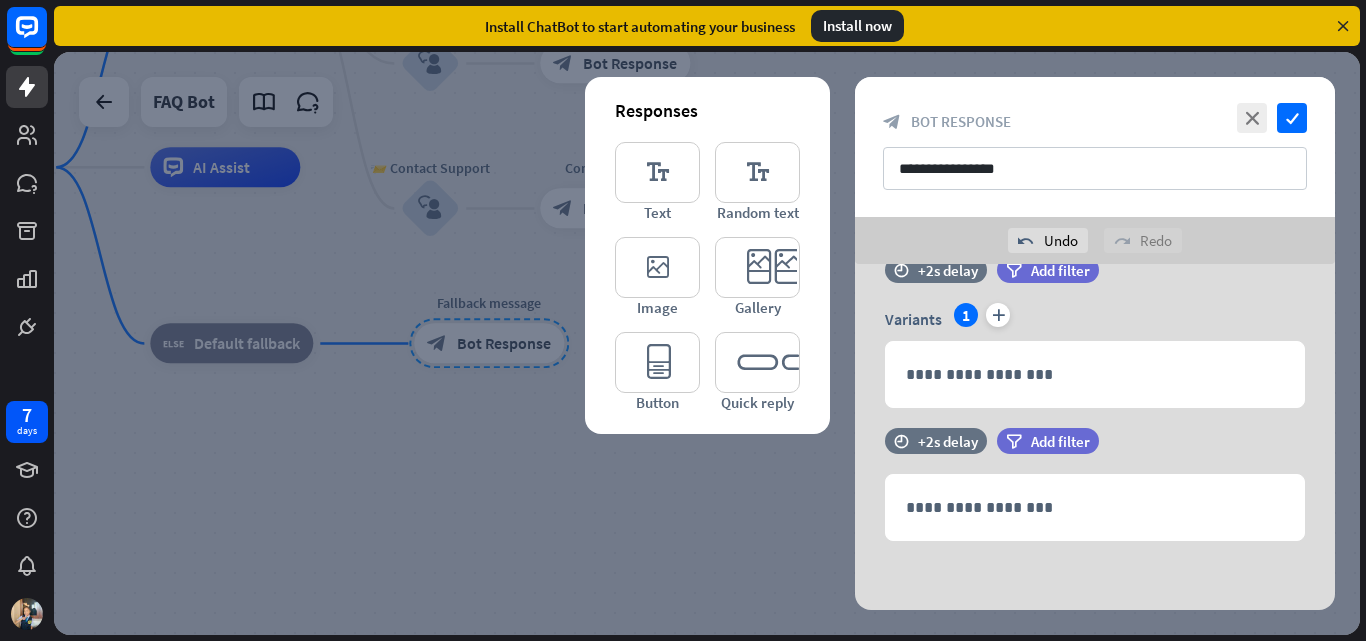 scroll, scrollTop: 1516, scrollLeft: 0, axis: vertical 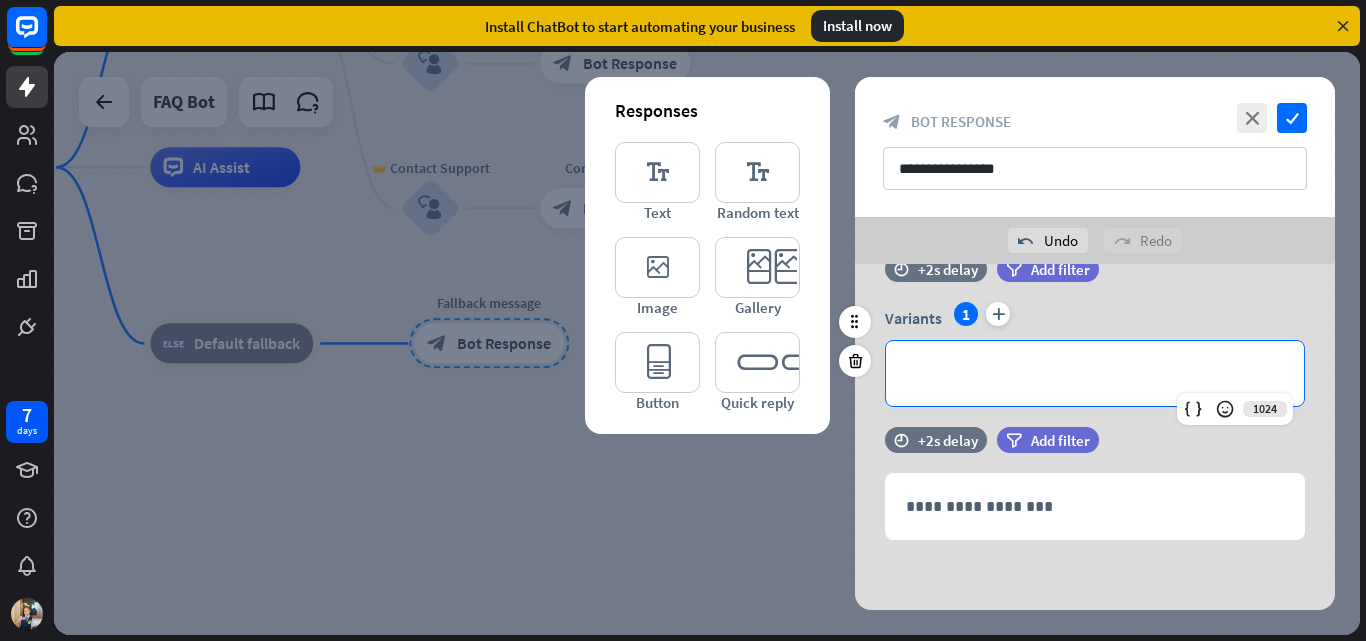 click on "**********" at bounding box center [1095, 373] 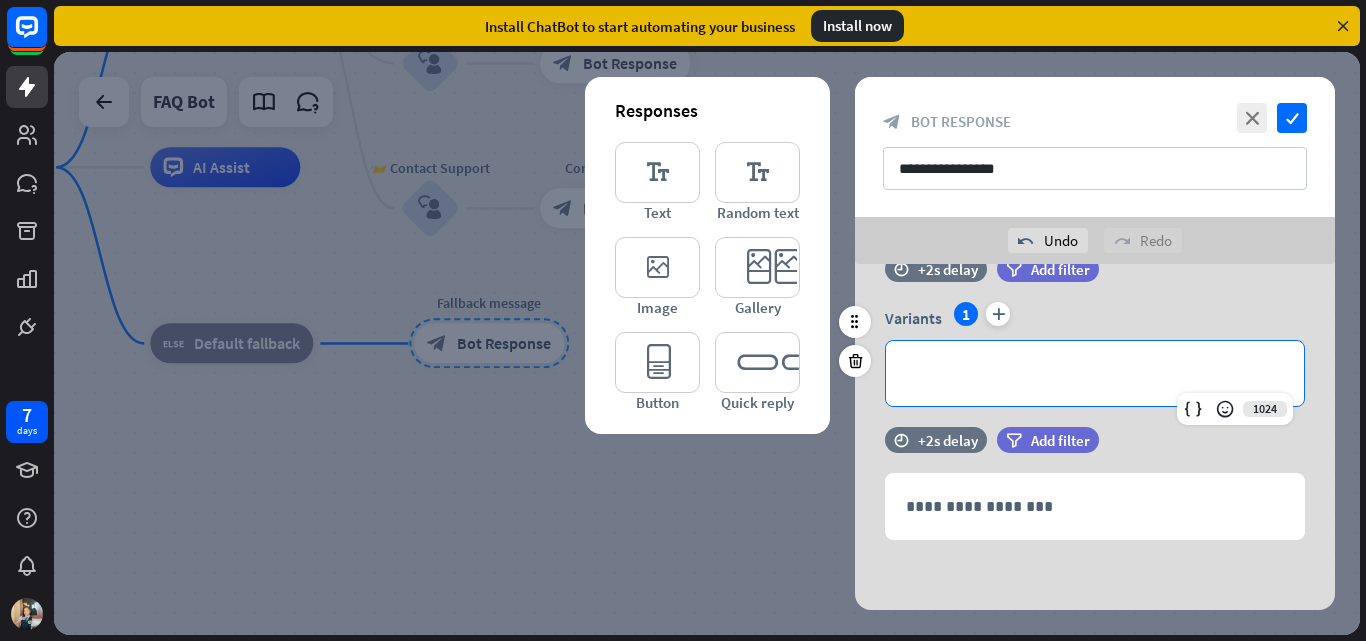 type 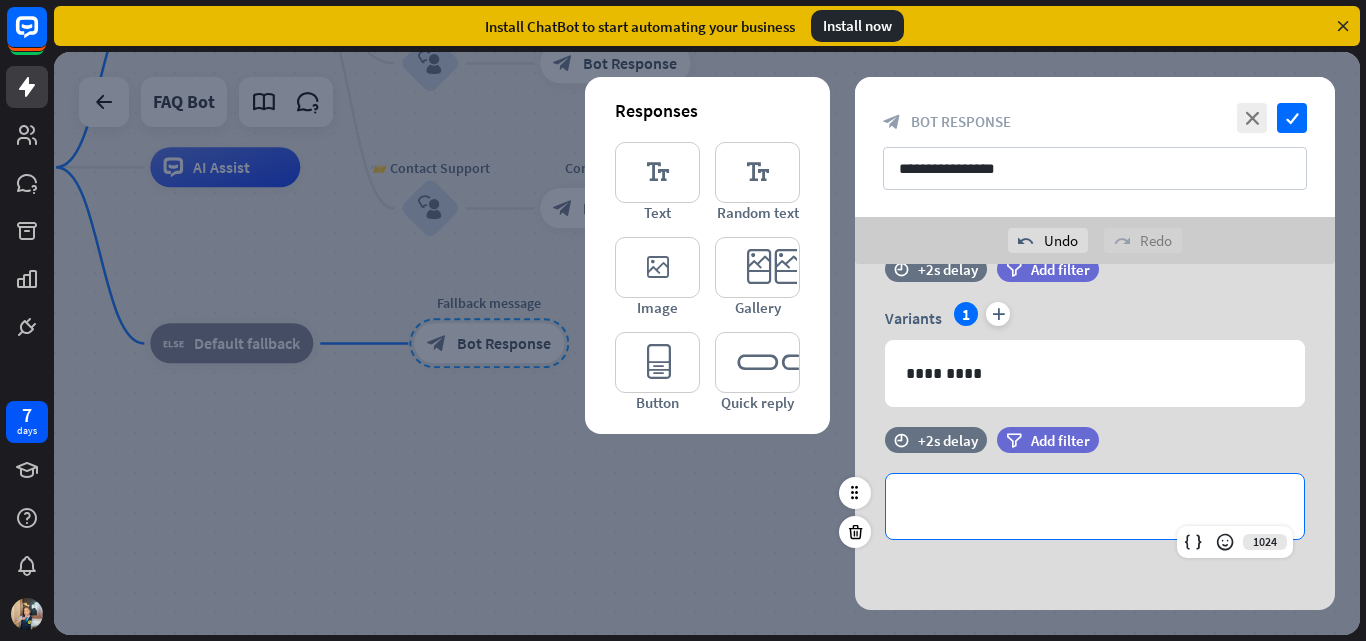 click on "**********" at bounding box center [1095, 506] 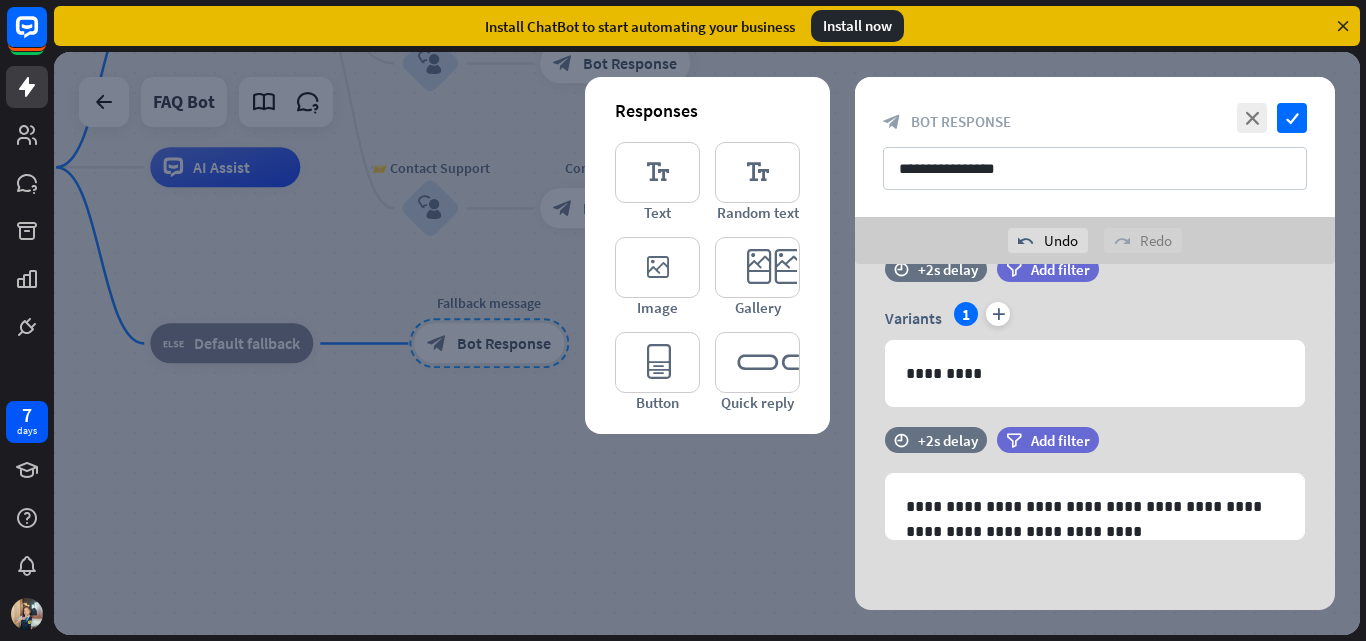 click on "**********" at bounding box center [1095, 147] 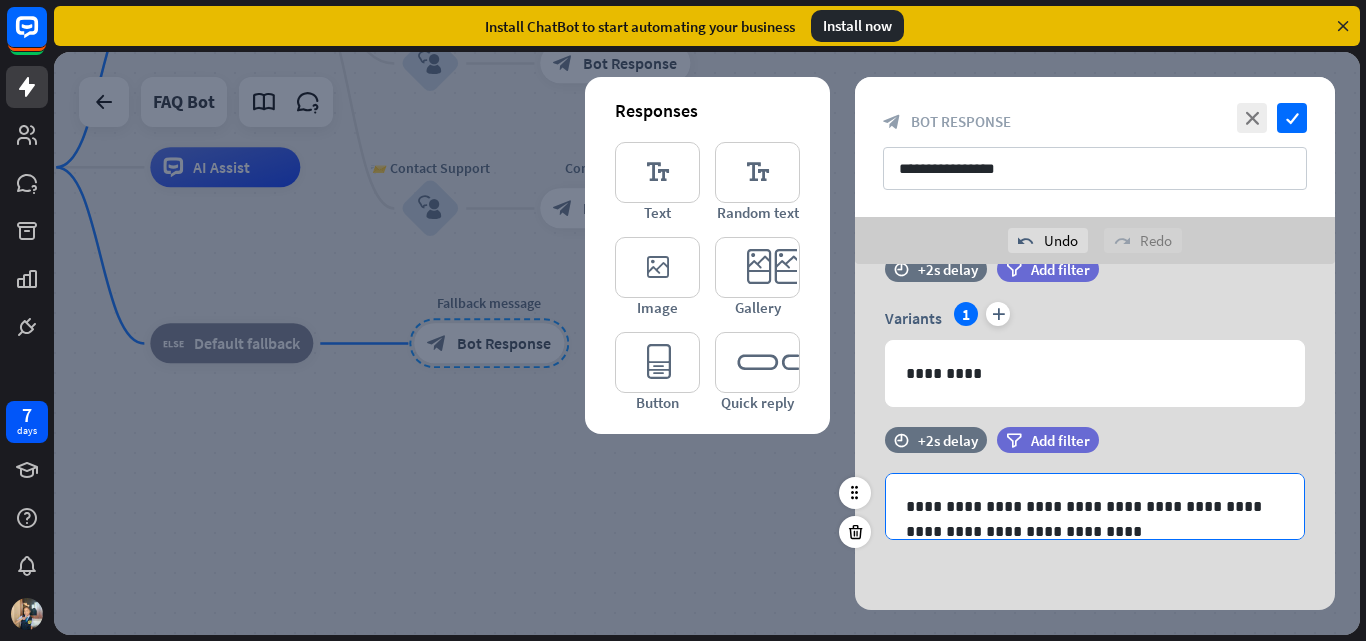 click on "**********" at bounding box center [1095, 506] 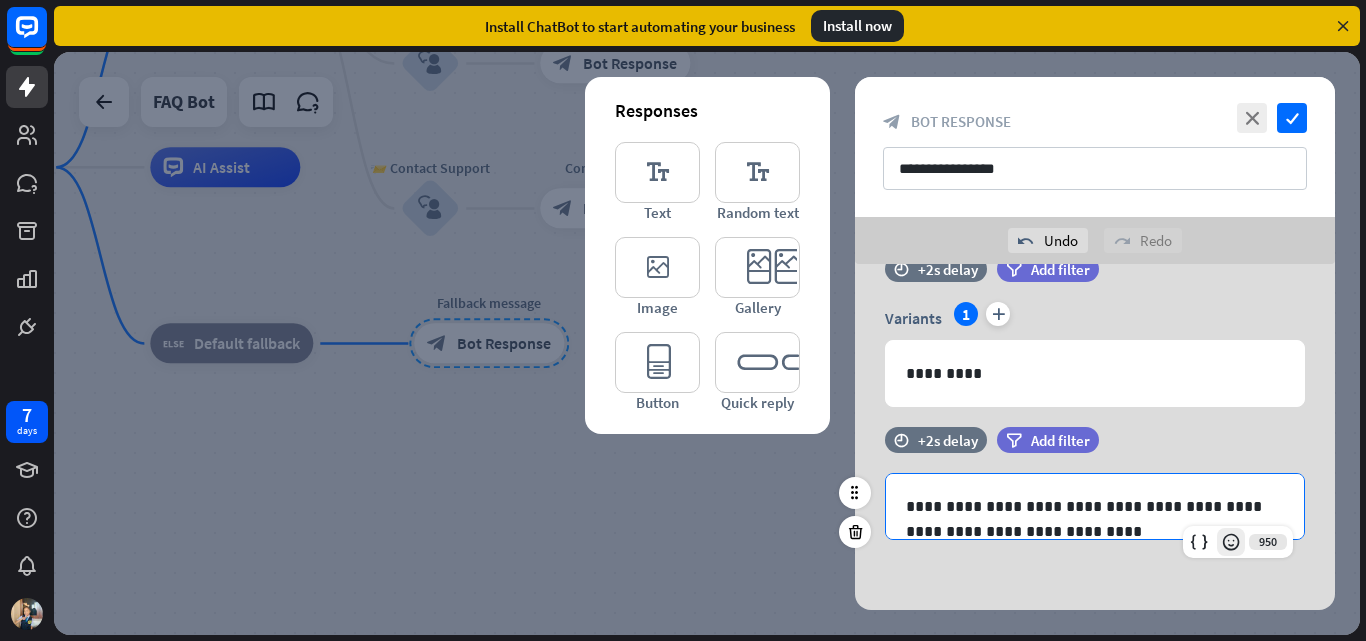 click at bounding box center [1231, 542] 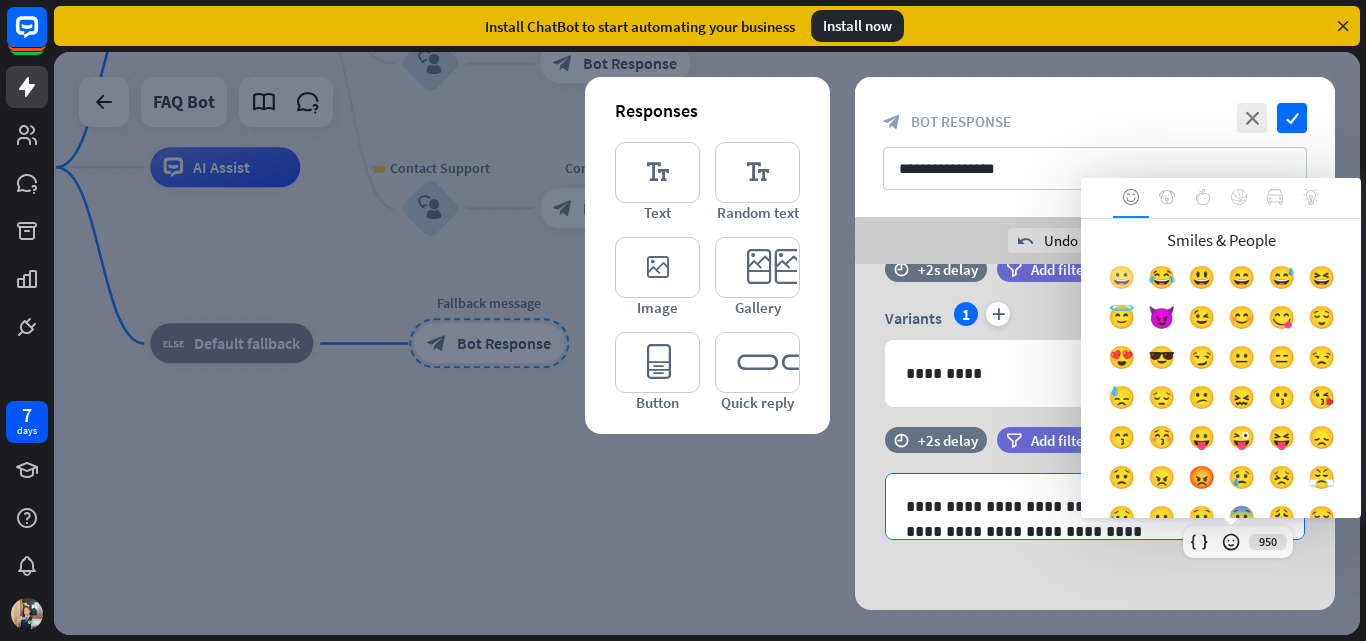 click on "😀" at bounding box center [1121, 282] 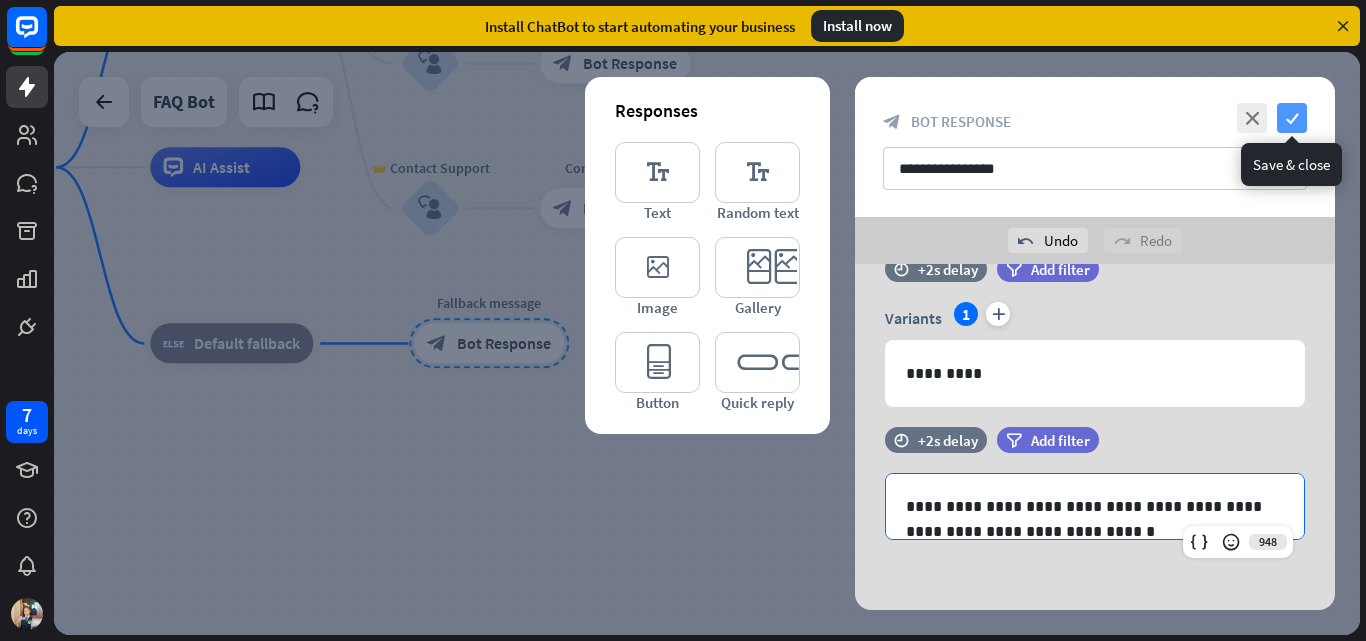 click on "check" at bounding box center (1292, 118) 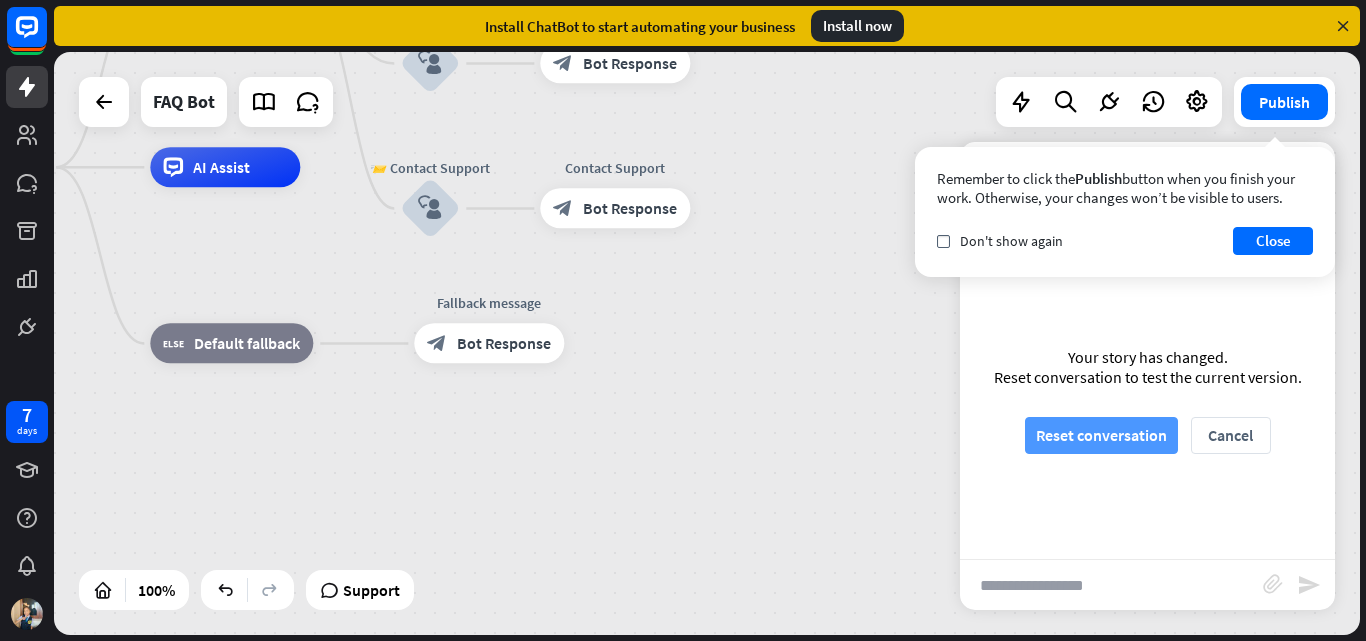 click on "Reset conversation" at bounding box center [1101, 435] 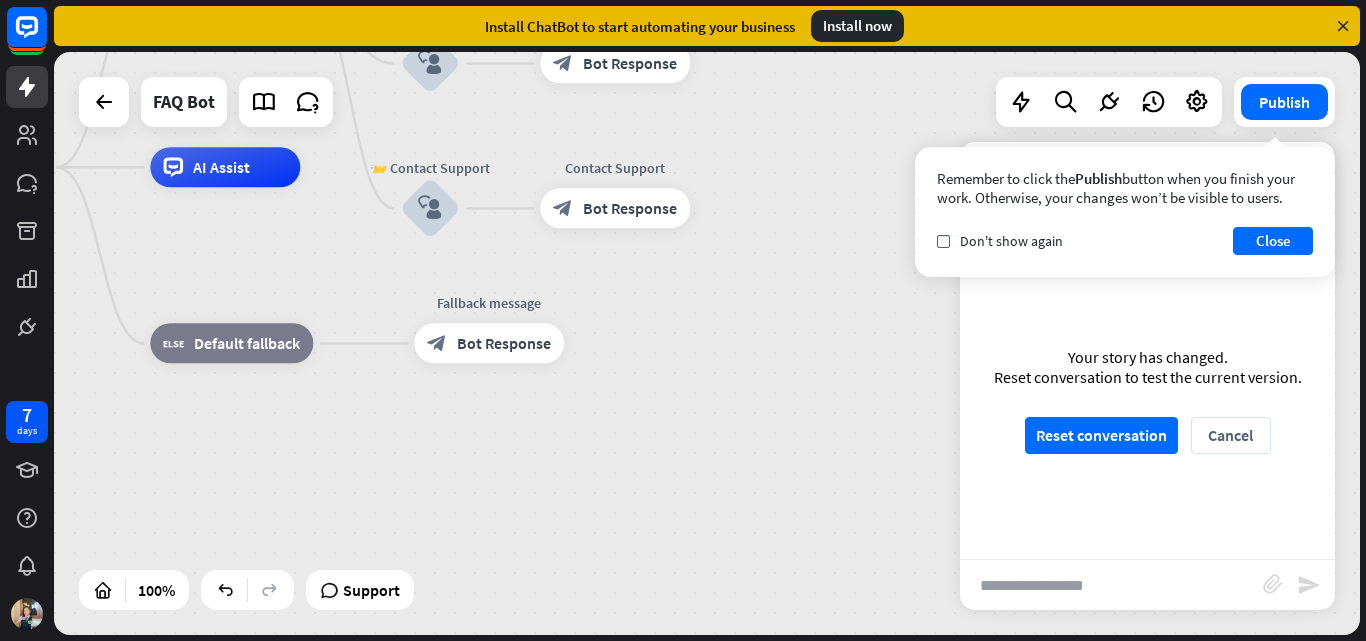 scroll, scrollTop: 0, scrollLeft: 0, axis: both 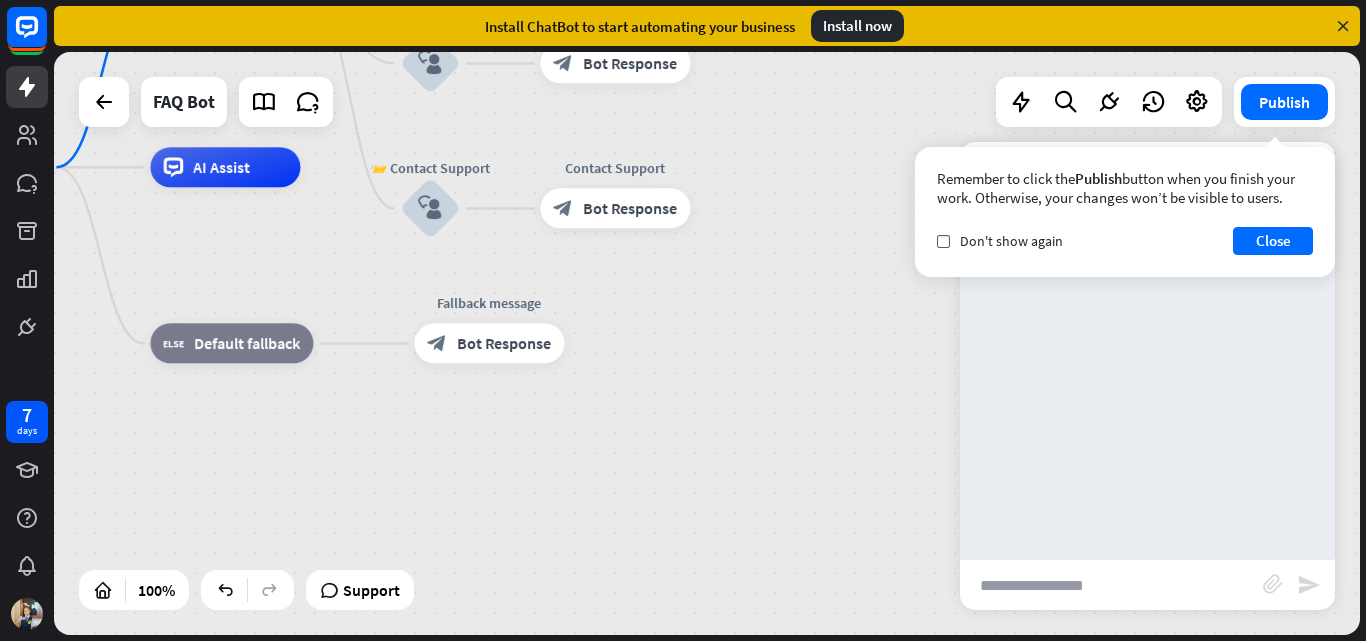 click at bounding box center (1111, 585) 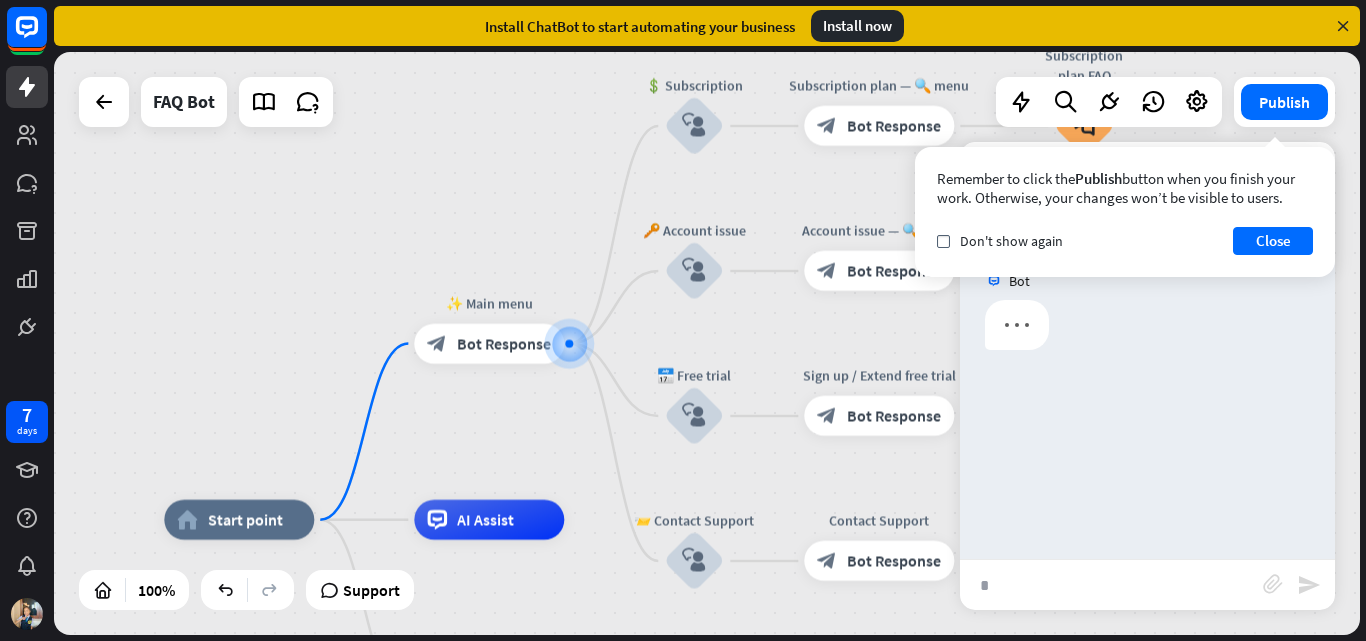 type on "**" 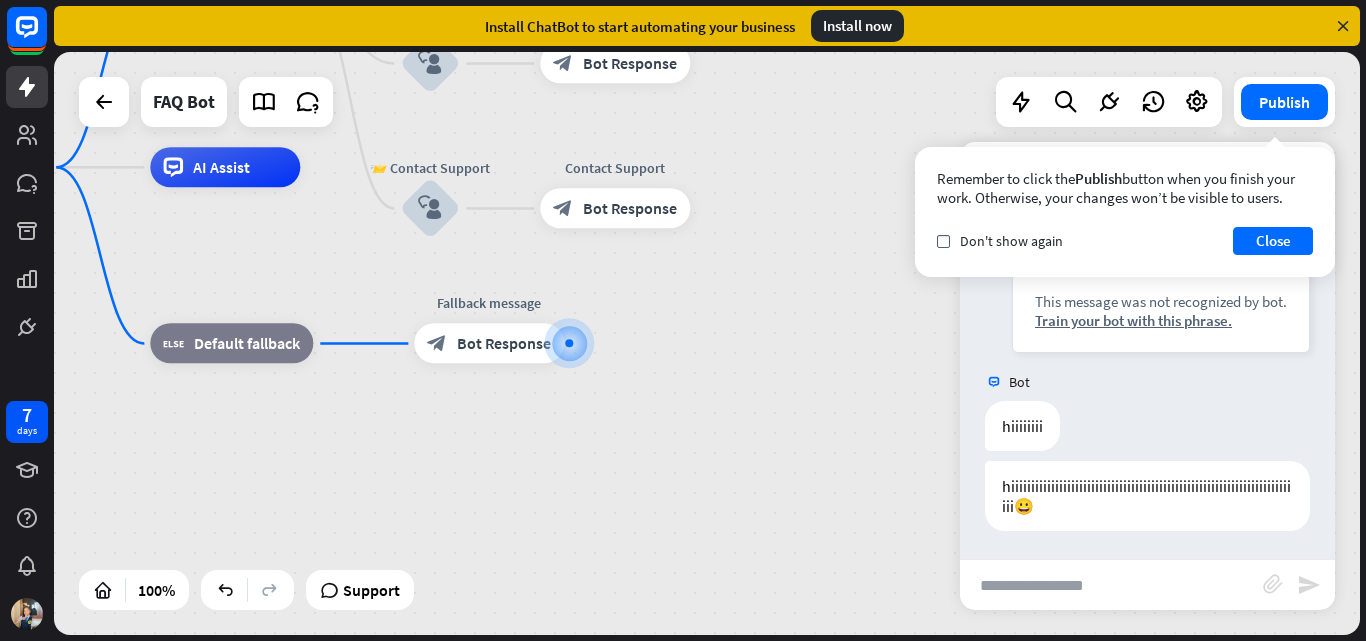 scroll, scrollTop: 597, scrollLeft: 0, axis: vertical 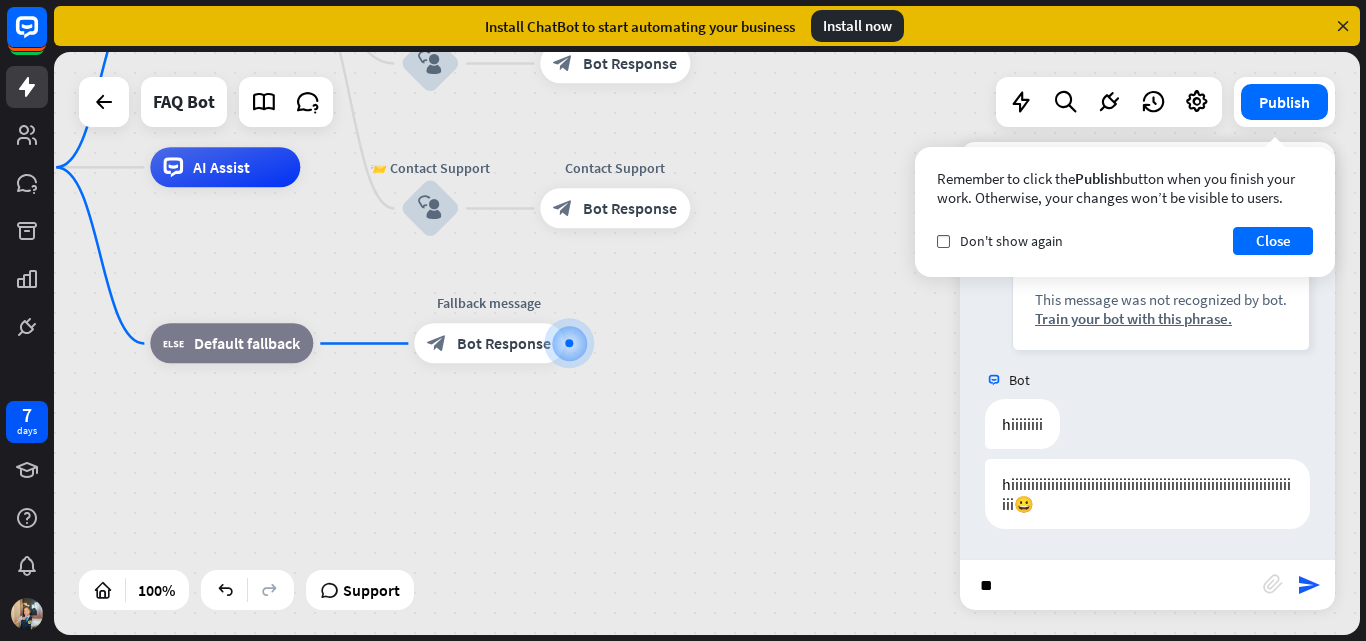 type on "***" 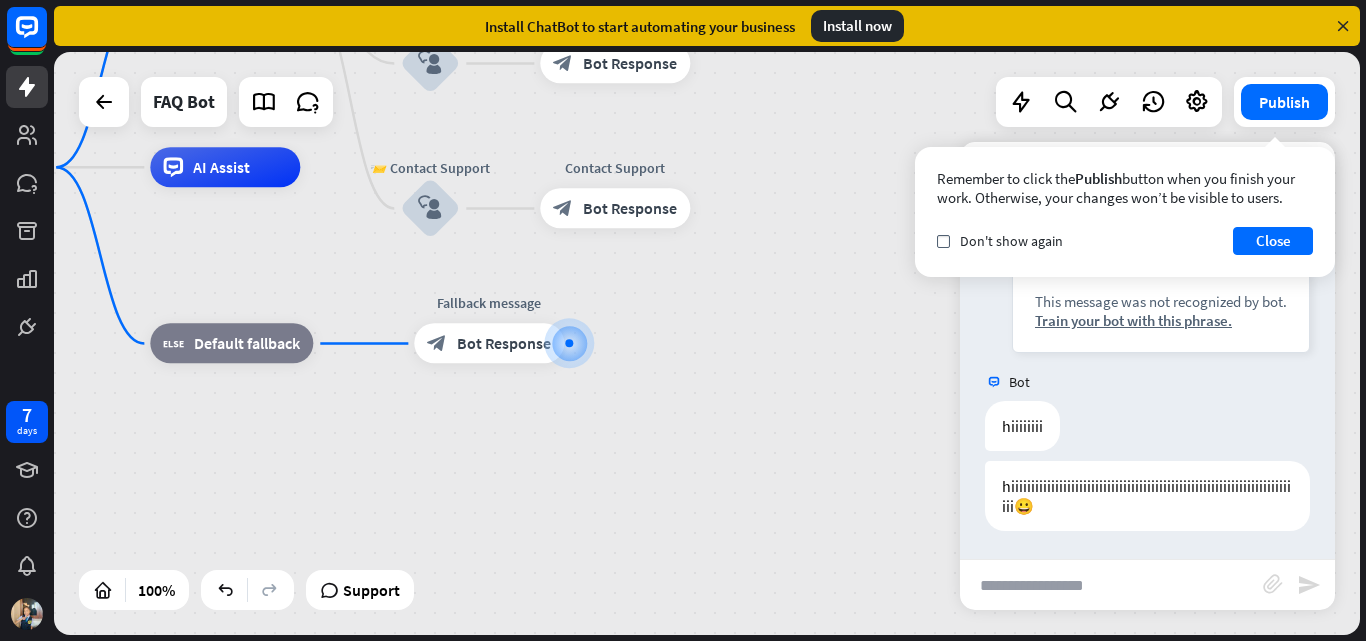 scroll, scrollTop: 977, scrollLeft: 0, axis: vertical 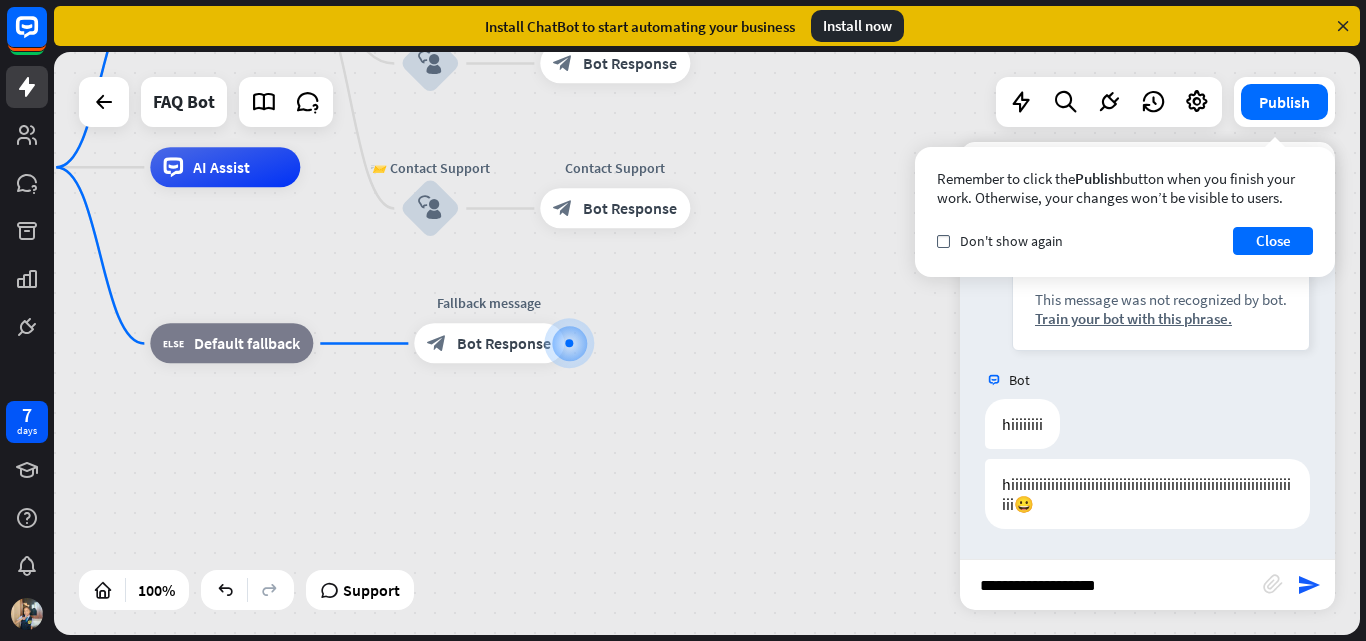 type on "**********" 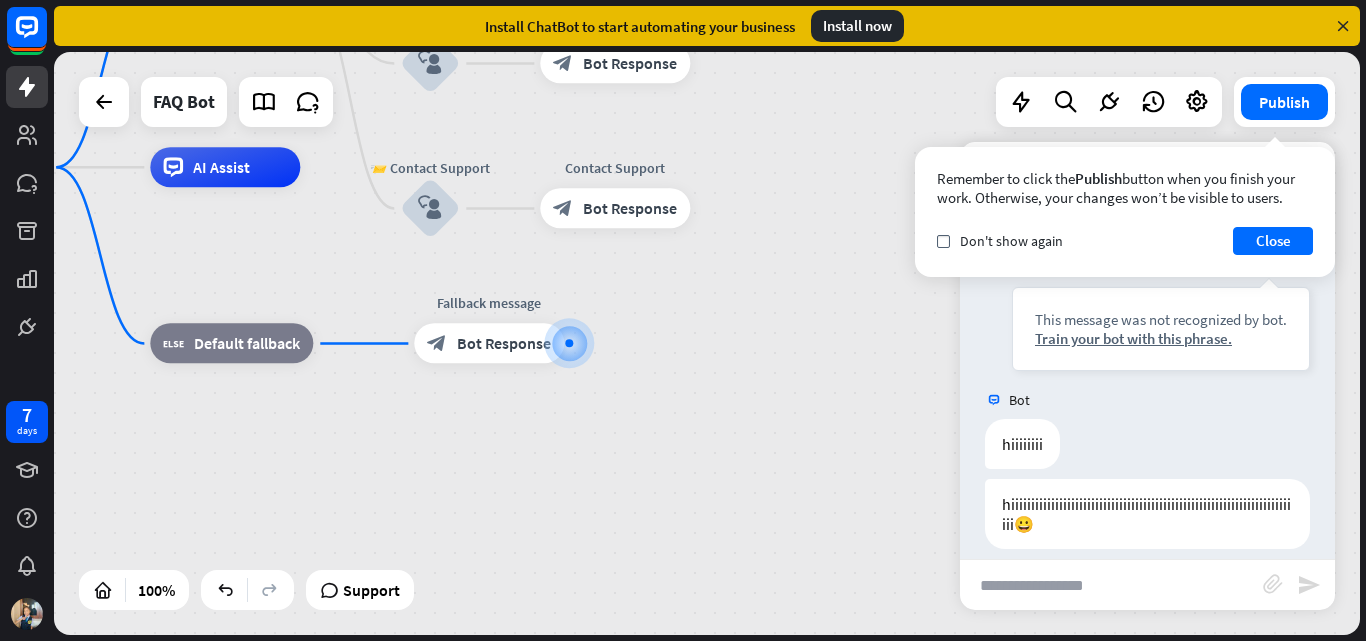 scroll, scrollTop: 1357, scrollLeft: 0, axis: vertical 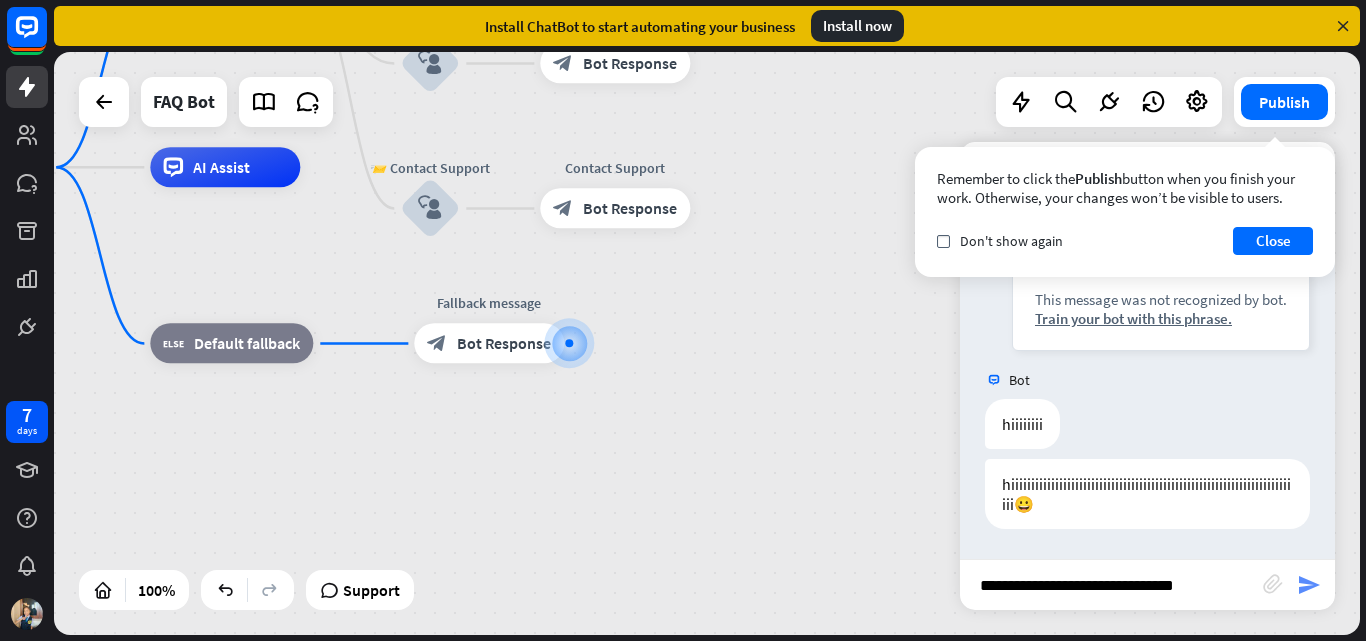 type on "**********" 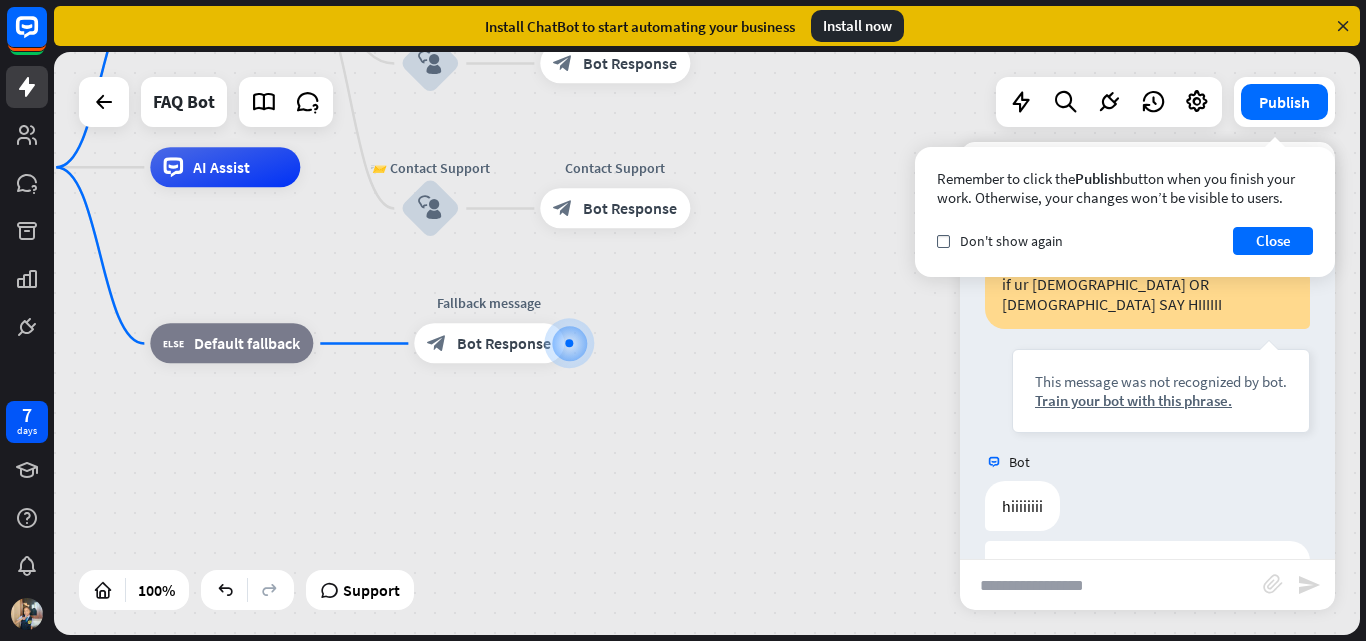 scroll, scrollTop: 1737, scrollLeft: 0, axis: vertical 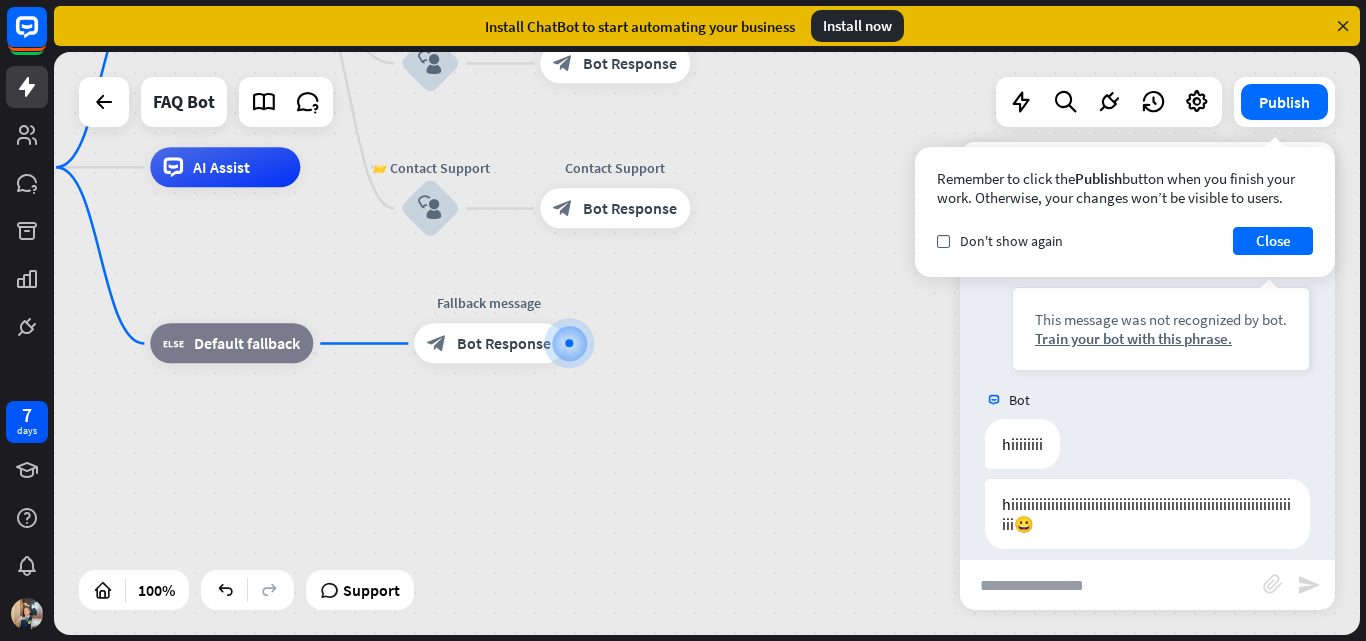 click on "block_attachment
send" at bounding box center [1147, 584] 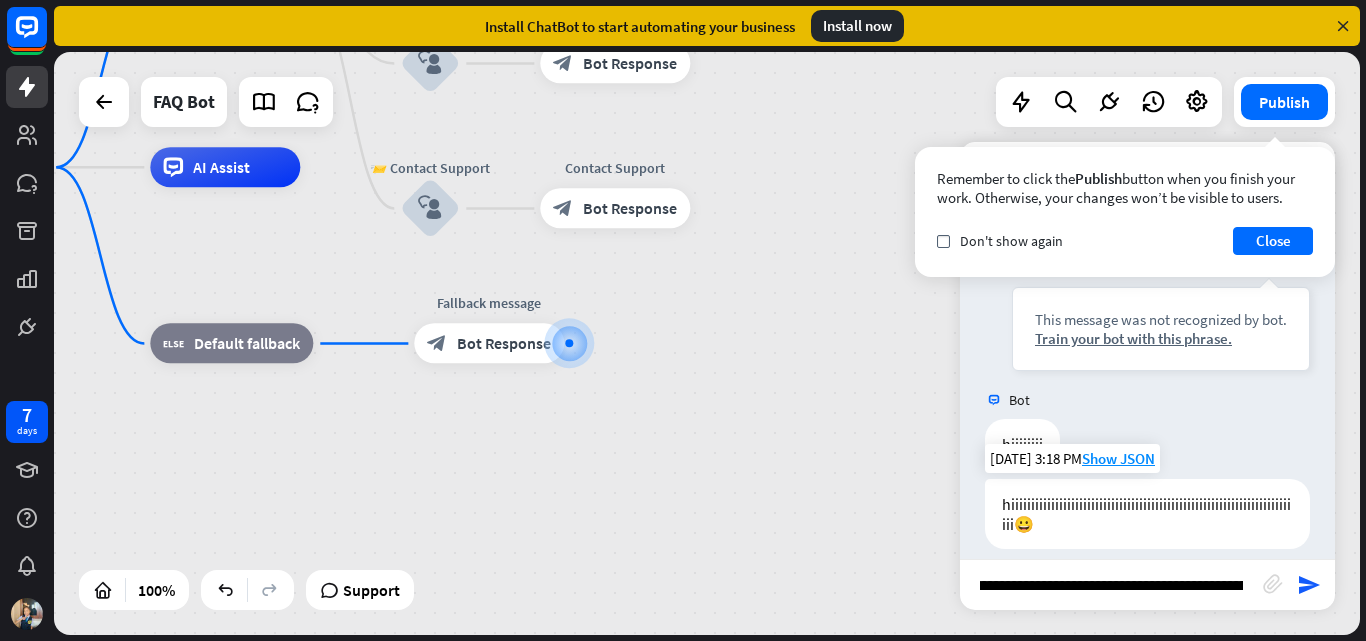 type on "**********" 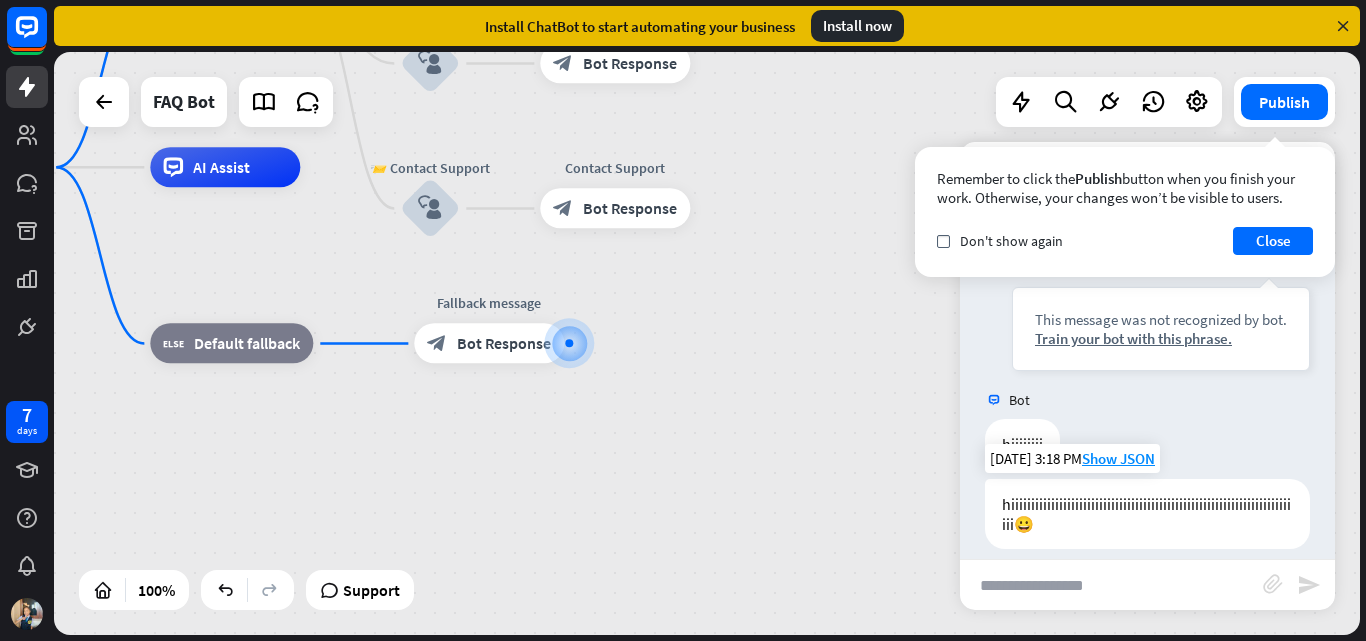 scroll, scrollTop: 0, scrollLeft: 0, axis: both 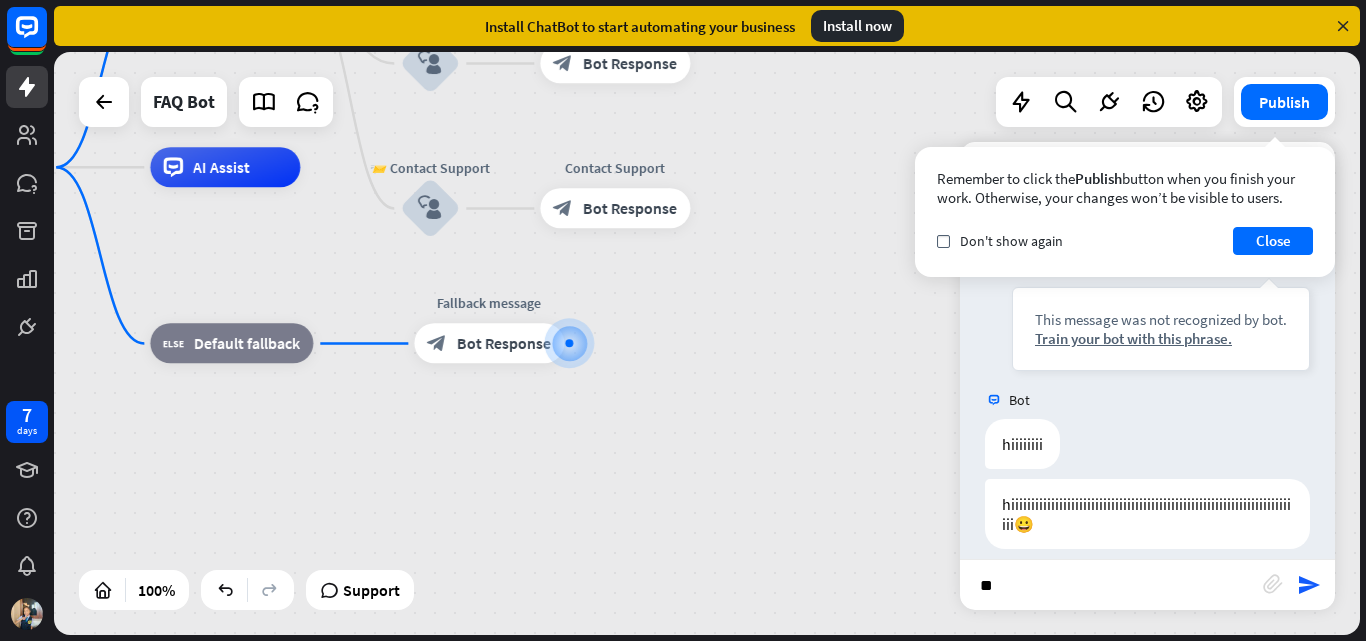 click on "**" at bounding box center [1111, 585] 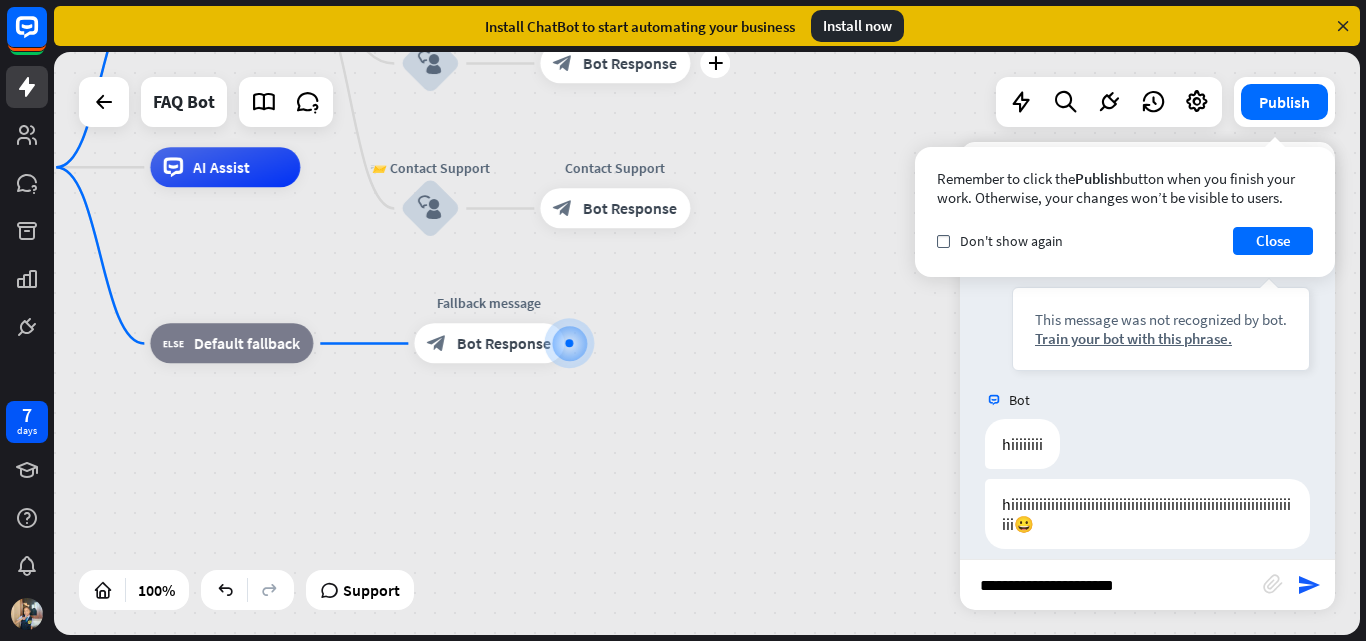 type on "**********" 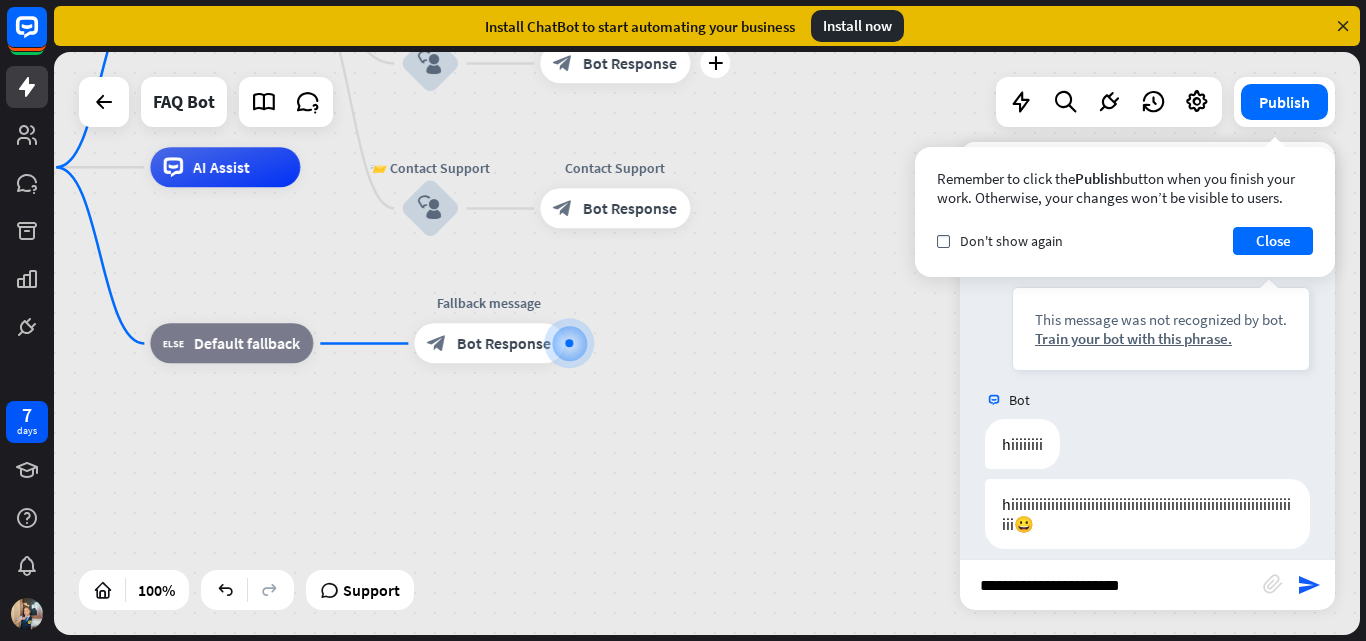 scroll, scrollTop: 0, scrollLeft: 0, axis: both 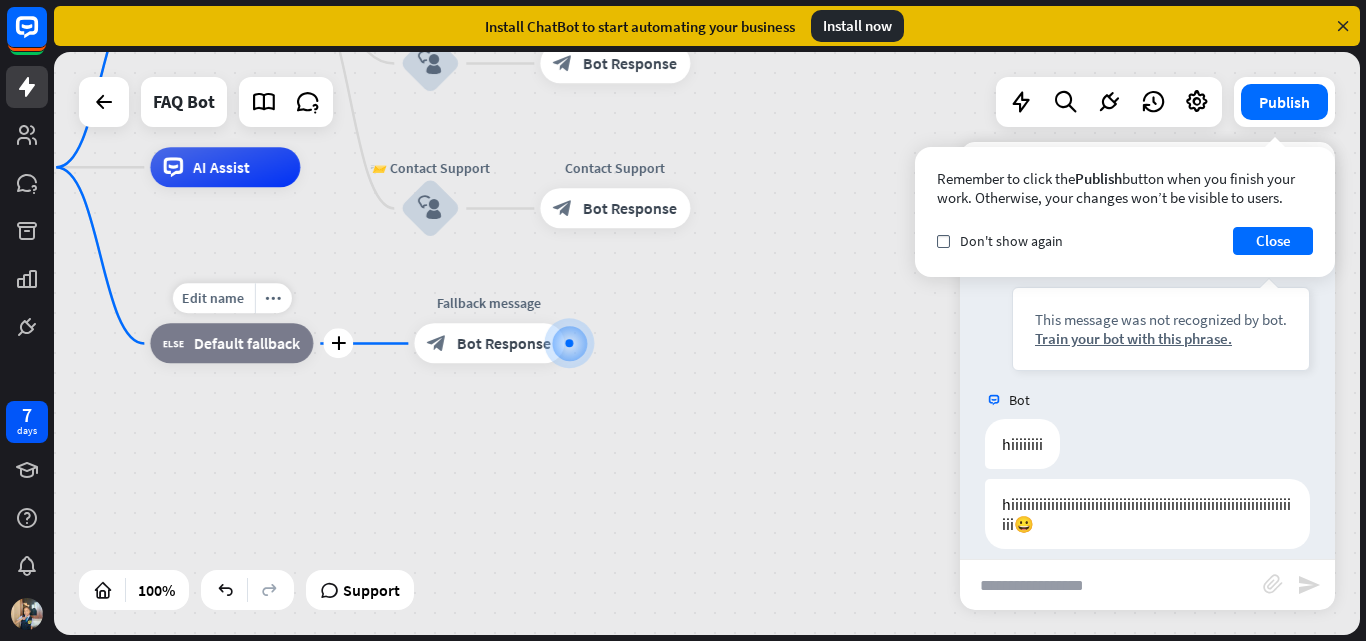 click on "Edit name   more_horiz         plus     block_fallback   Default fallback" at bounding box center [231, 344] 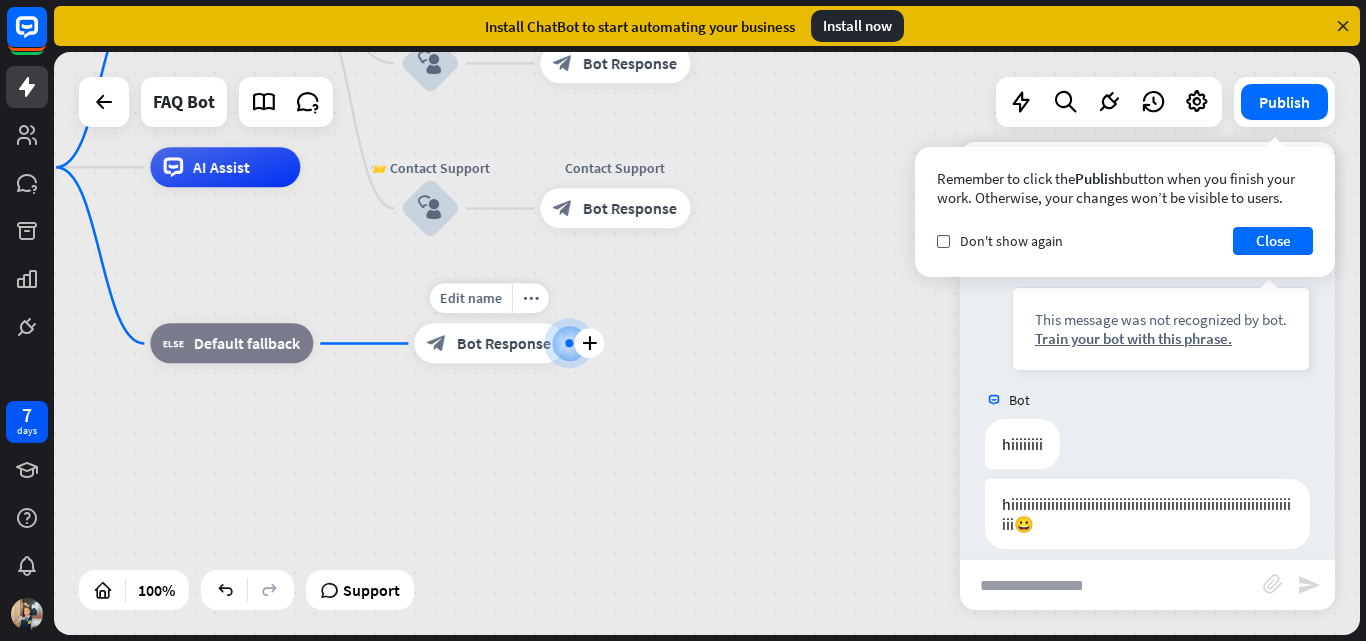 click on "Bot Response" at bounding box center (504, 344) 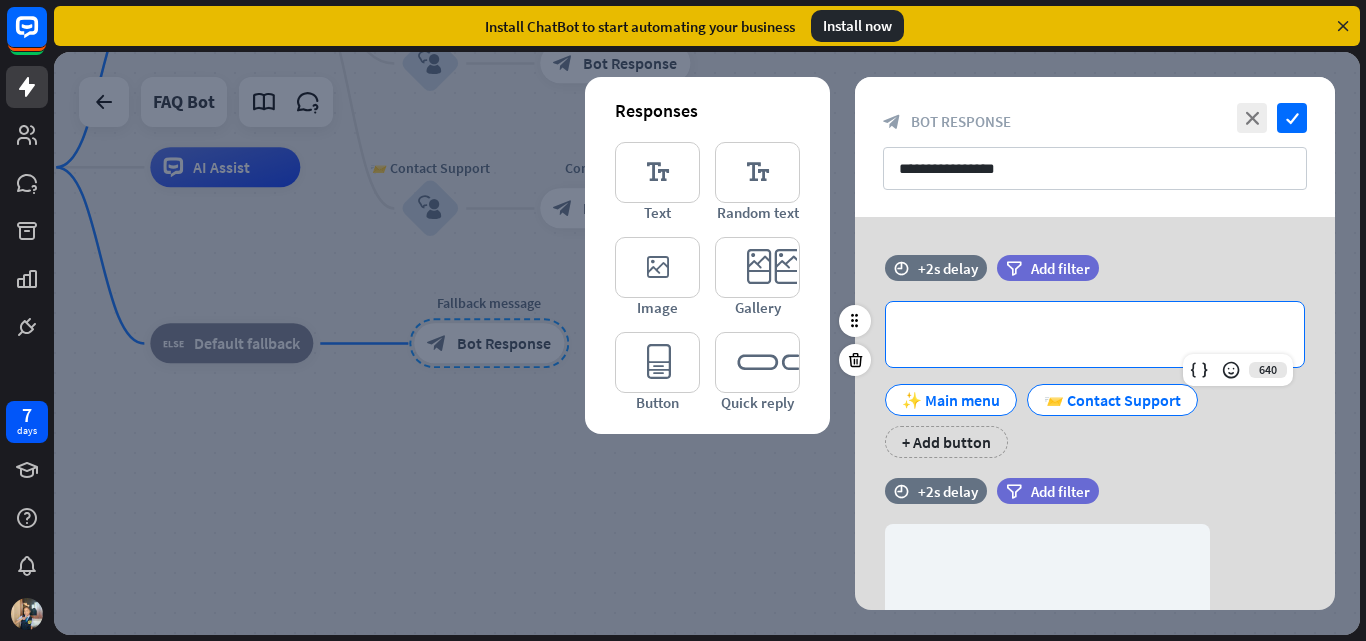 click on "**********" at bounding box center [1095, 334] 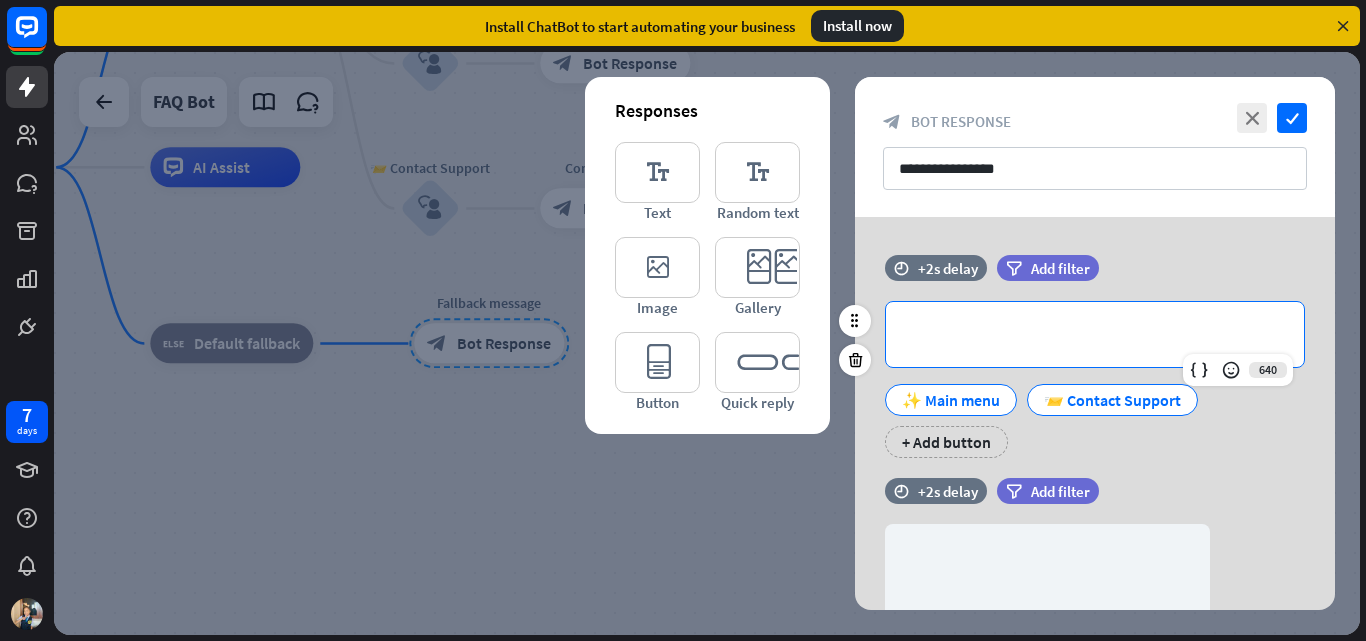 type 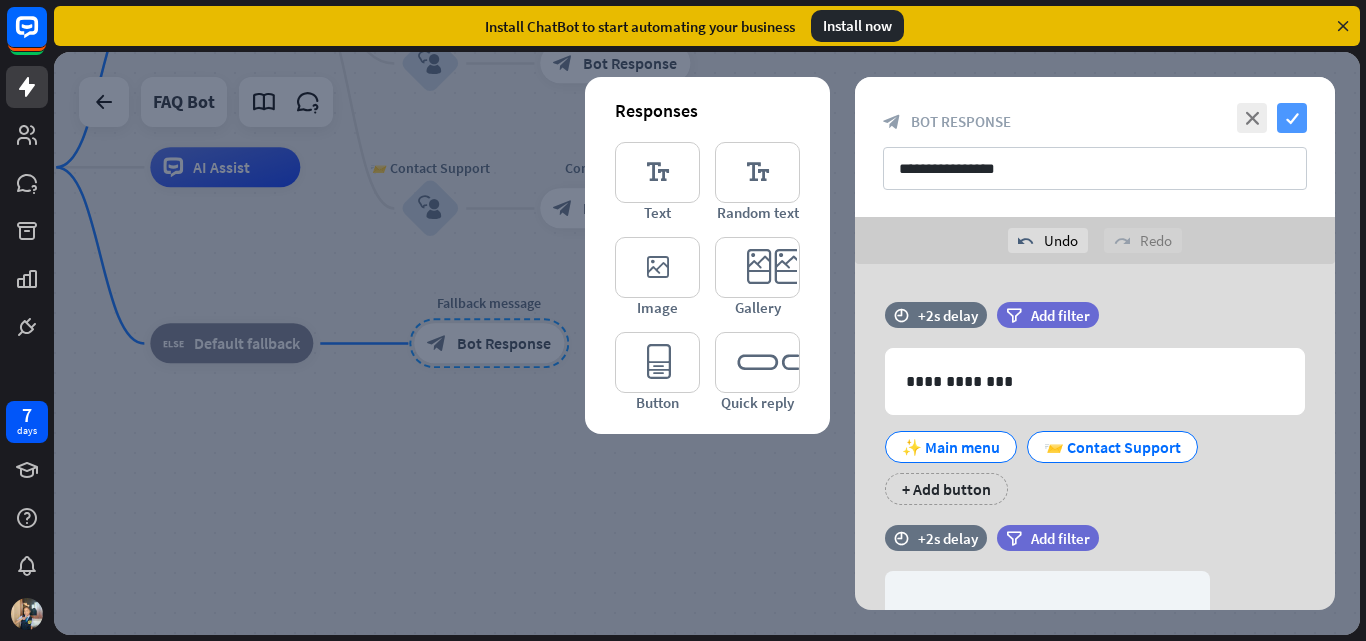click on "check" at bounding box center (1292, 118) 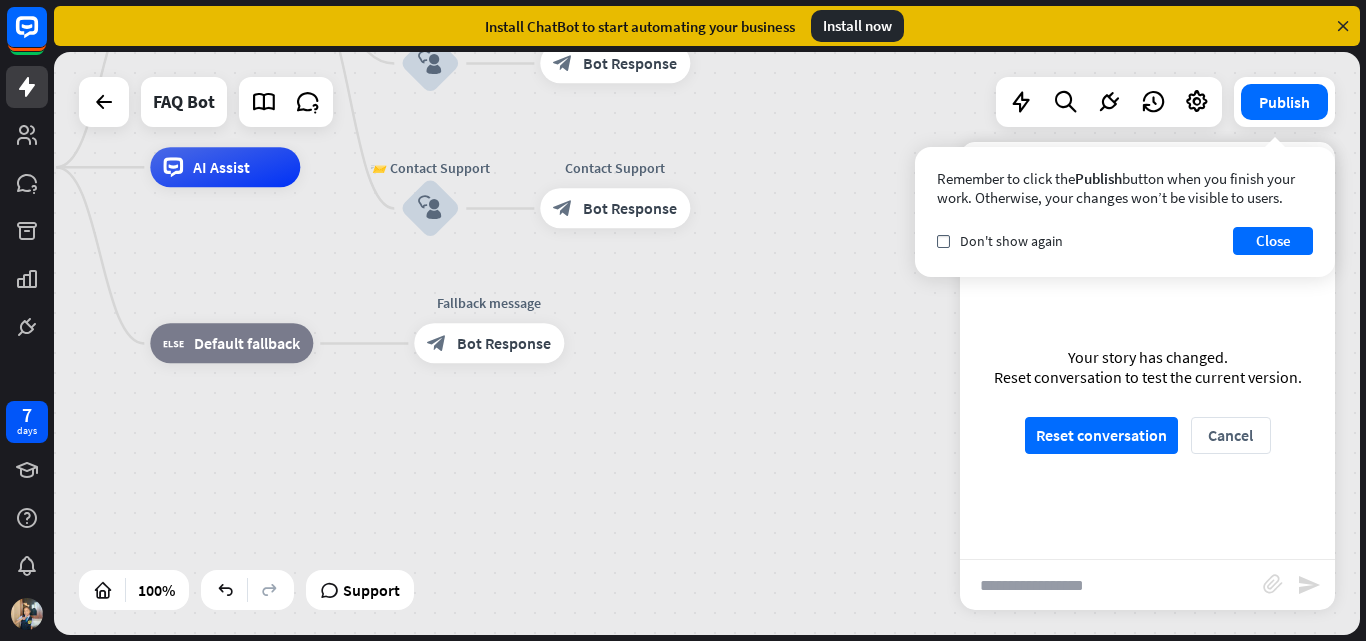 click at bounding box center [1111, 585] 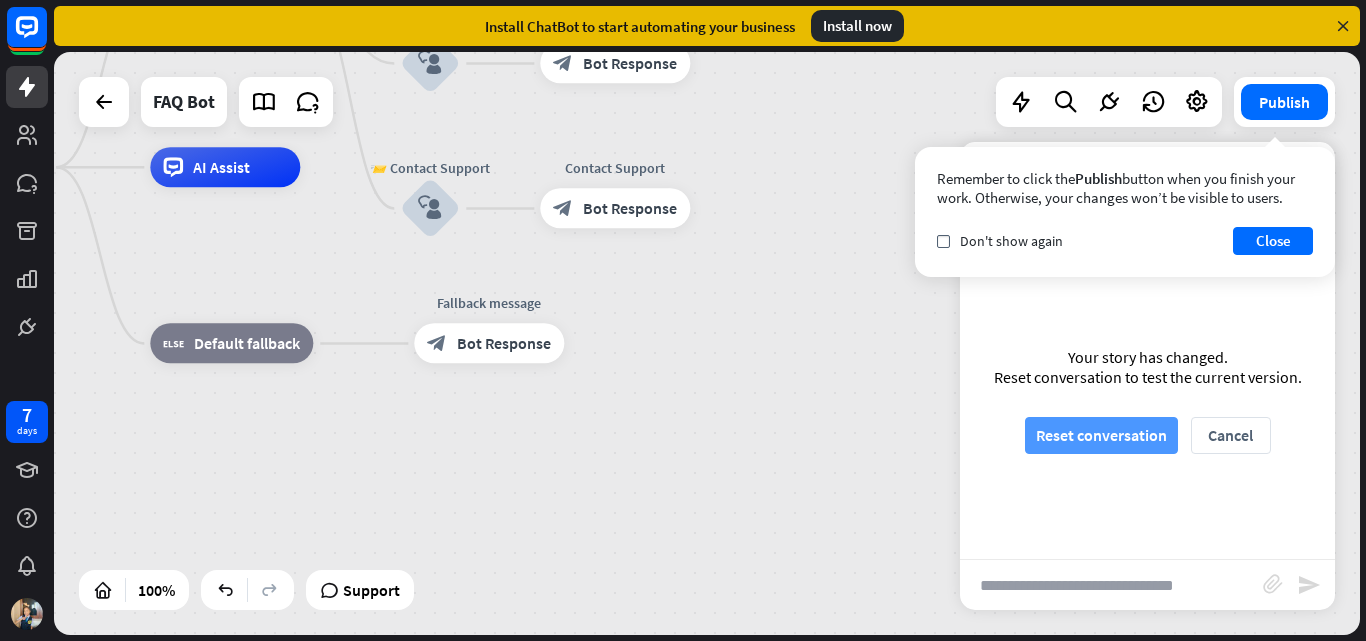 type on "**********" 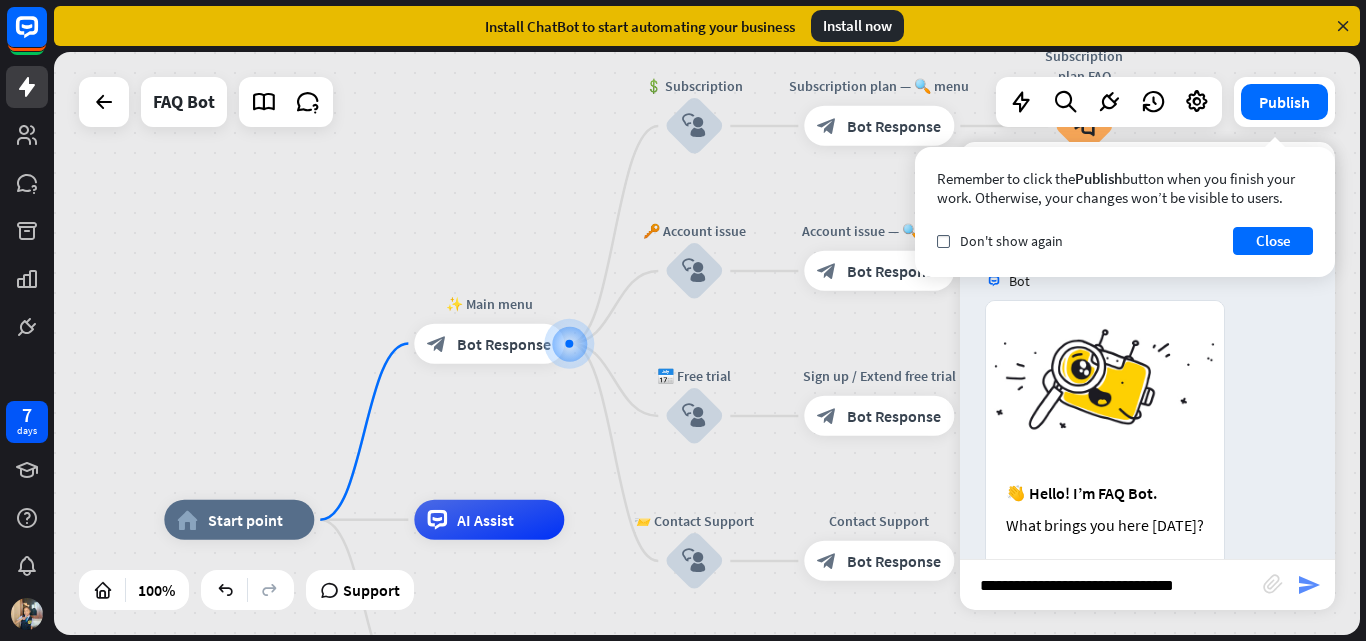 scroll, scrollTop: 217, scrollLeft: 0, axis: vertical 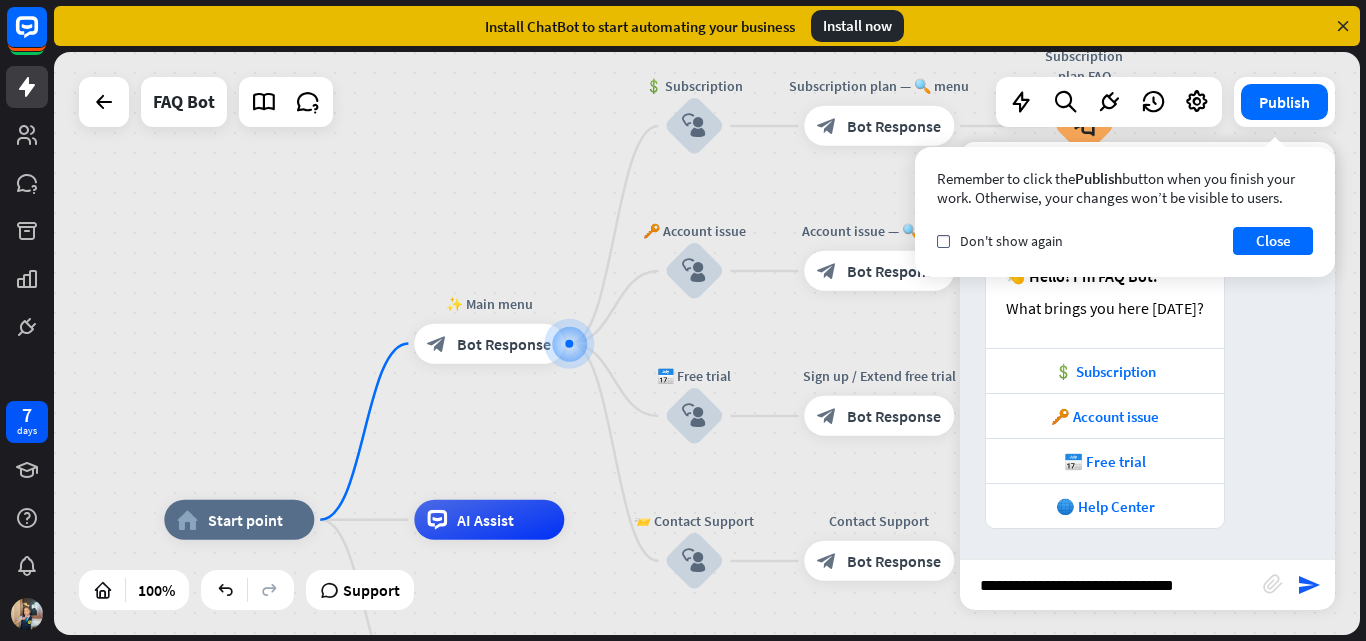 click on "home_2   Start point                 ✨ Main menu   block_bot_response   Bot Response                     💲 Subscription   block_user_input                 Subscription plan — 🔍 menu   block_bot_response   Bot Response                 Subscription plan FAQ   block_faq                 🔑 Account issue   block_user_input                 Account issue — 🔍 menu   block_bot_response   Bot Response                 Account issue FAQ   block_faq                 📅 Free trial   block_user_input                 Sign up / Extend free trial   block_bot_response   Bot Response                 📨 Contact Support   block_user_input                 Contact Support   block_bot_response   Bot Response                     AI Assist                   block_fallback   Default fallback                 Fallback message   block_bot_response   Bot Response
FAQ Bot
Publish
Publish     check" at bounding box center (707, 343) 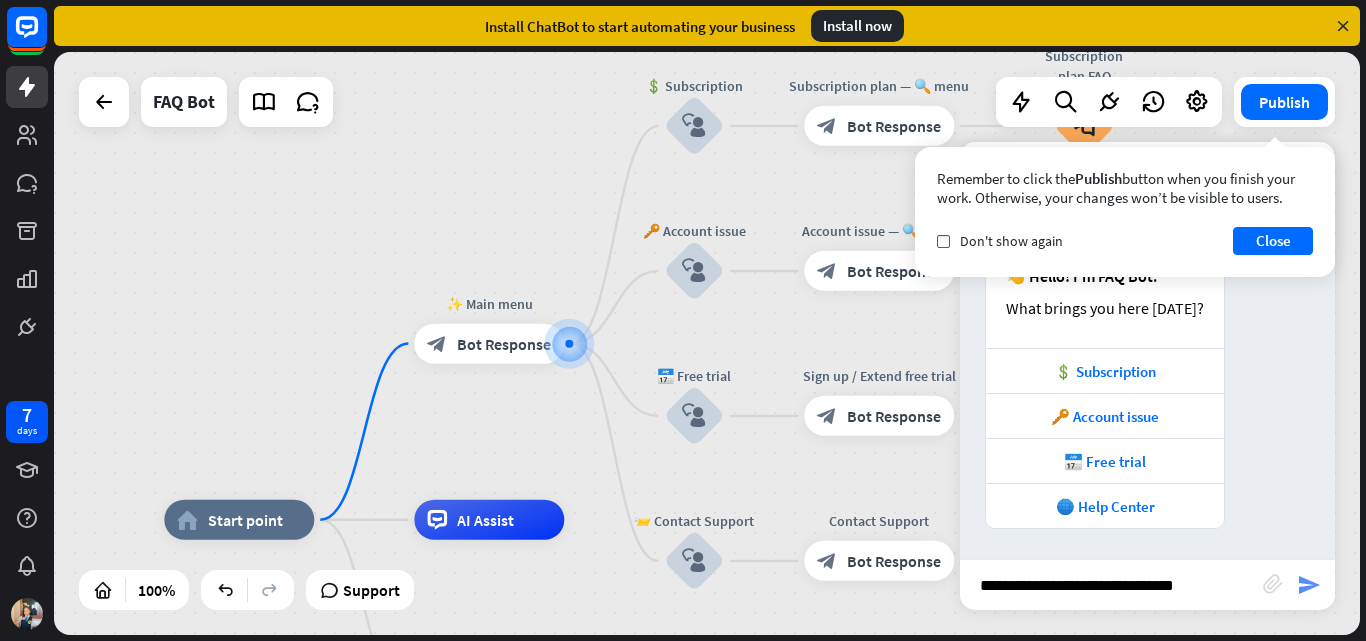 click on "send" at bounding box center [1309, 585] 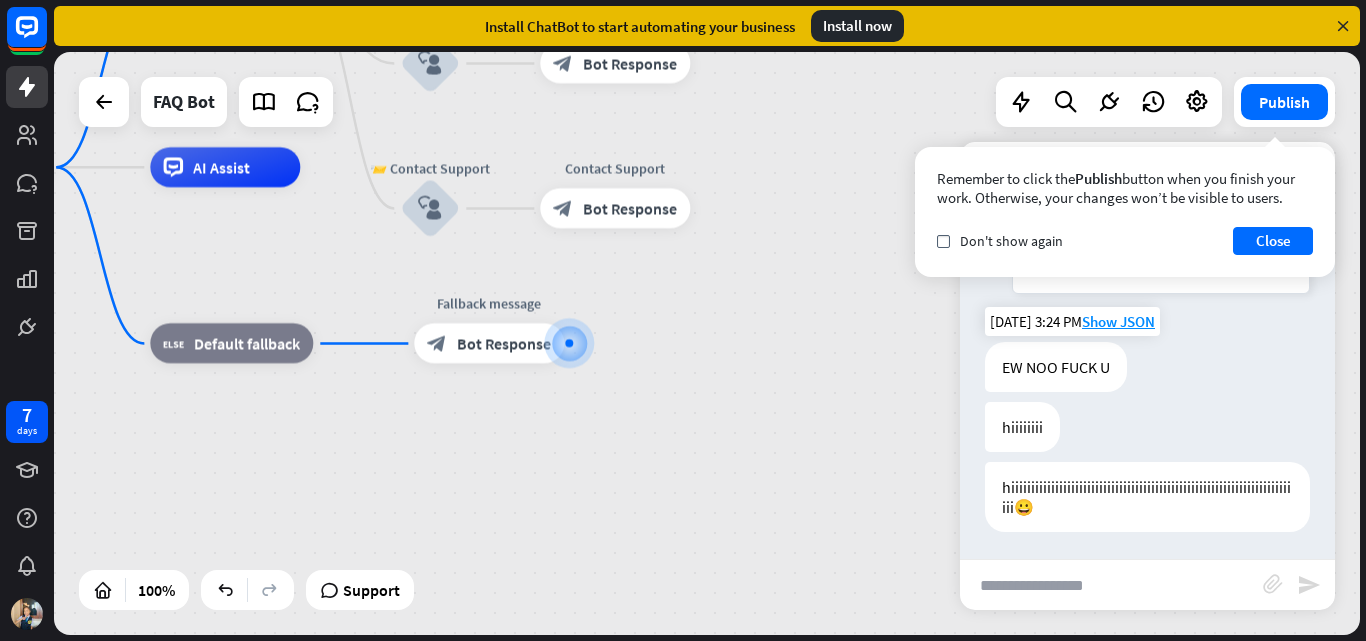 scroll, scrollTop: 657, scrollLeft: 0, axis: vertical 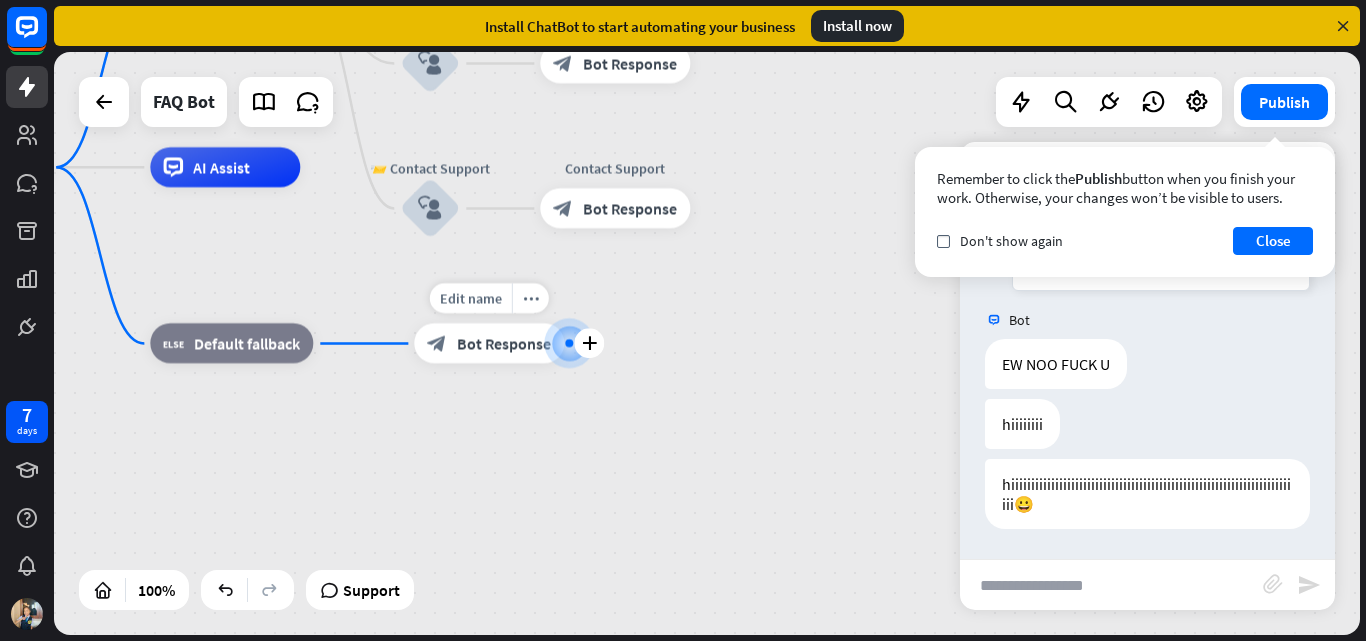 click on "Bot Response" at bounding box center (504, 344) 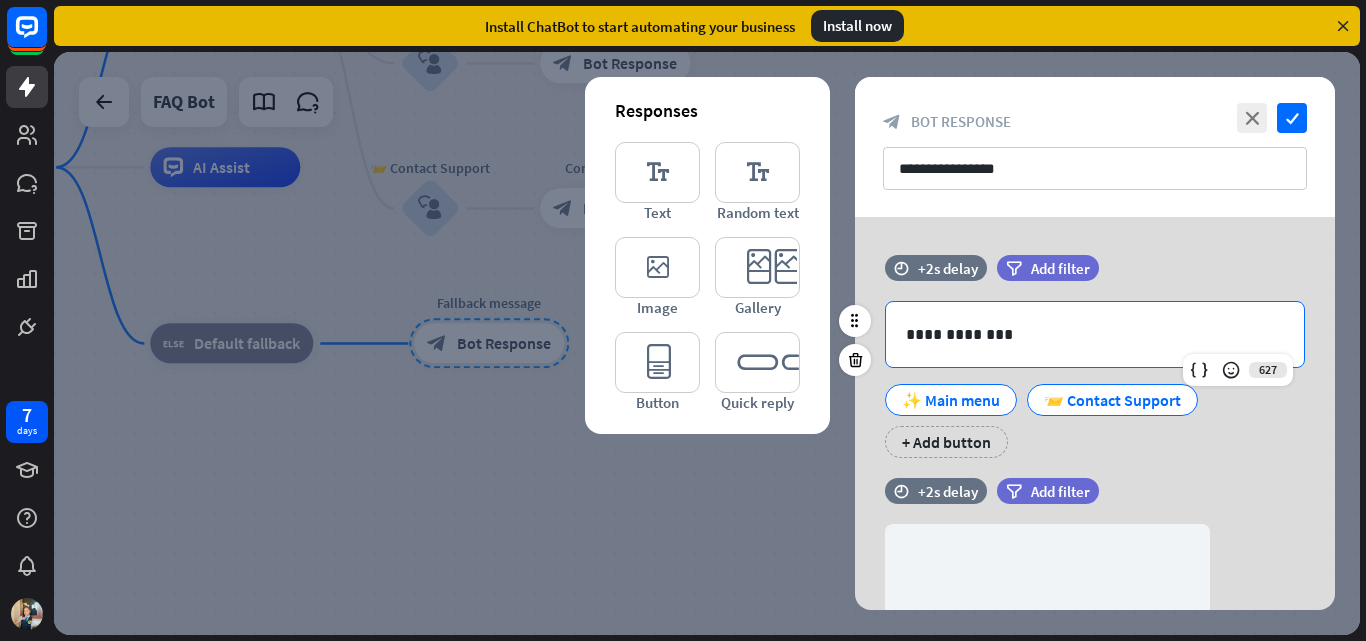 click on "**********" at bounding box center (1095, 334) 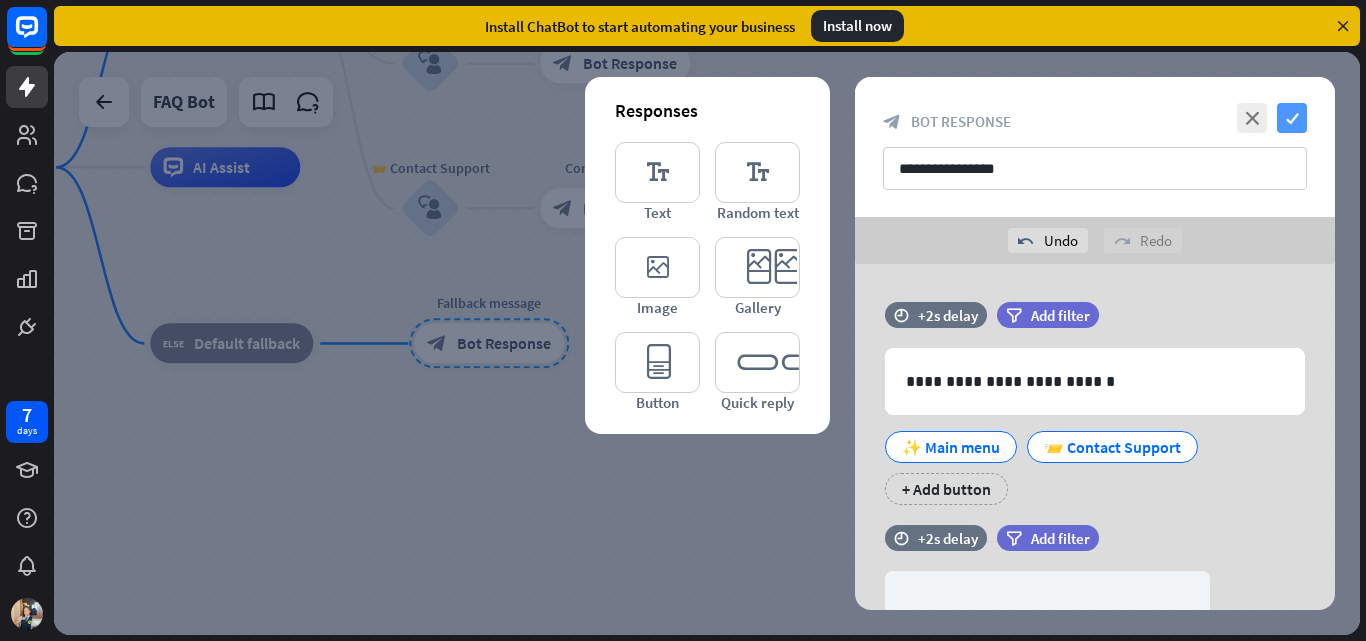 click on "check" at bounding box center [1292, 118] 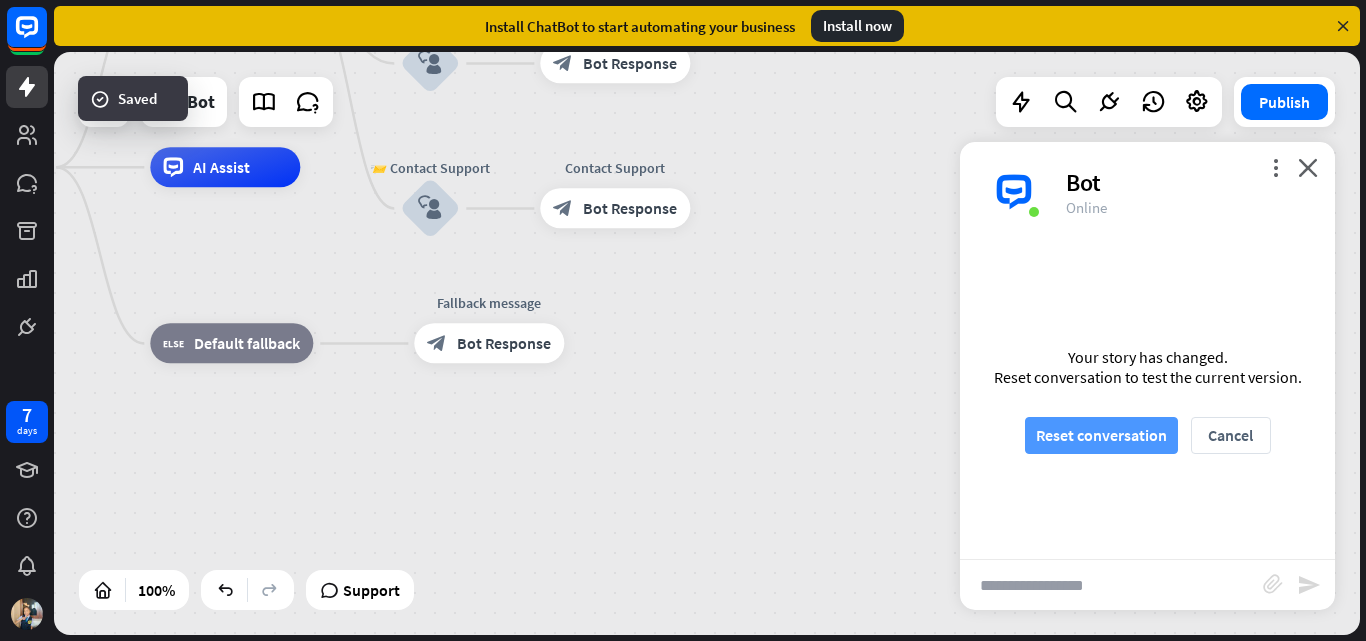 click on "Reset conversation" at bounding box center [1101, 435] 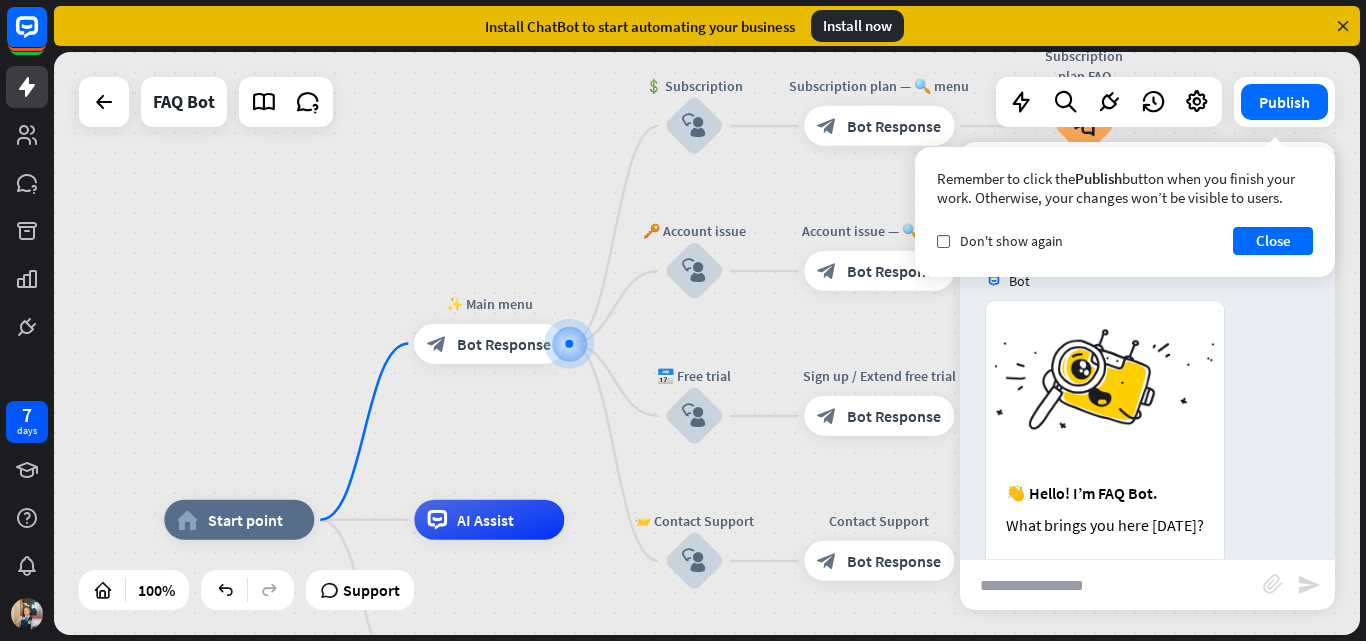 scroll, scrollTop: 217, scrollLeft: 0, axis: vertical 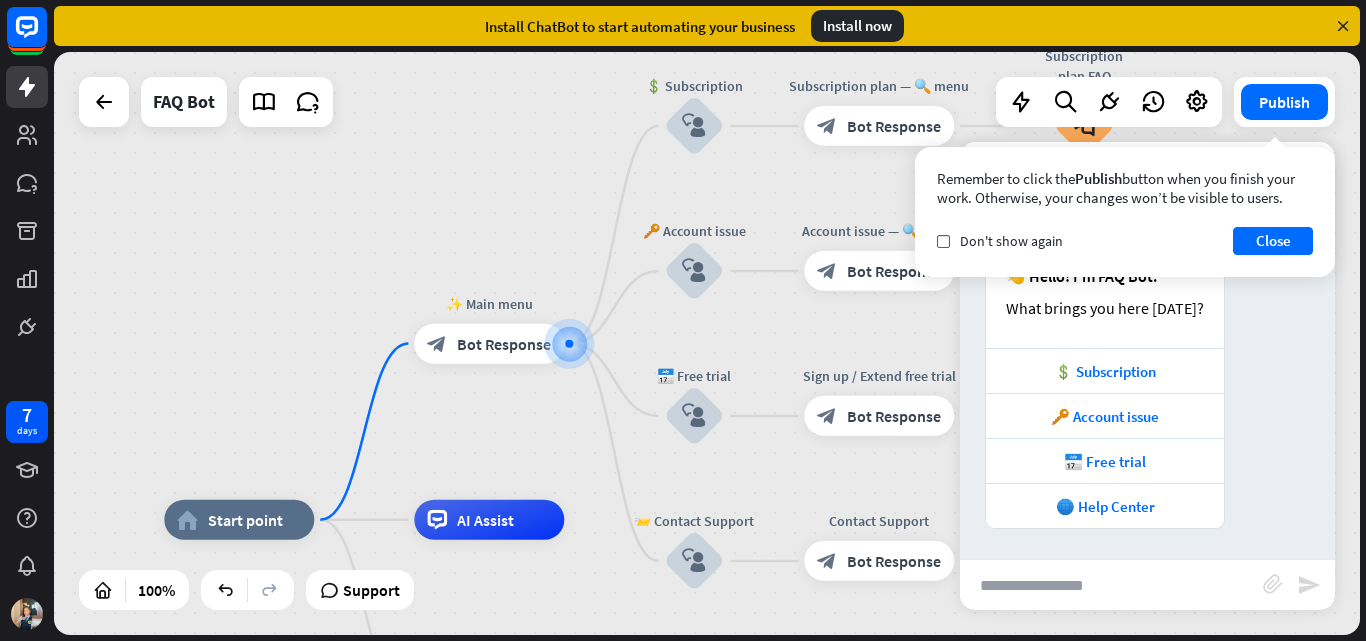 click at bounding box center (1111, 585) 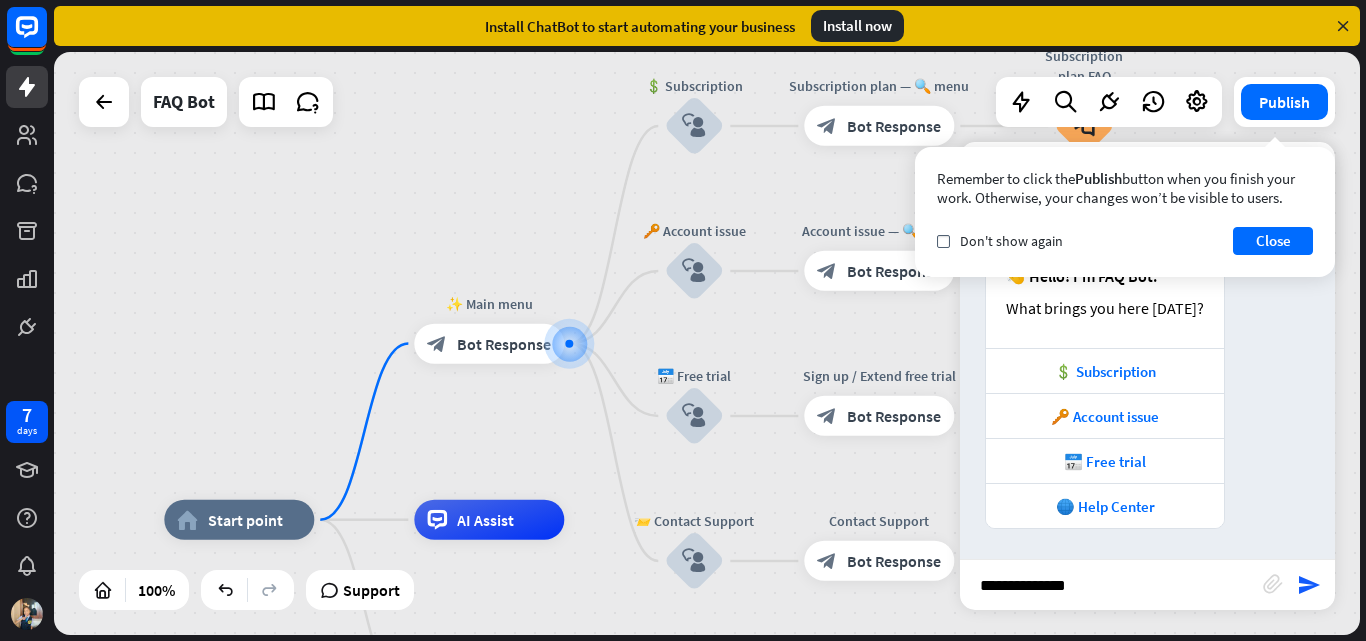 type on "**********" 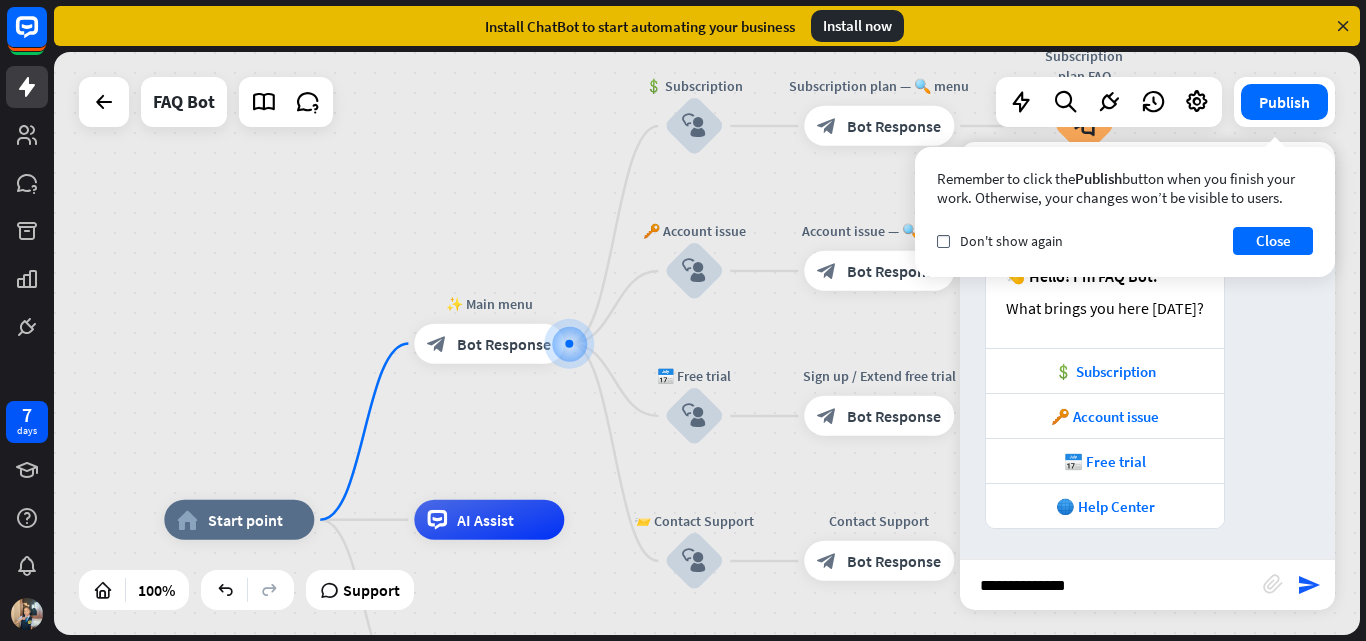 click on "**********" at bounding box center [1147, 584] 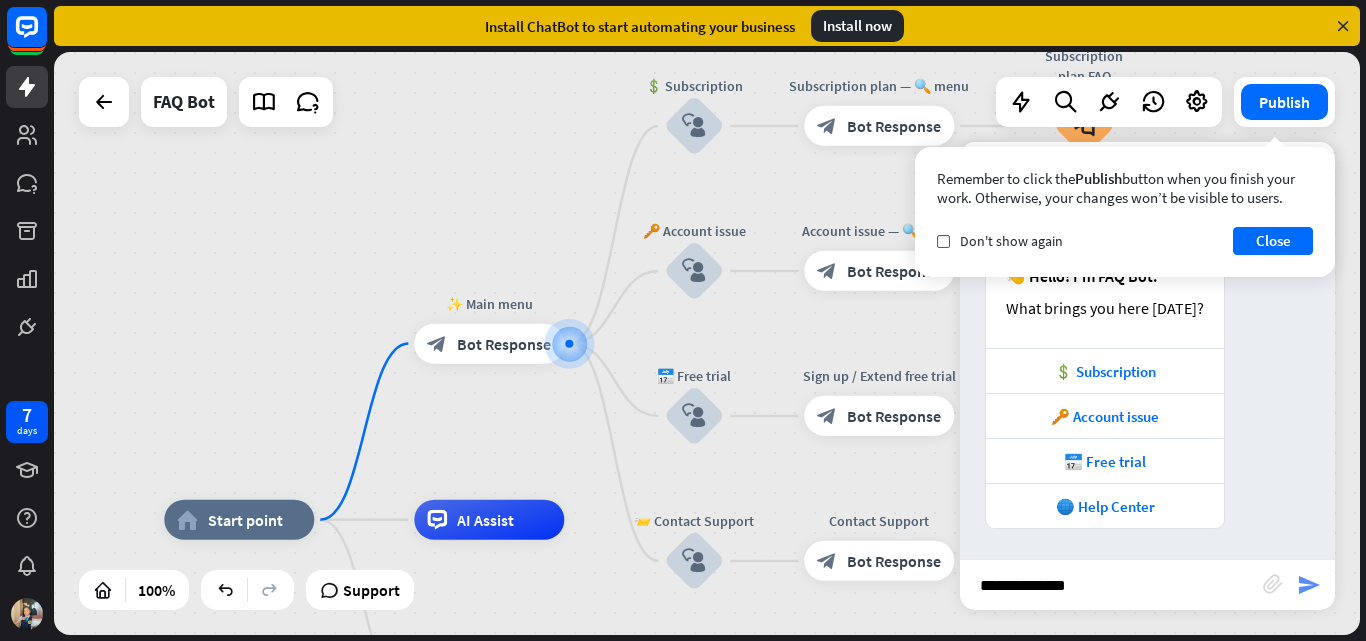 click on "send" at bounding box center [1309, 585] 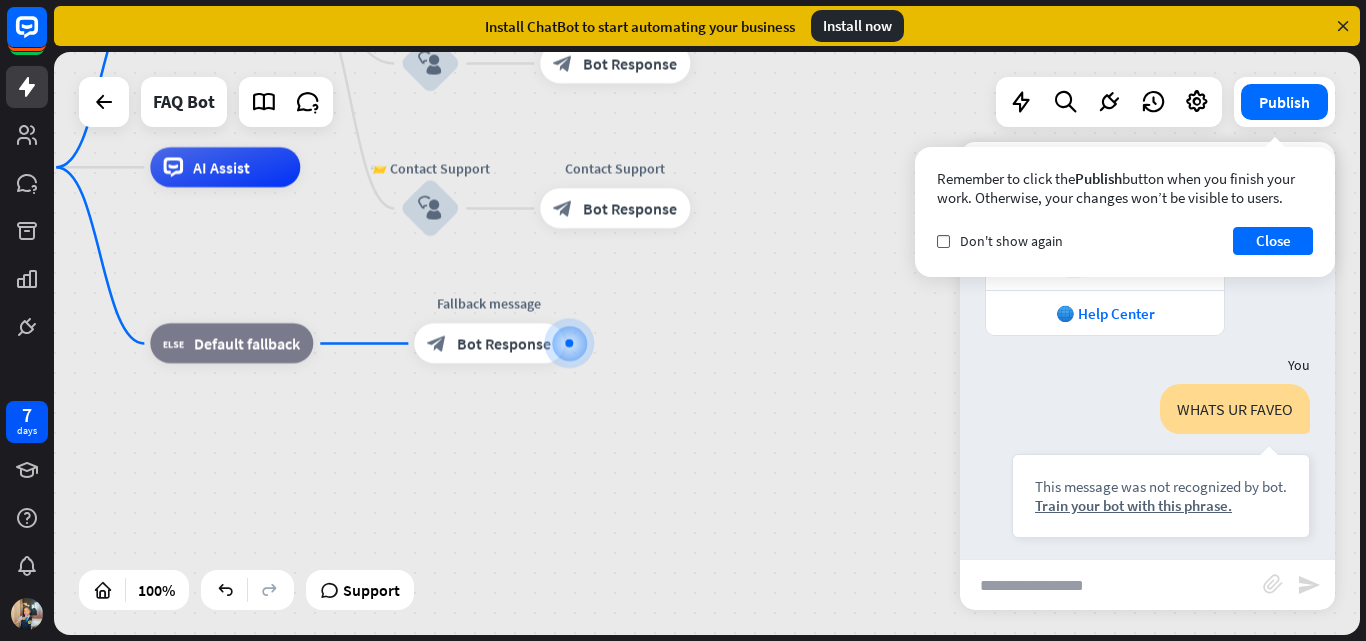 scroll, scrollTop: 257, scrollLeft: 0, axis: vertical 